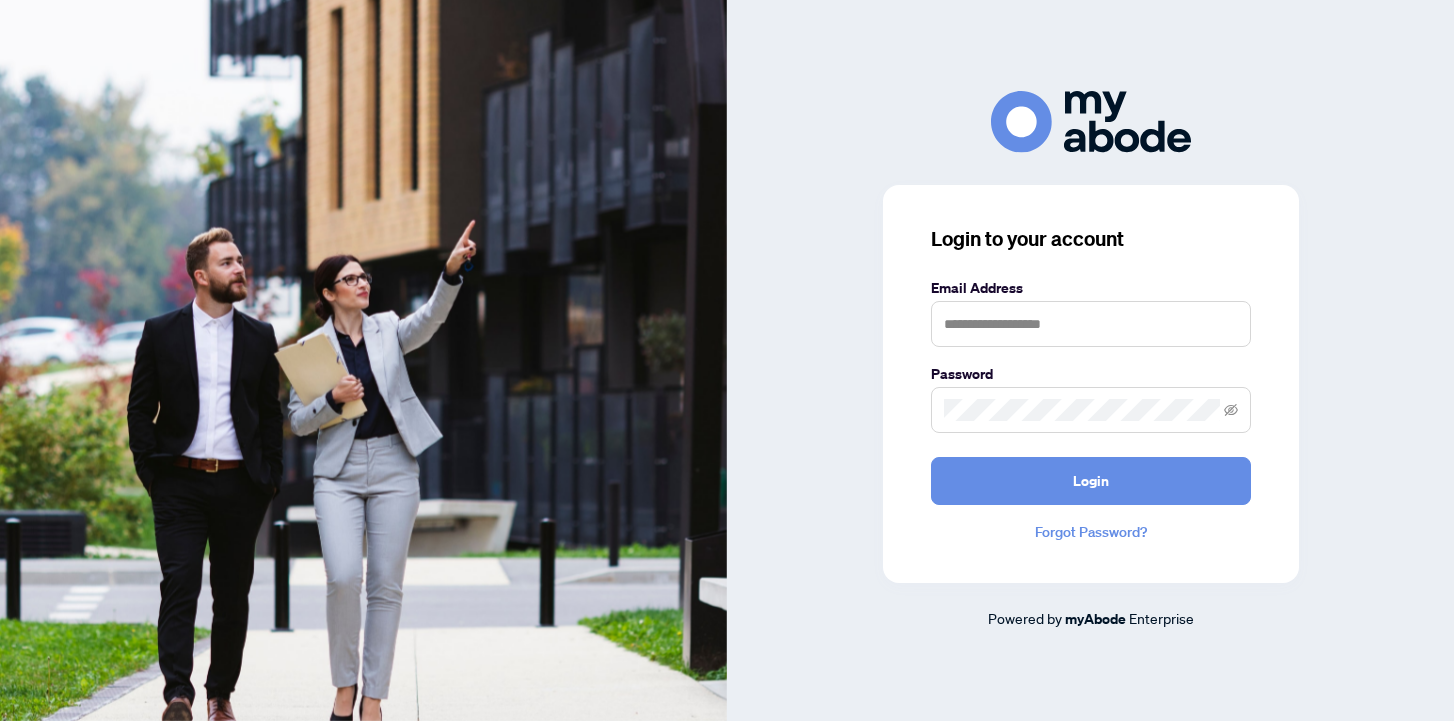 scroll, scrollTop: 0, scrollLeft: 0, axis: both 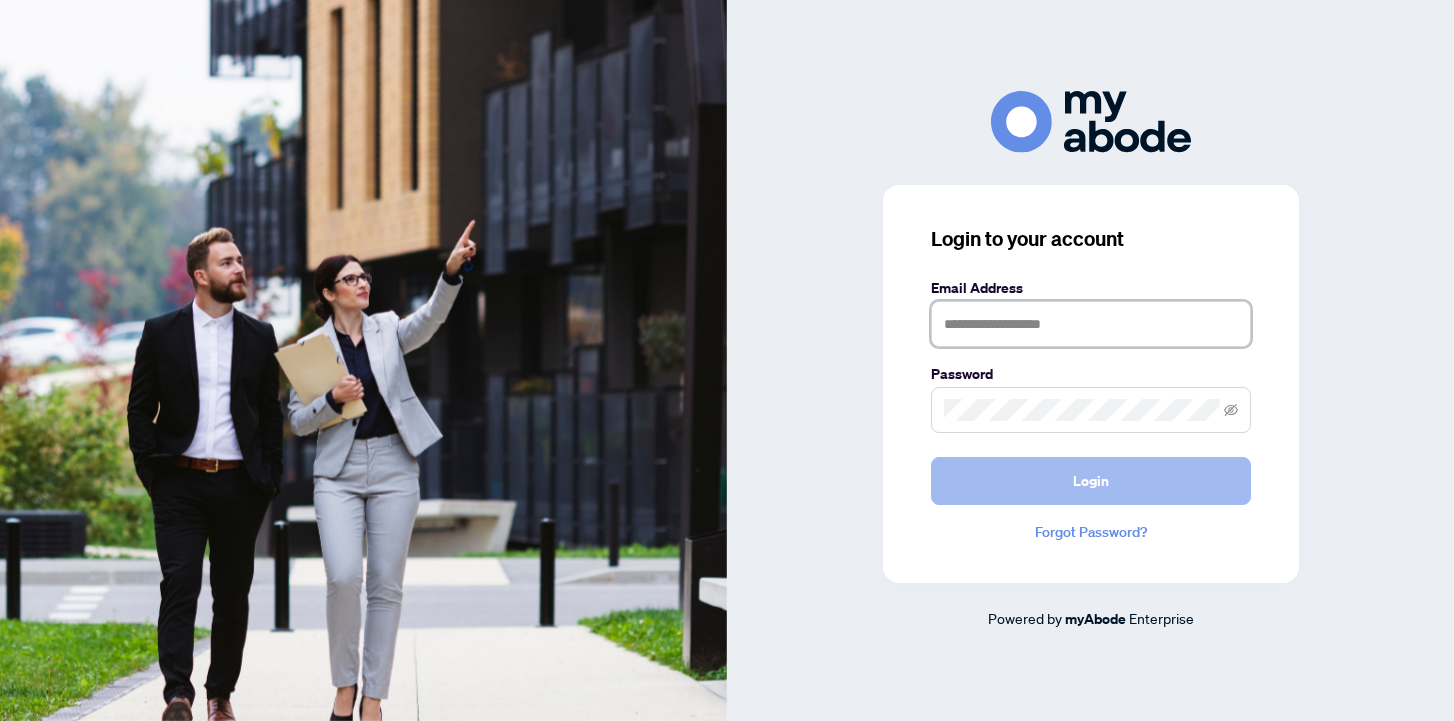 type on "**********" 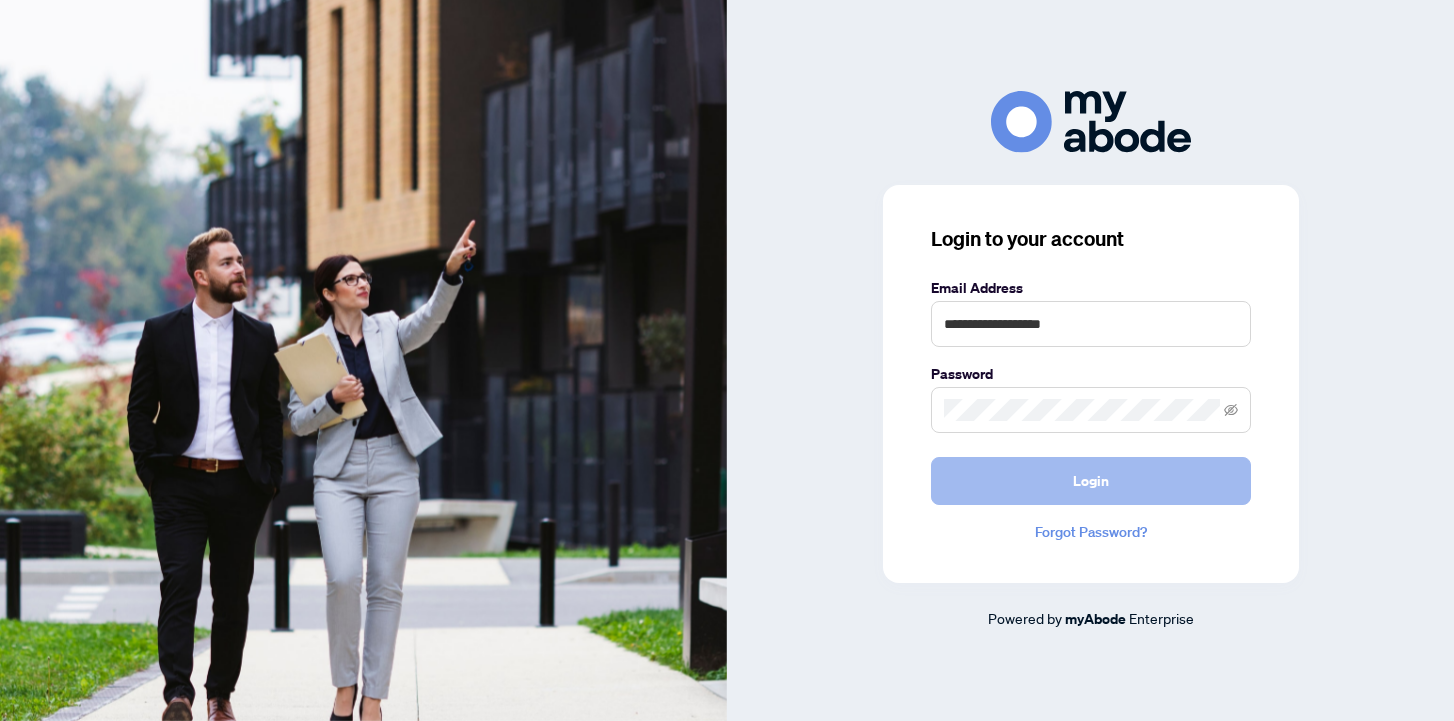 click on "Login" at bounding box center [1091, 481] 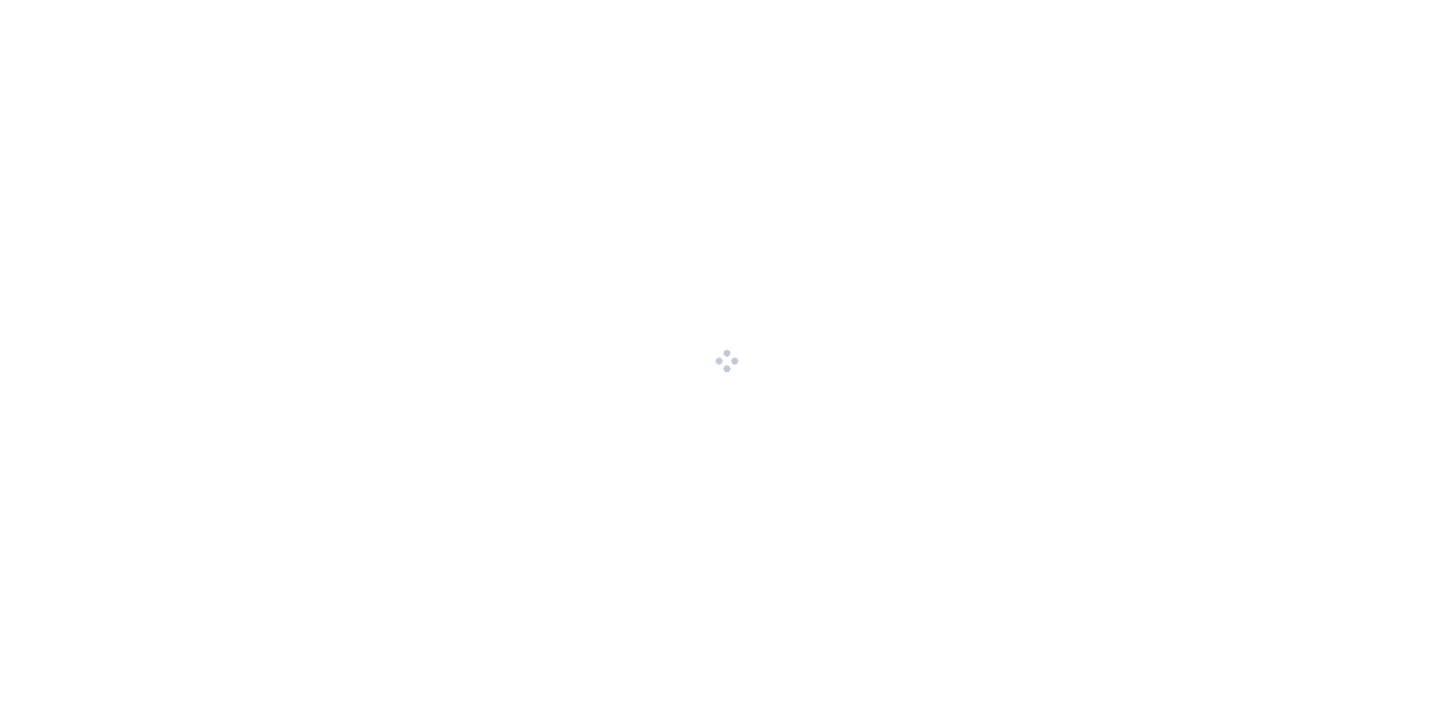 scroll, scrollTop: 0, scrollLeft: 0, axis: both 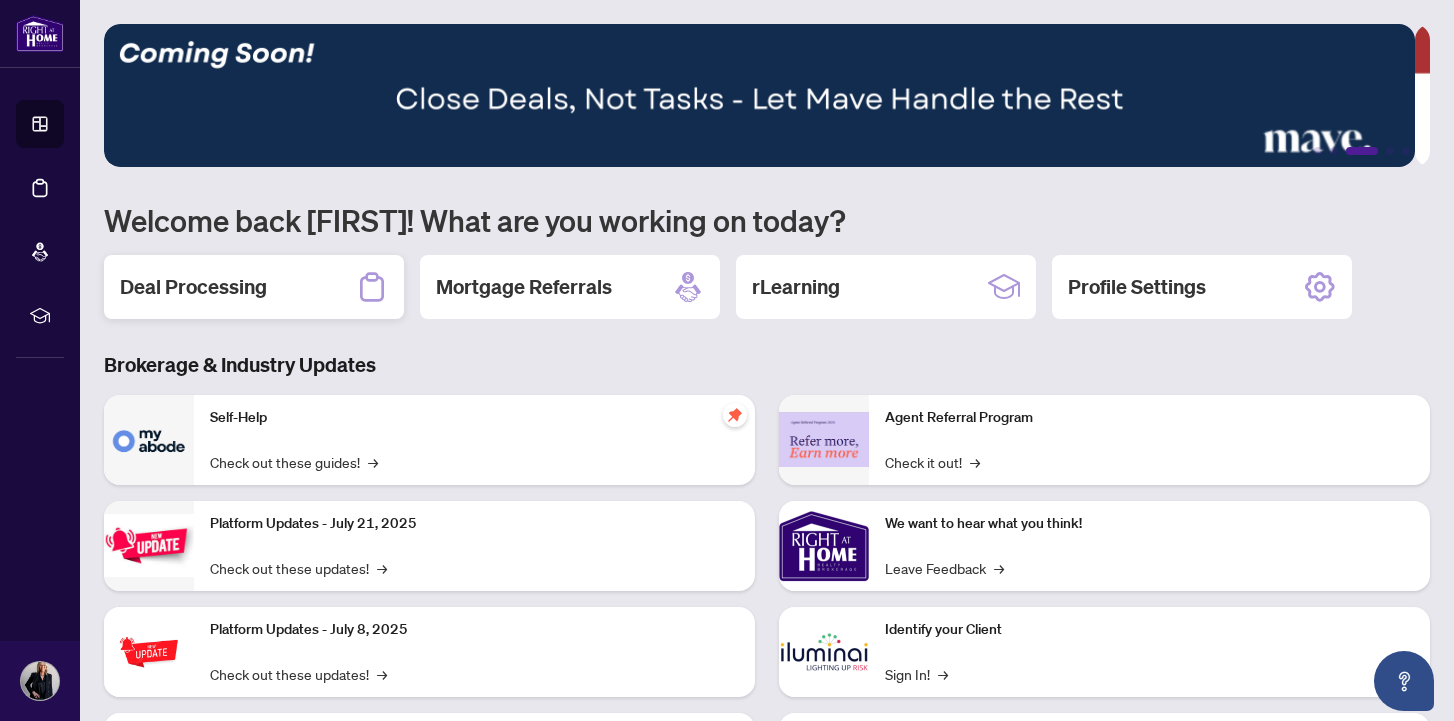 click on "Deal Processing" at bounding box center [193, 287] 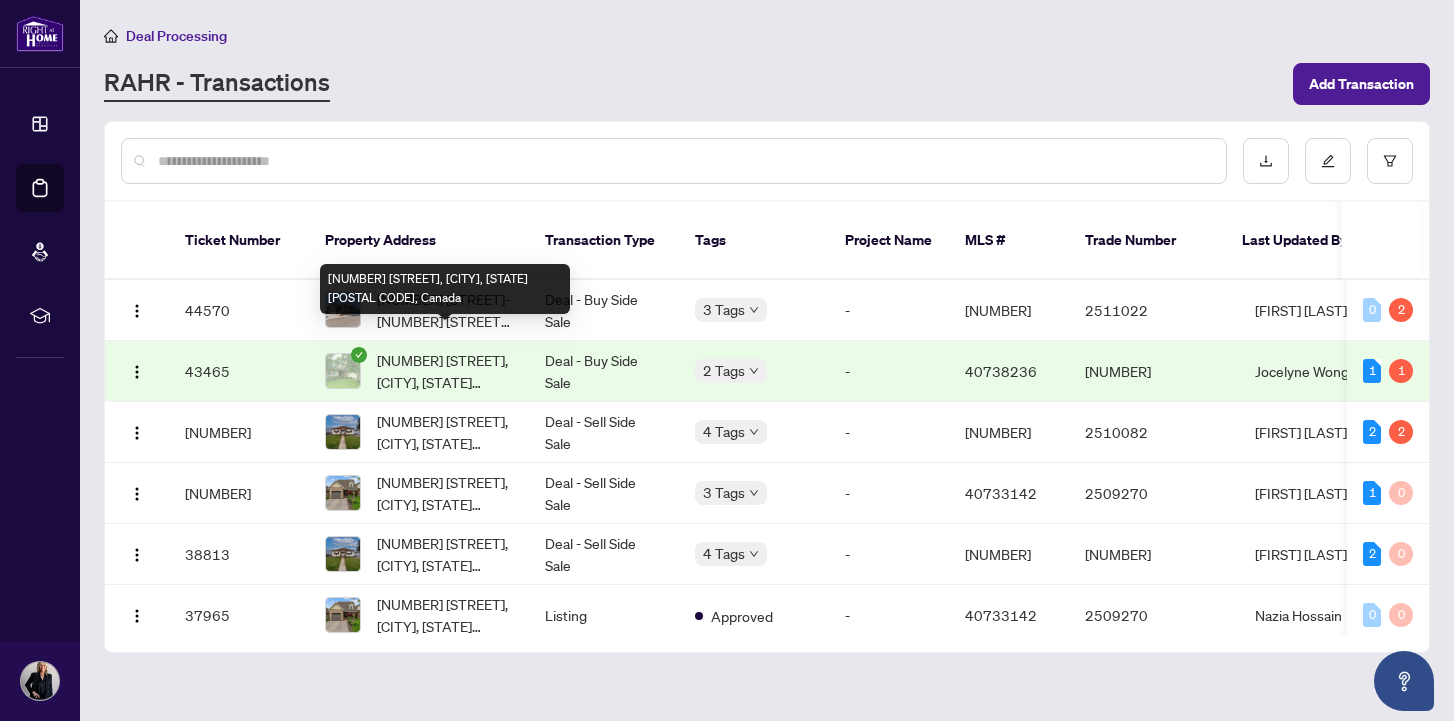 click on "2224 Vista Drive, Burlington, ON L7M 3N5, Canada" at bounding box center [445, 371] 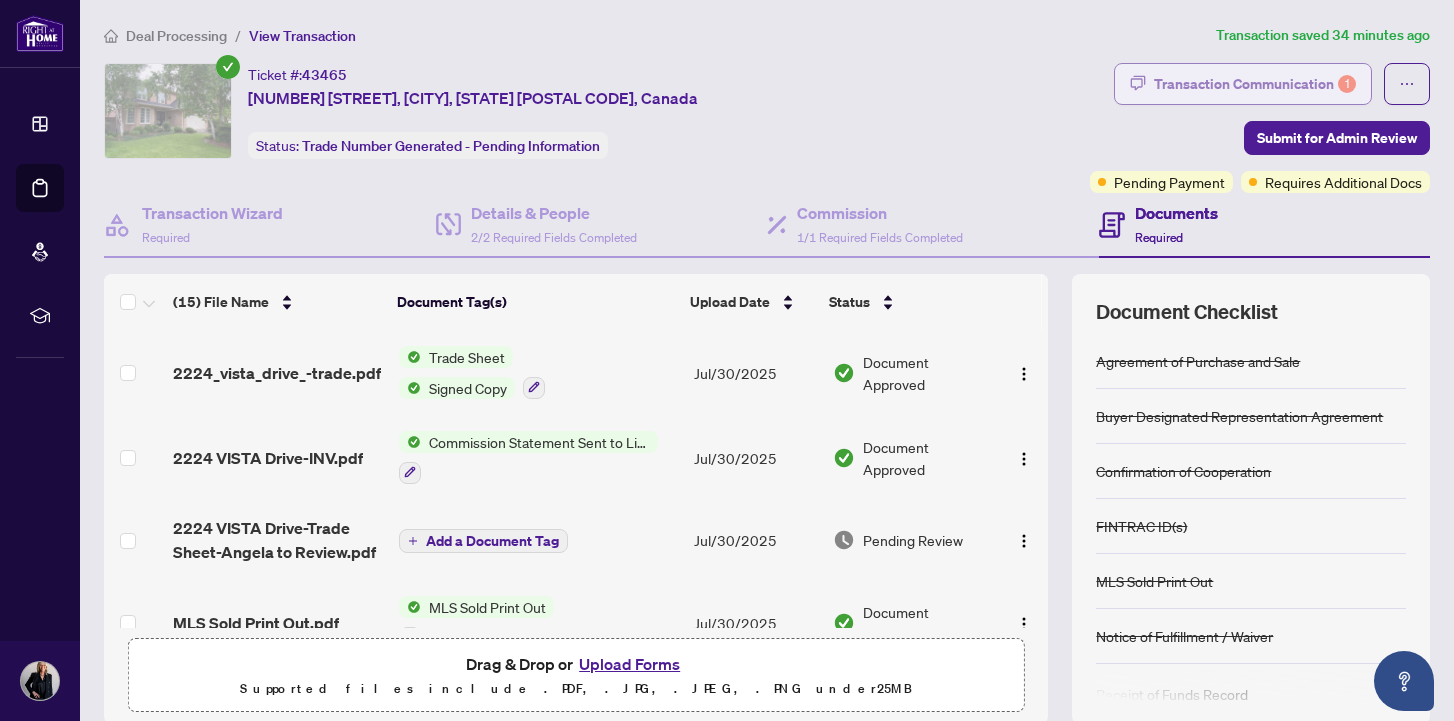 click on "Transaction Communication 1" at bounding box center [1255, 84] 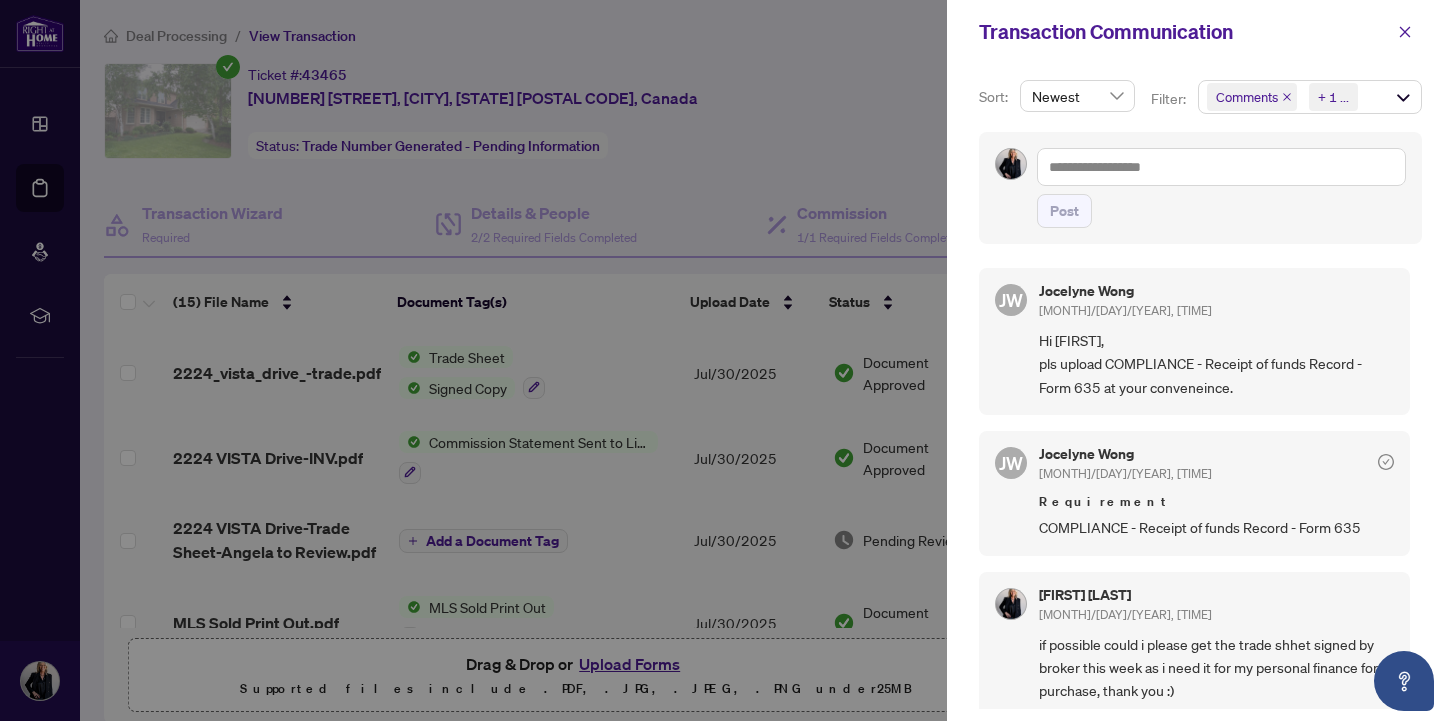 click on "Comments Requirements + 1 ..." at bounding box center (1310, 97) 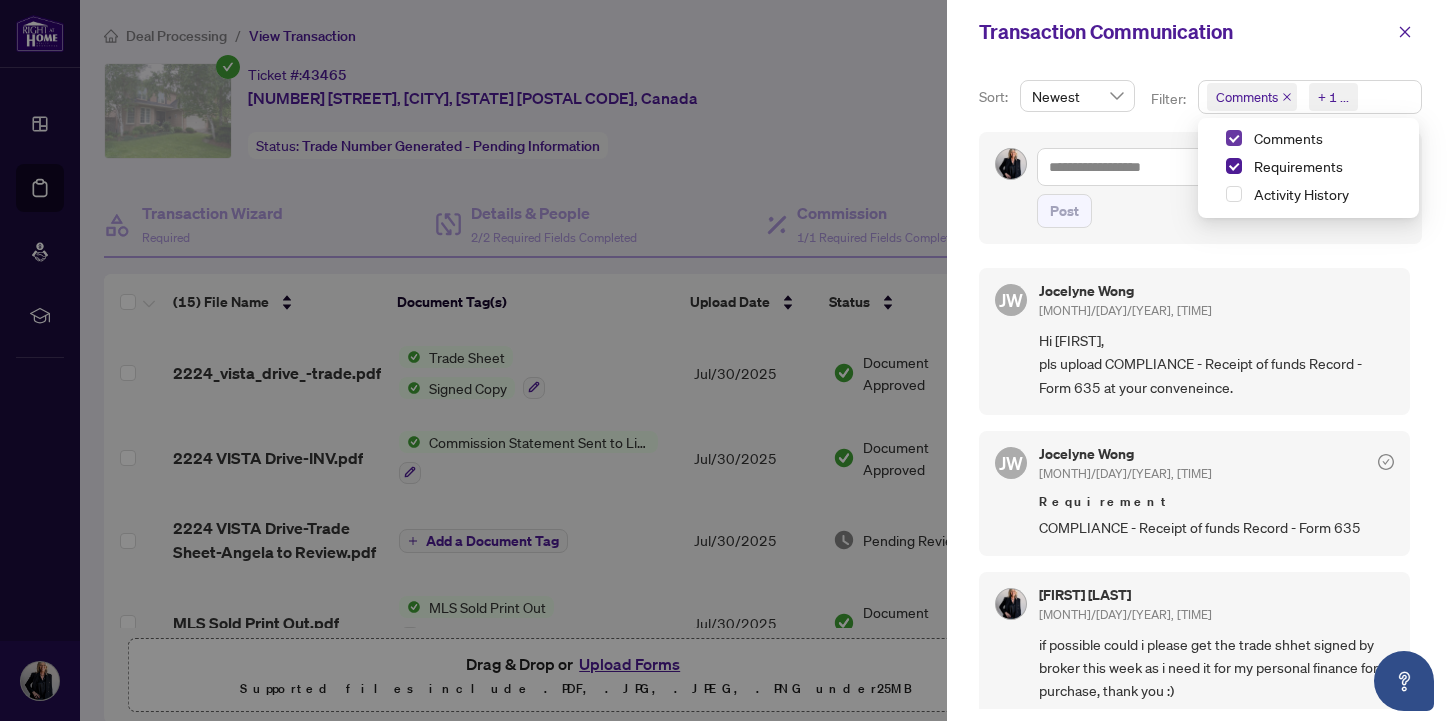 click at bounding box center [1234, 138] 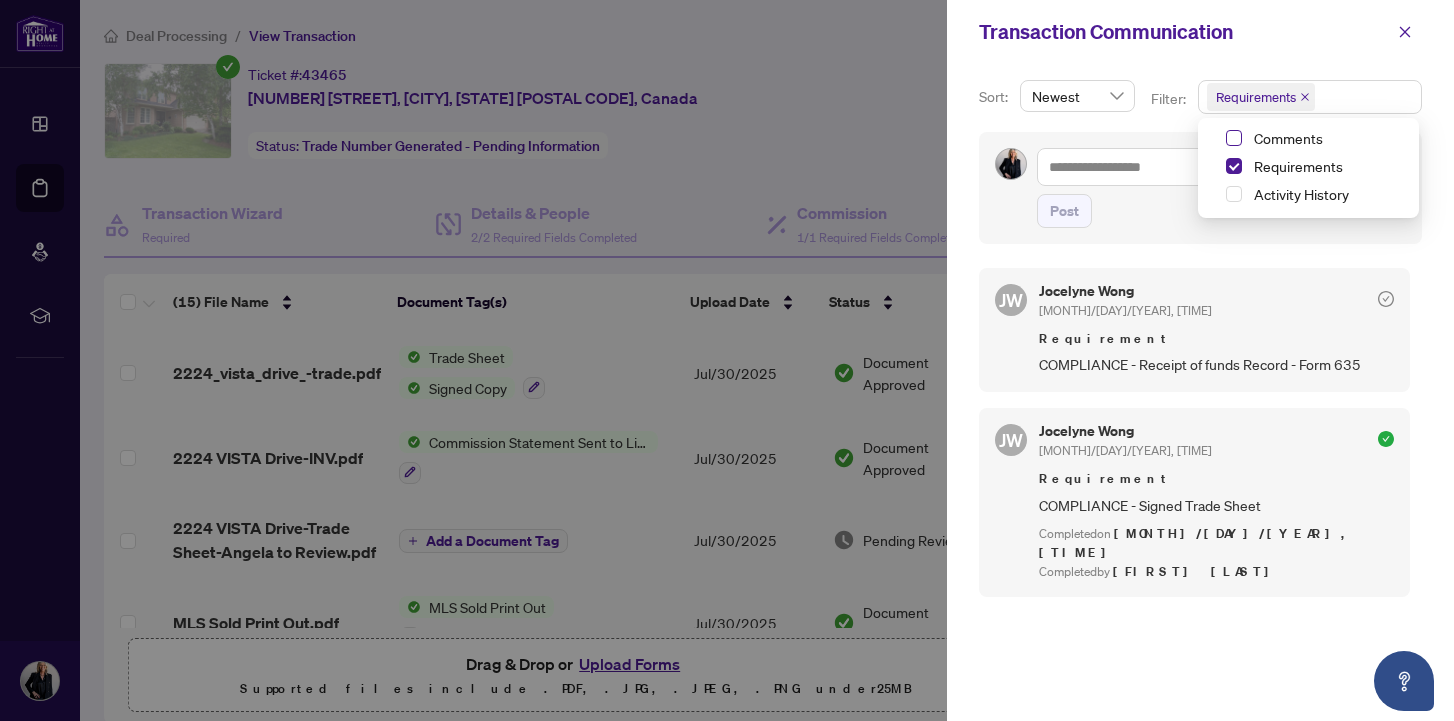 click at bounding box center (1234, 138) 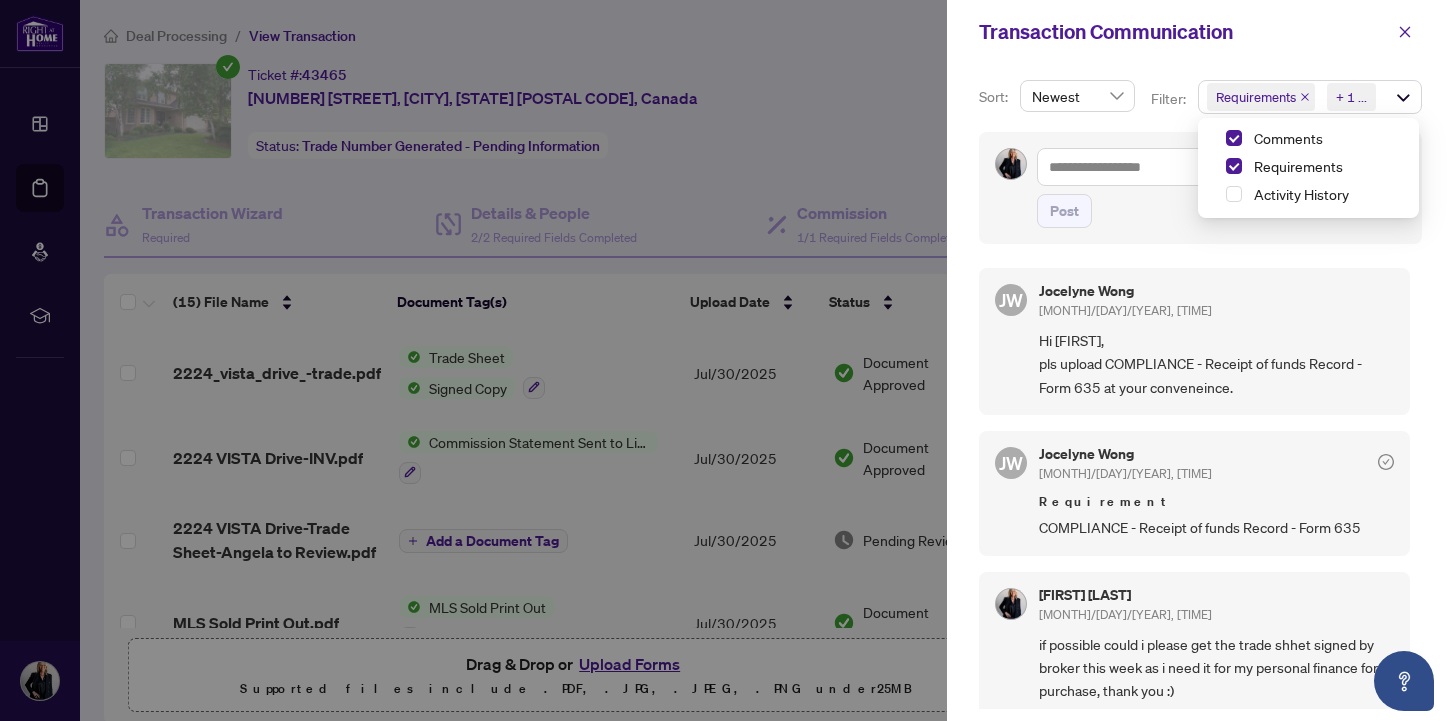 scroll, scrollTop: 25, scrollLeft: 0, axis: vertical 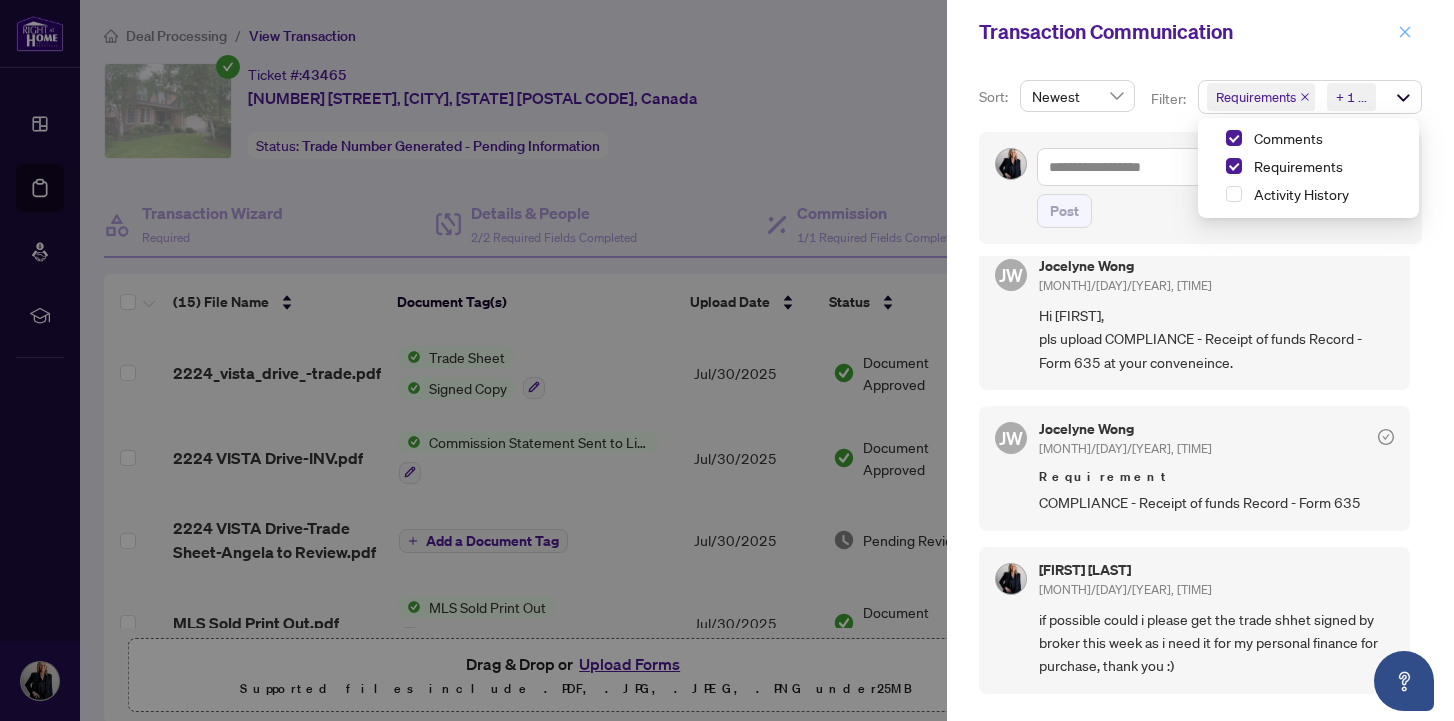 click 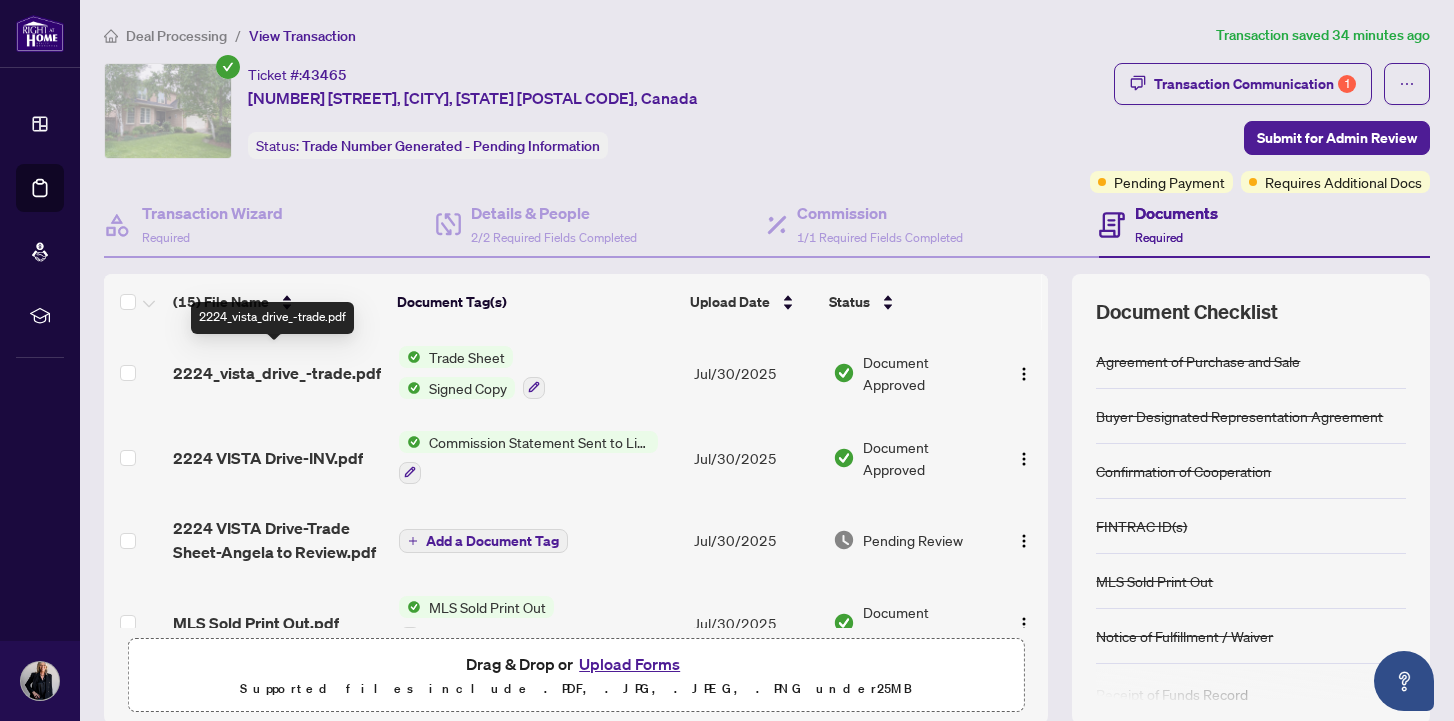 click on "2224_vista_drive_-trade.pdf" at bounding box center [277, 373] 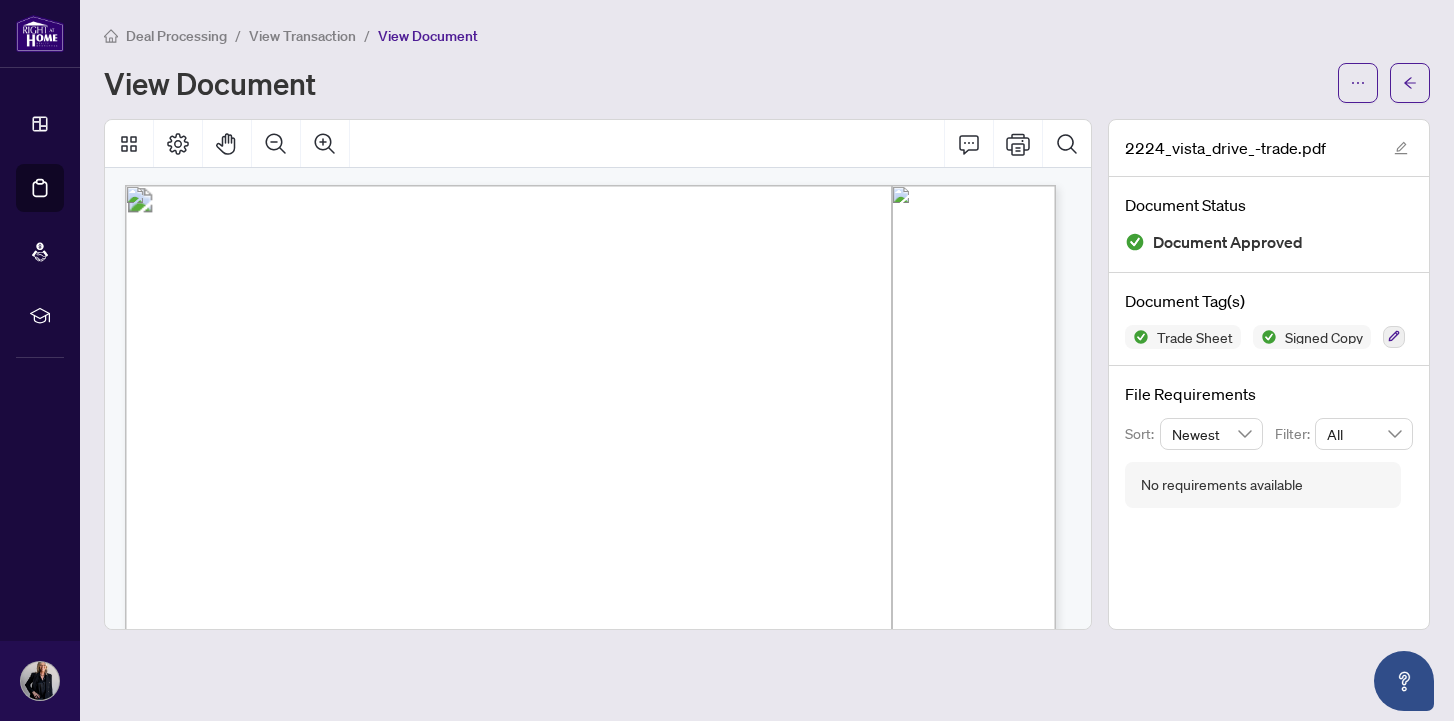 scroll, scrollTop: 0, scrollLeft: 0, axis: both 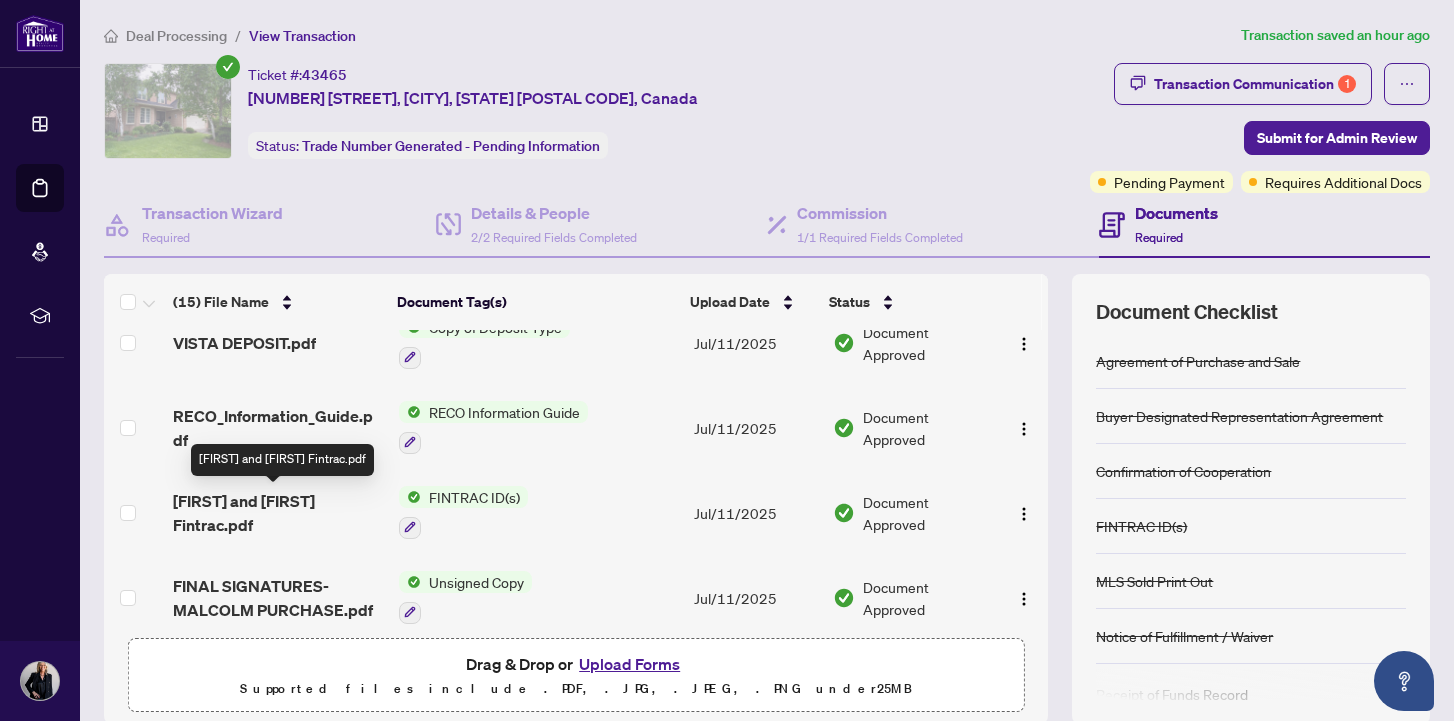 click on "Jaclyn and Blake Fintrac.pdf" at bounding box center [277, 513] 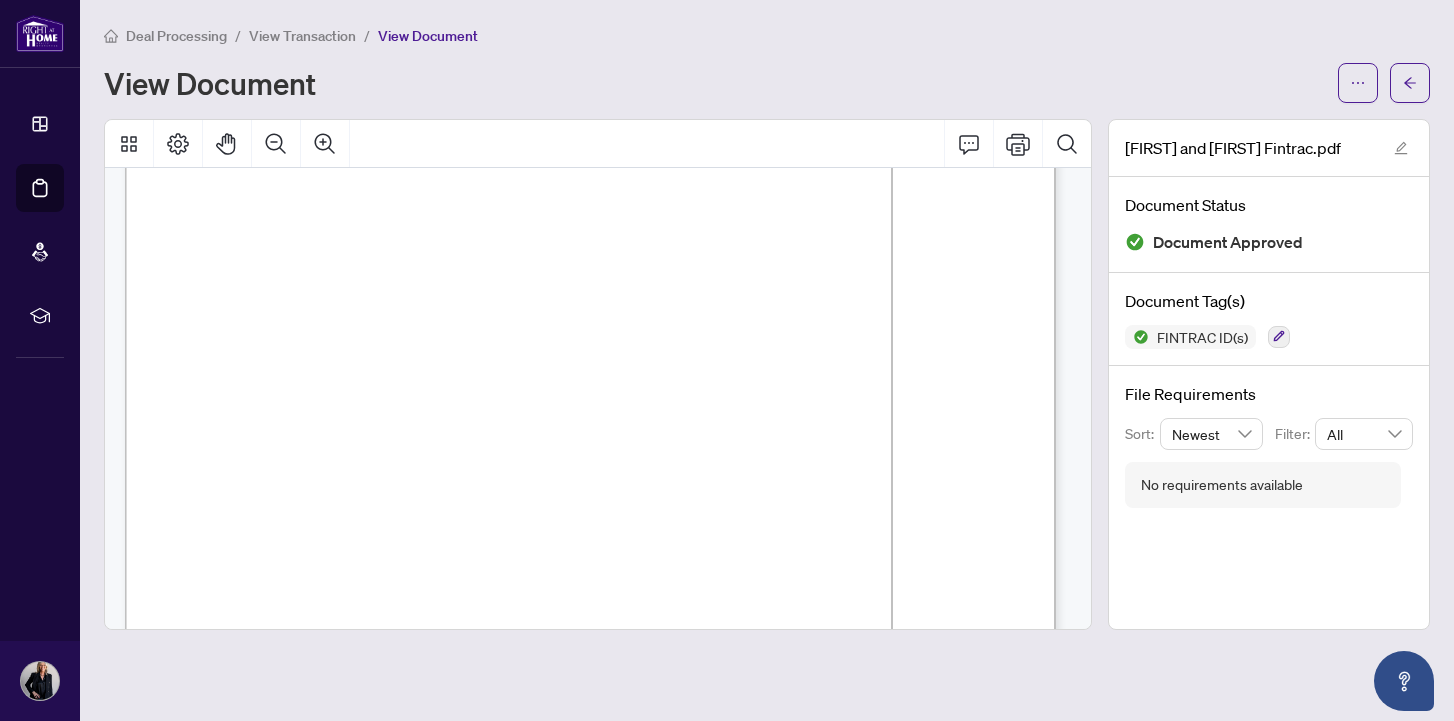 scroll, scrollTop: 5633, scrollLeft: 0, axis: vertical 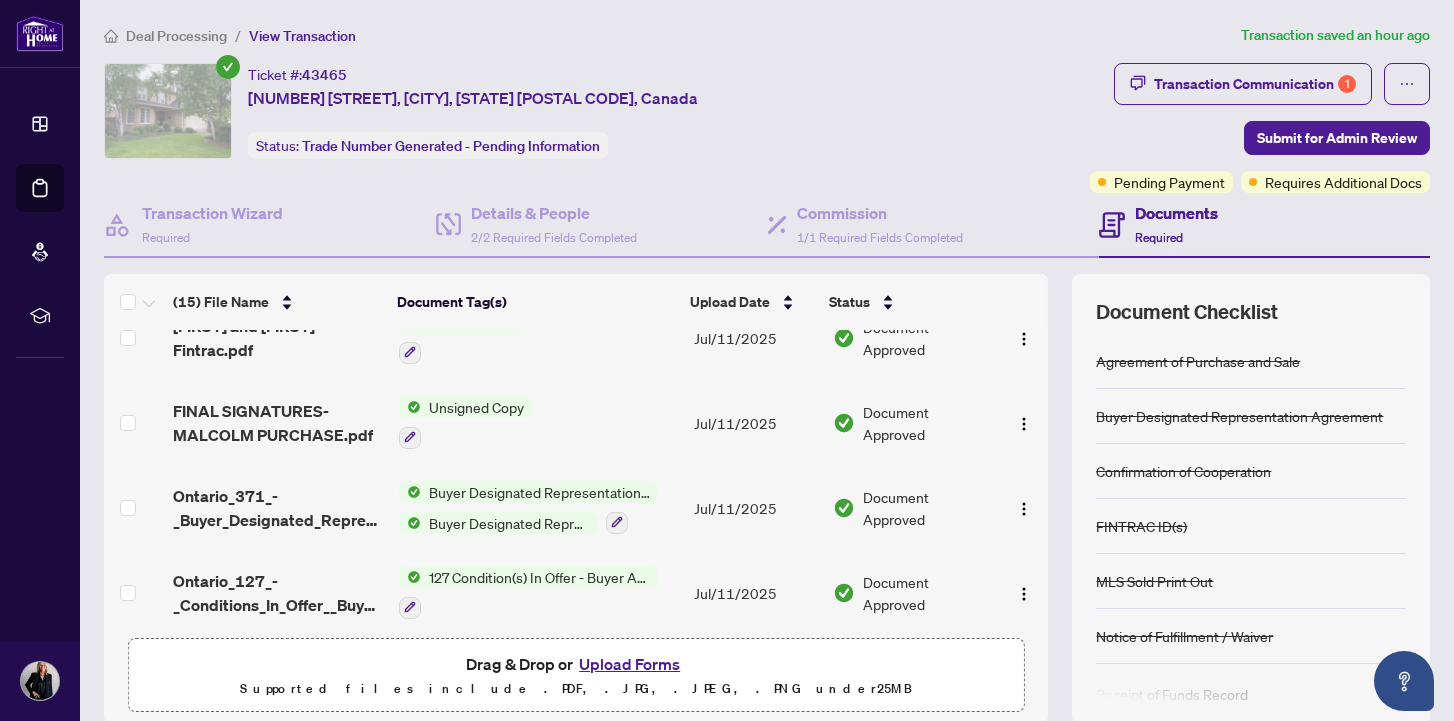 click on "Upload Forms" at bounding box center (629, 664) 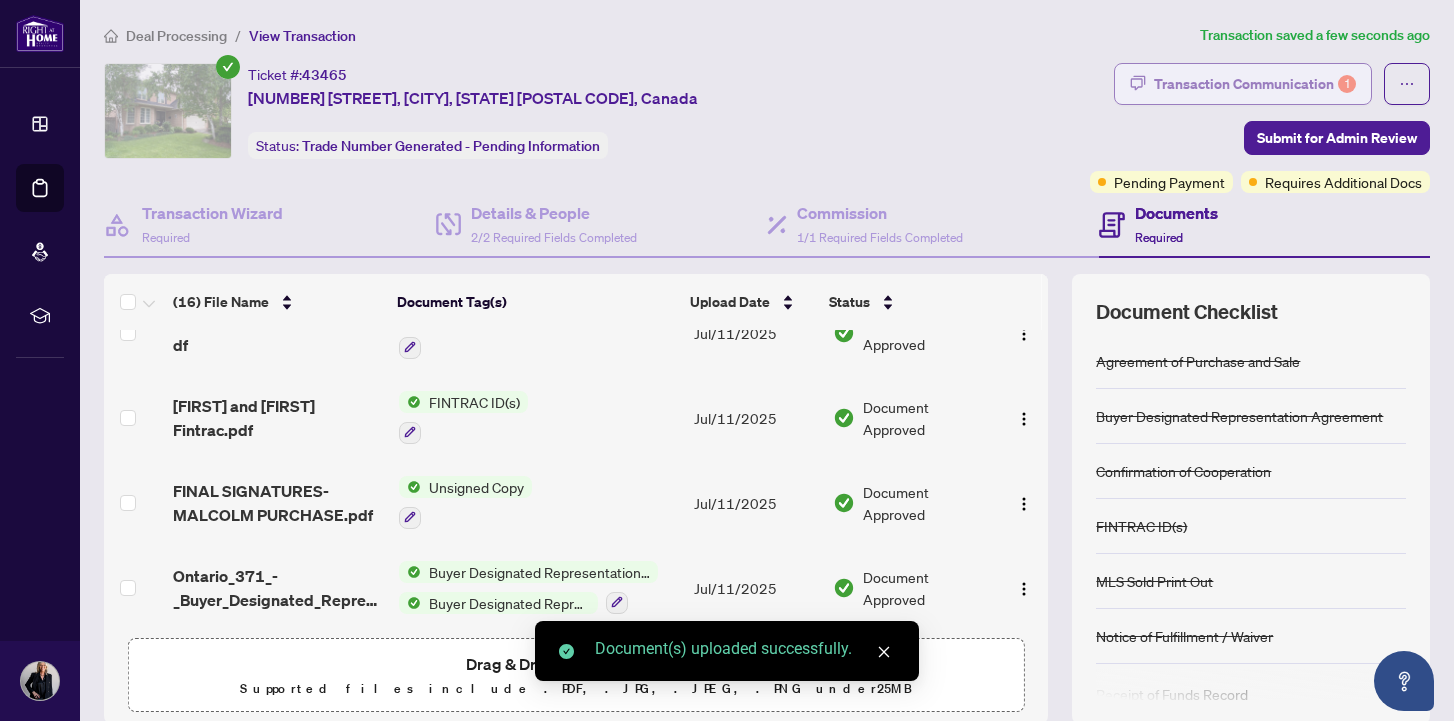 click on "Transaction Communication 1" at bounding box center (1255, 84) 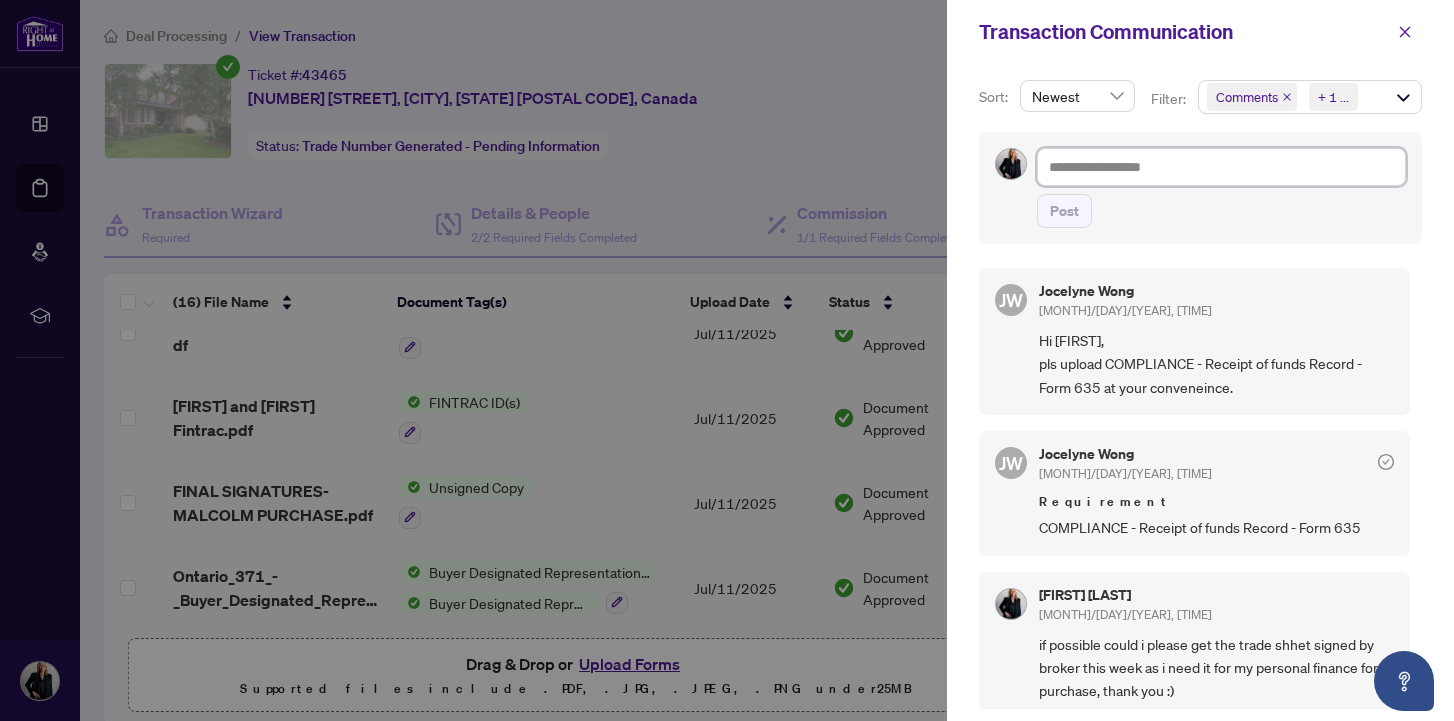 click at bounding box center [1221, 167] 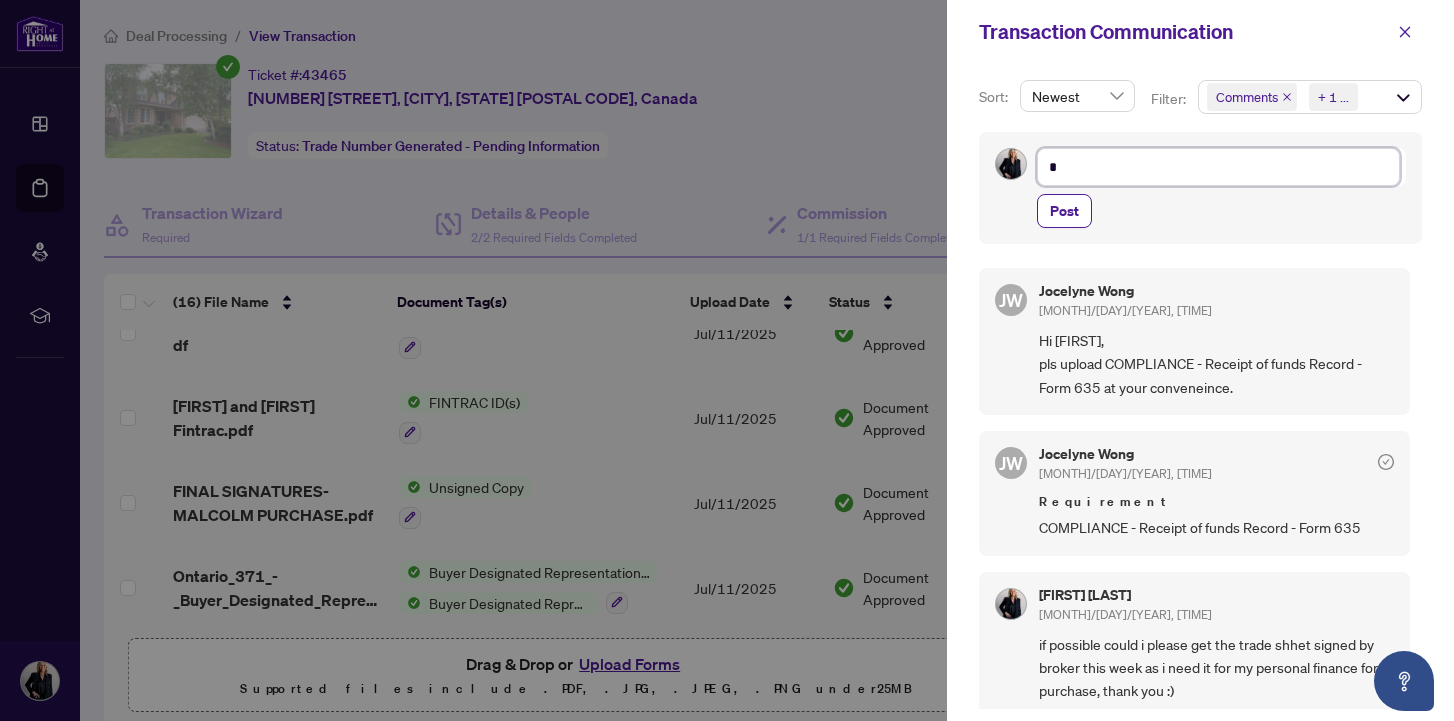 type on "**" 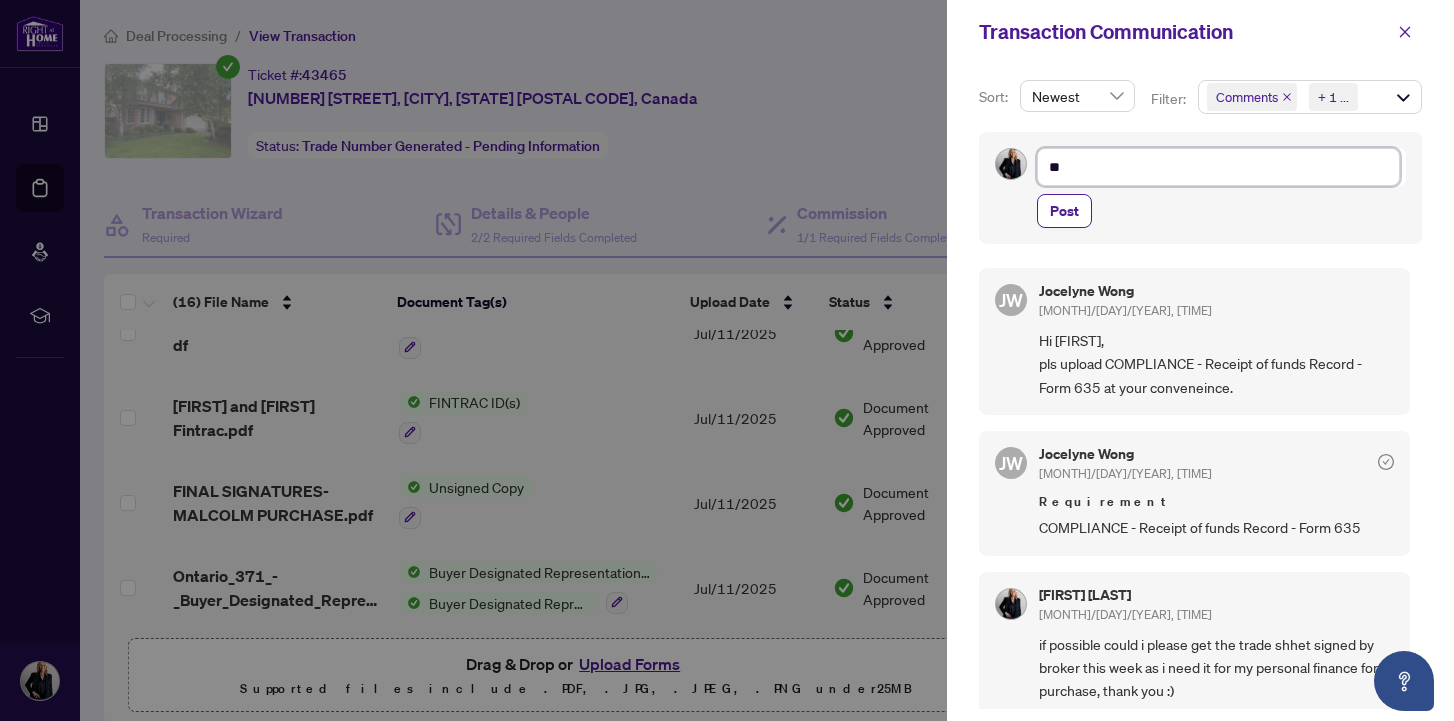type on "***" 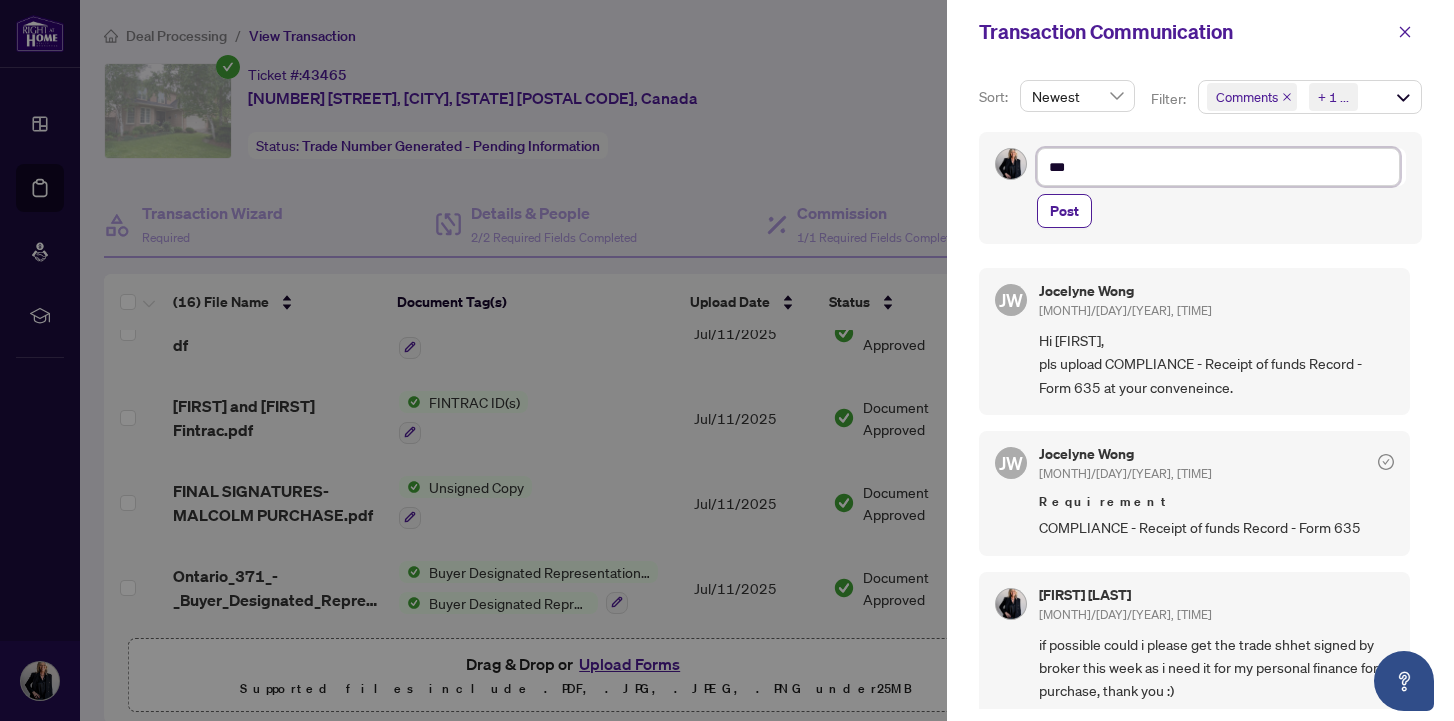 type on "***" 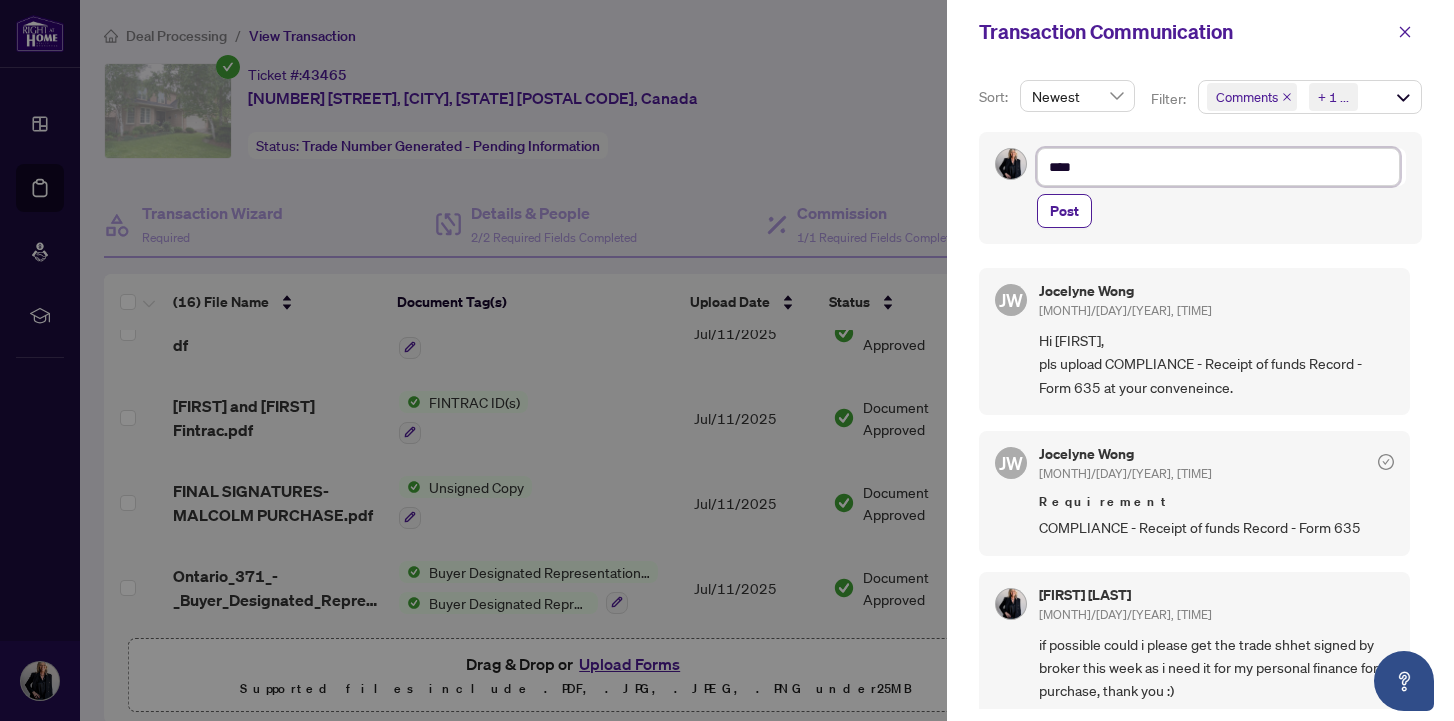 type on "*****" 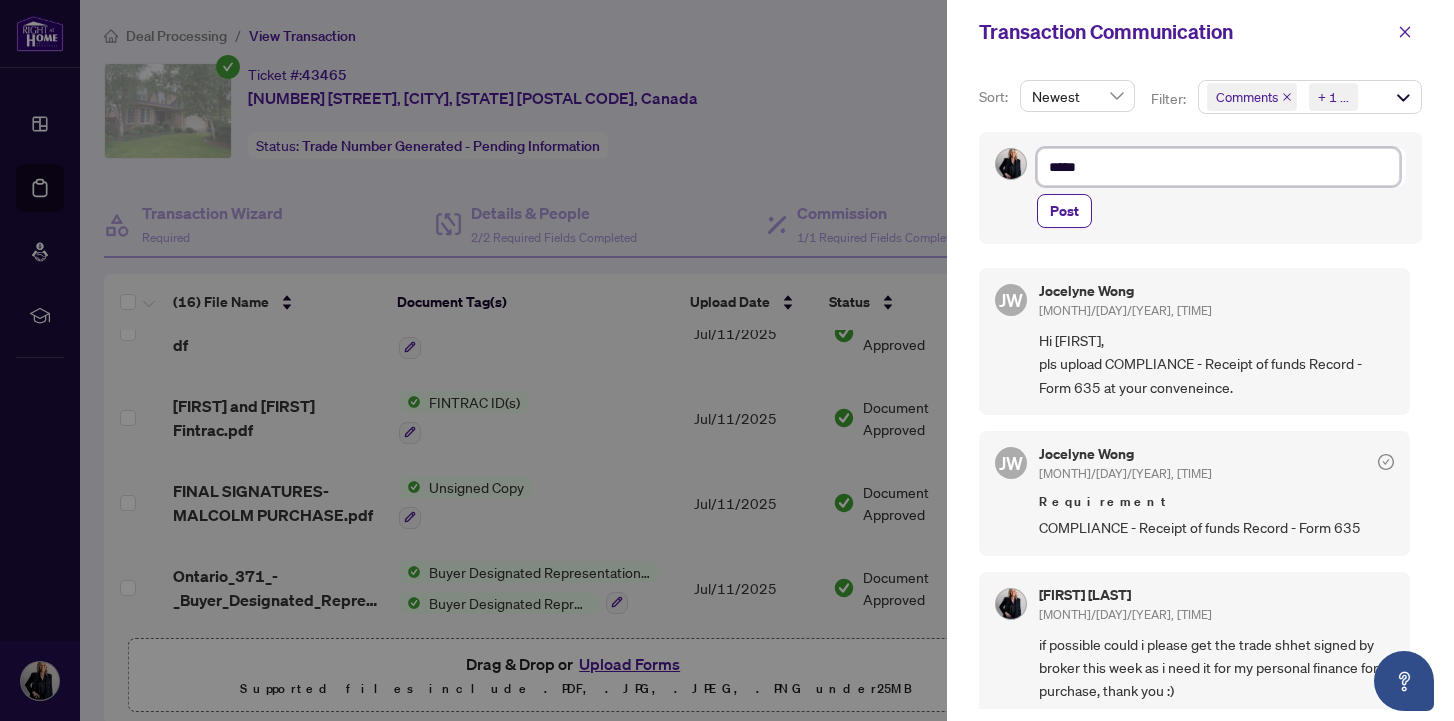 type on "******" 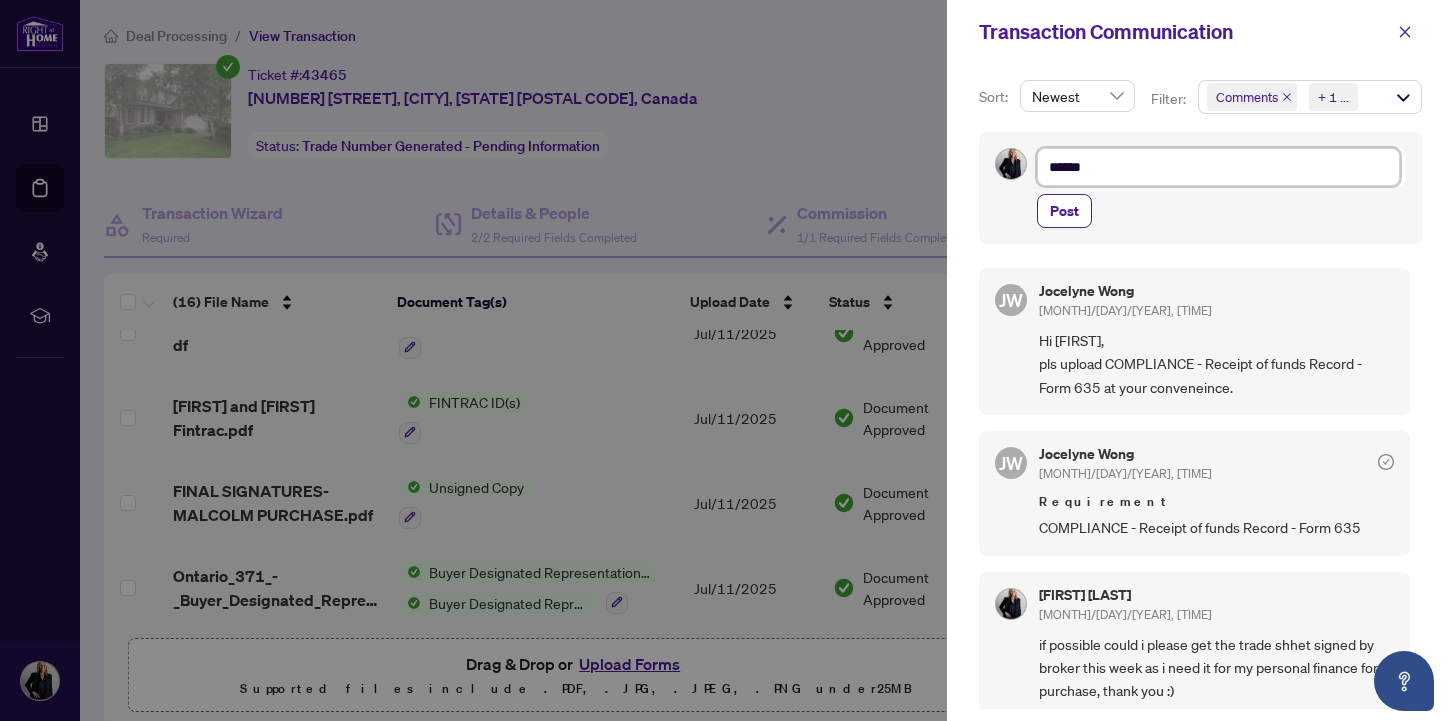 type on "*******" 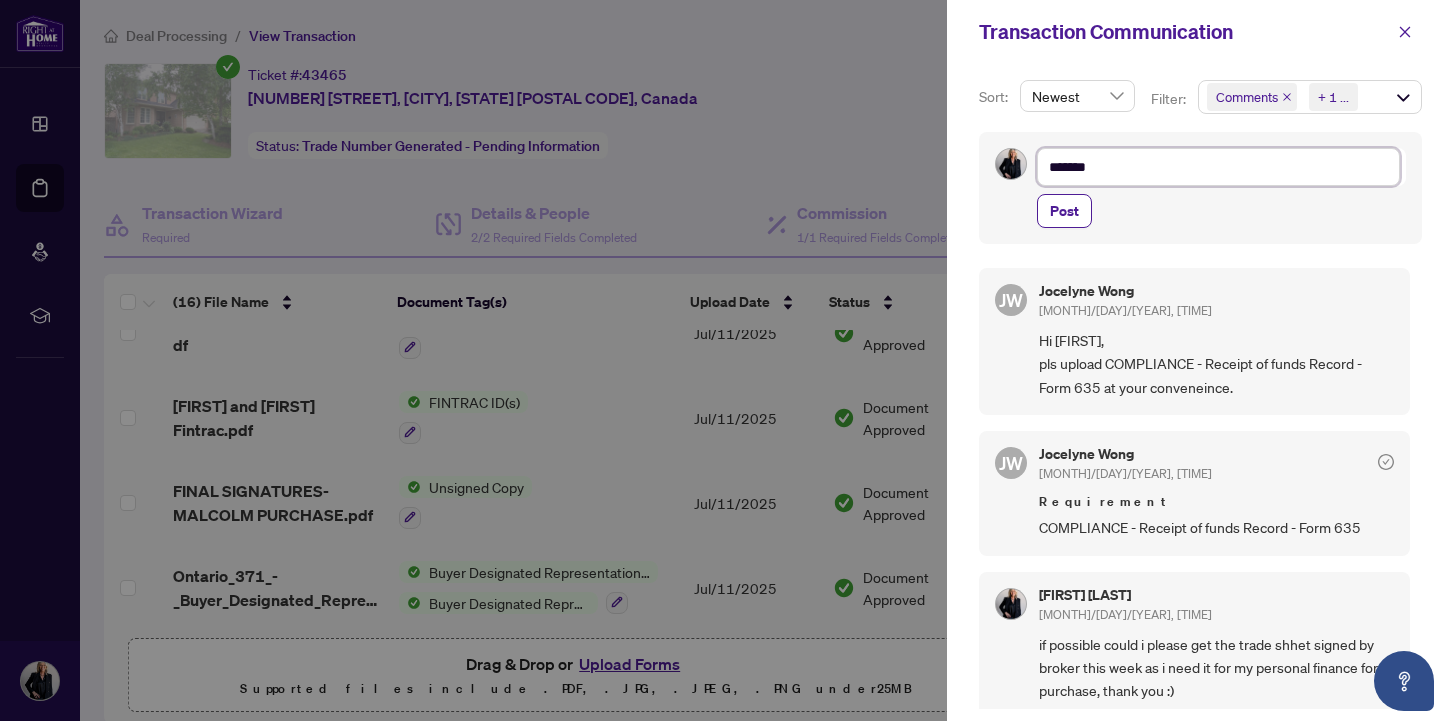 type on "*******" 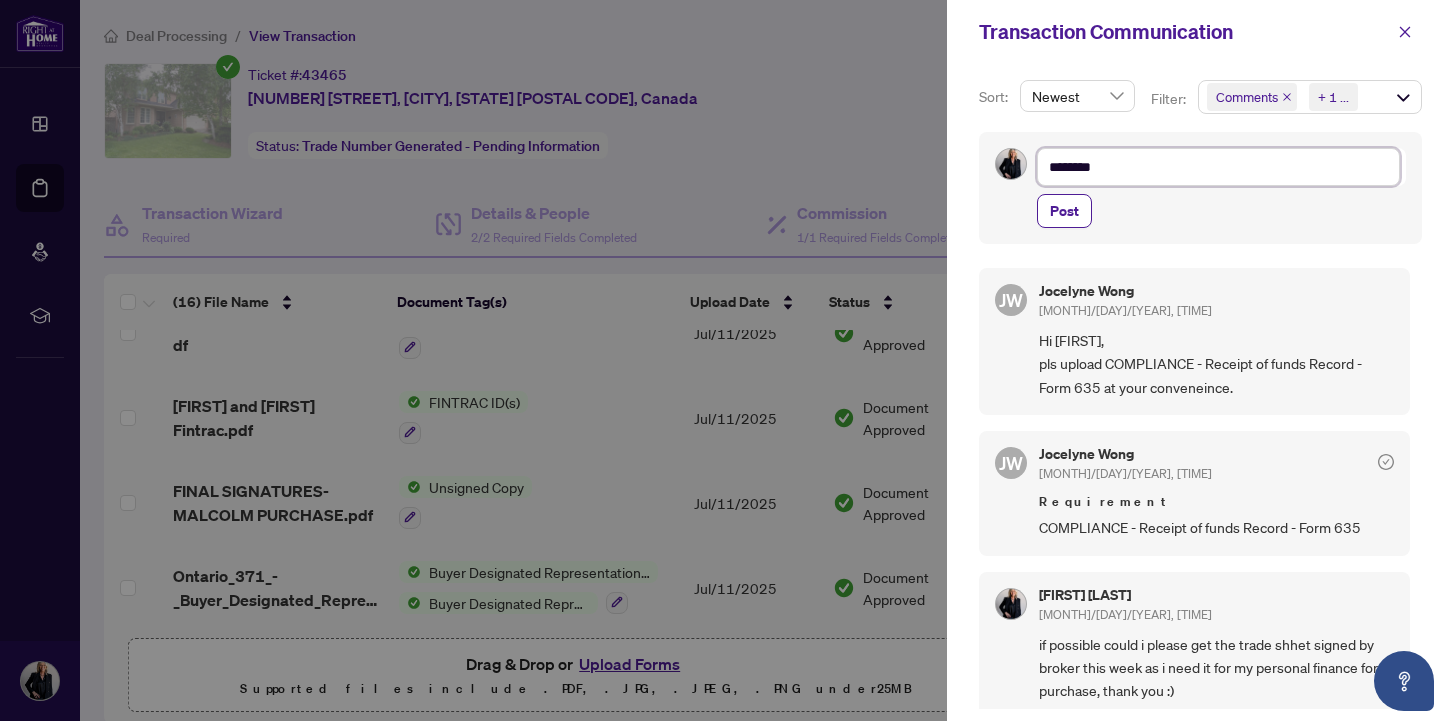 type on "*********" 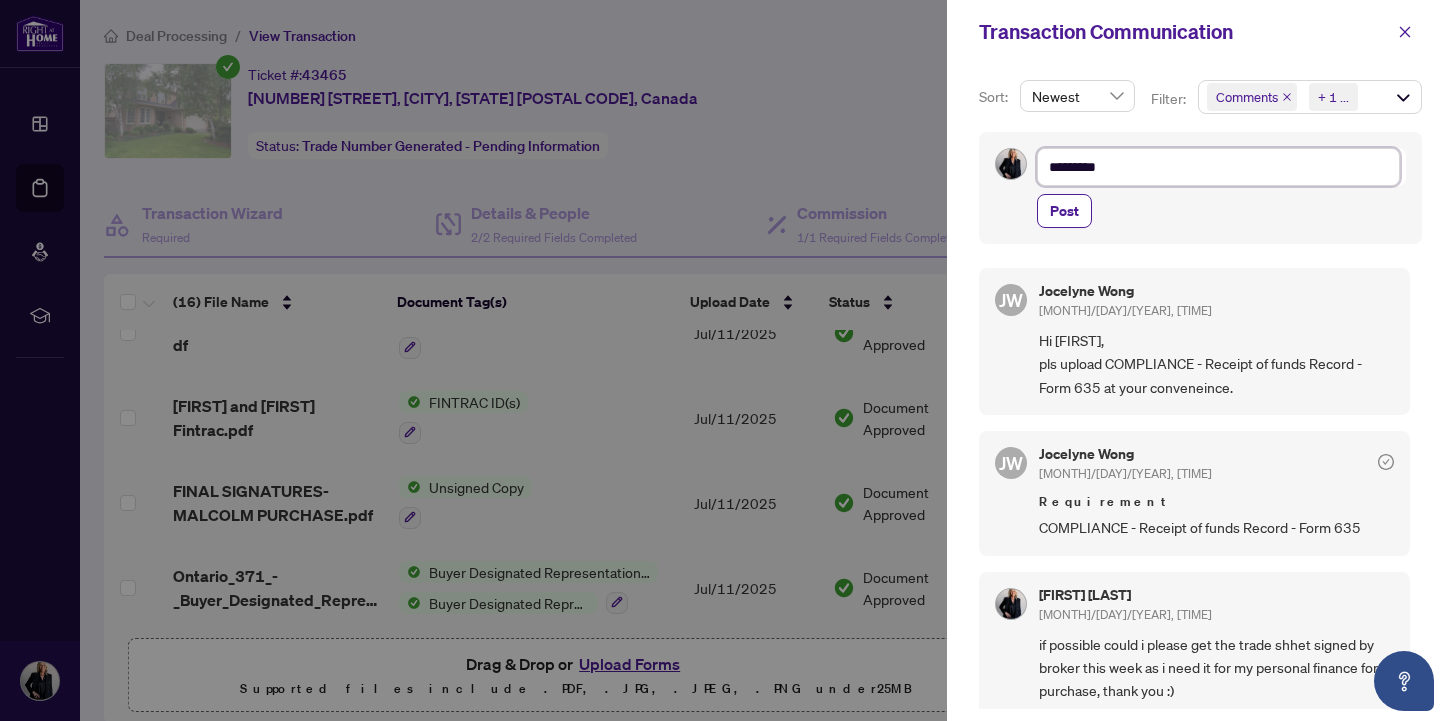 type on "**********" 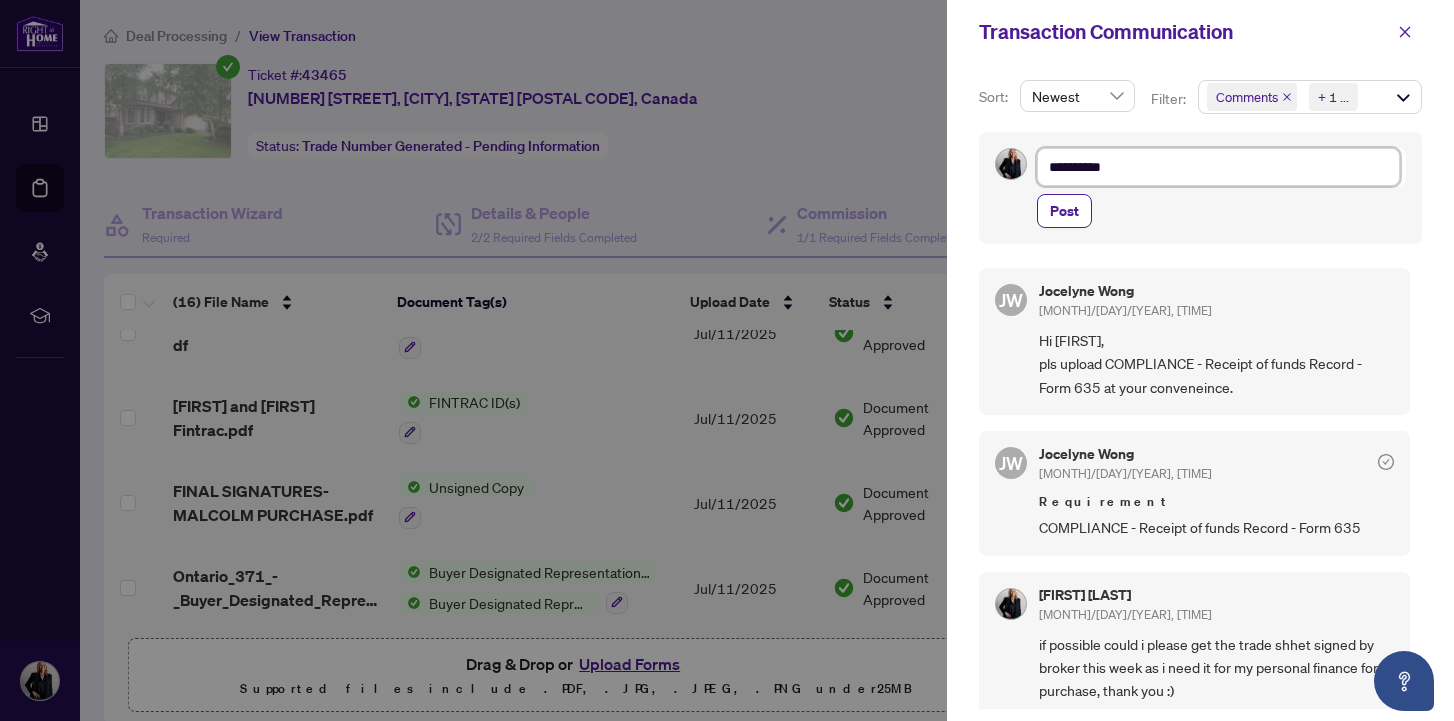 type on "**********" 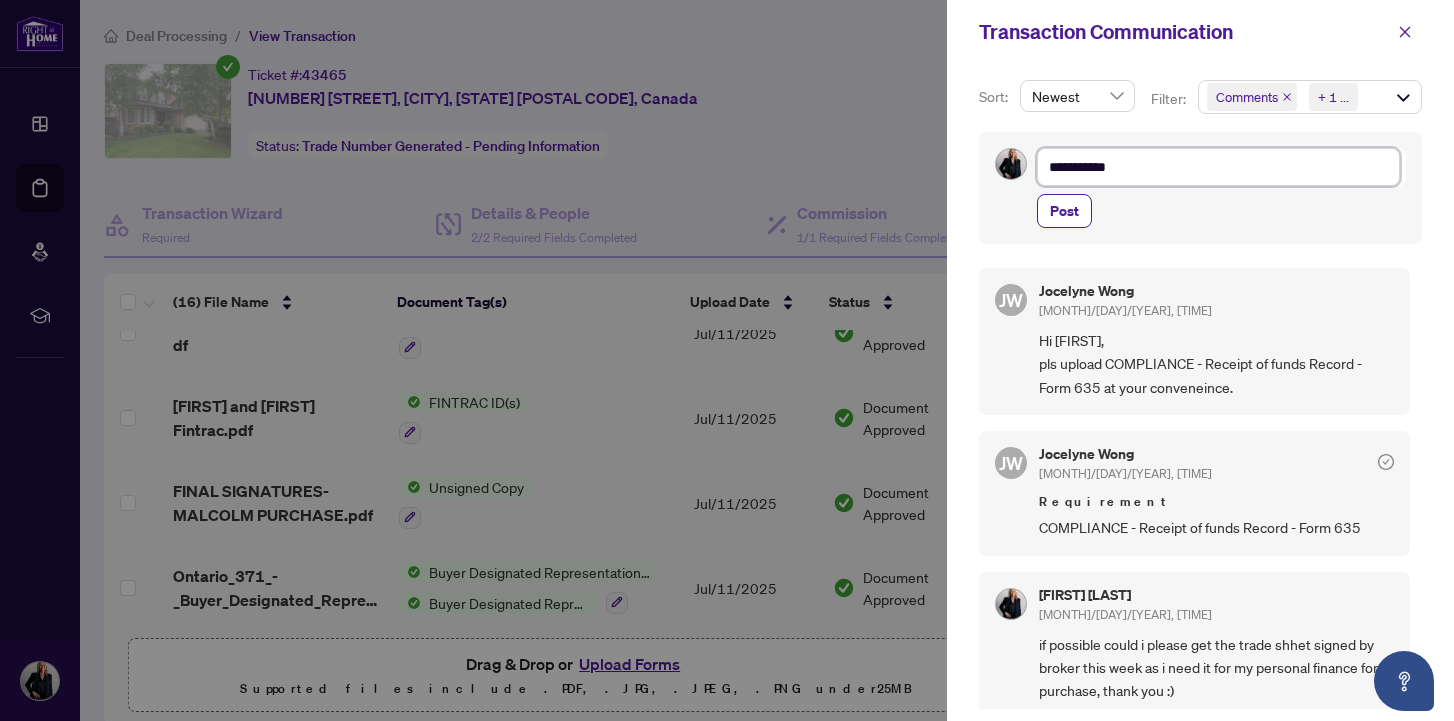 type on "**********" 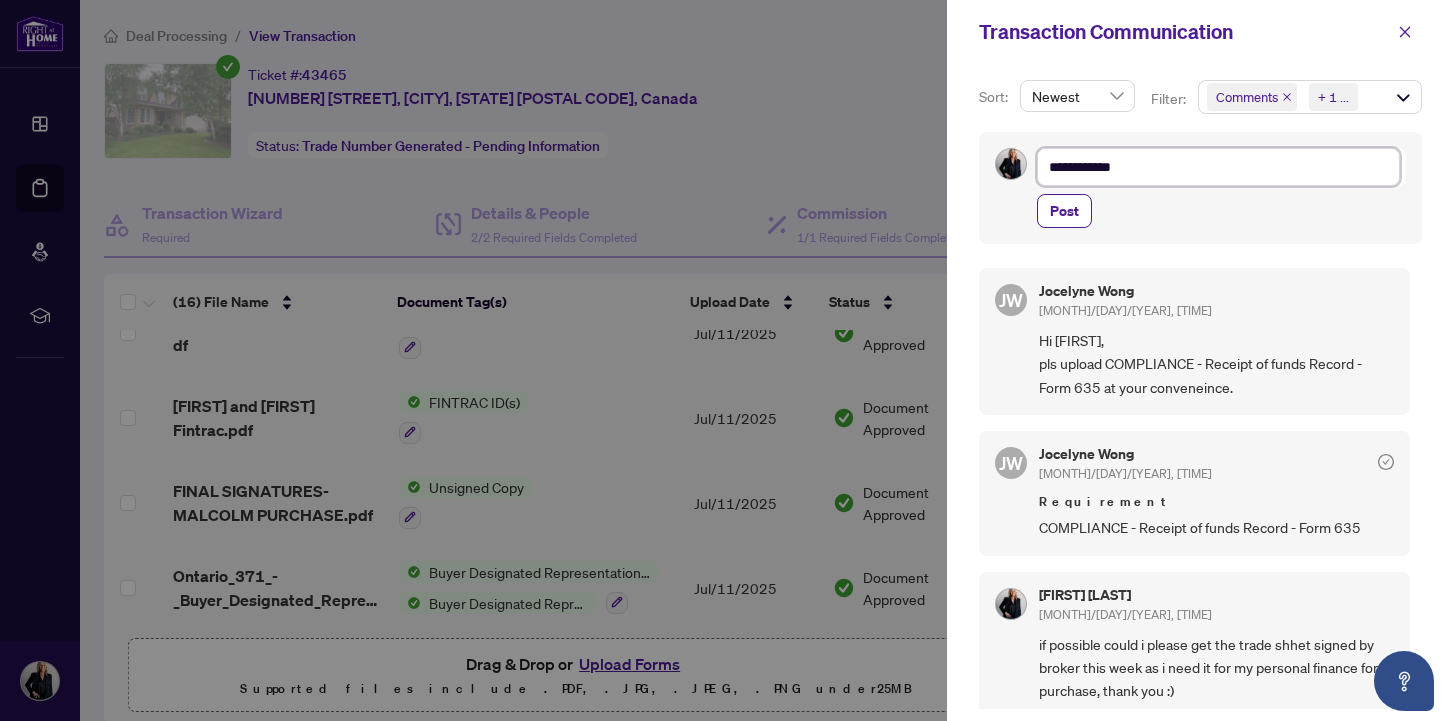 type on "**********" 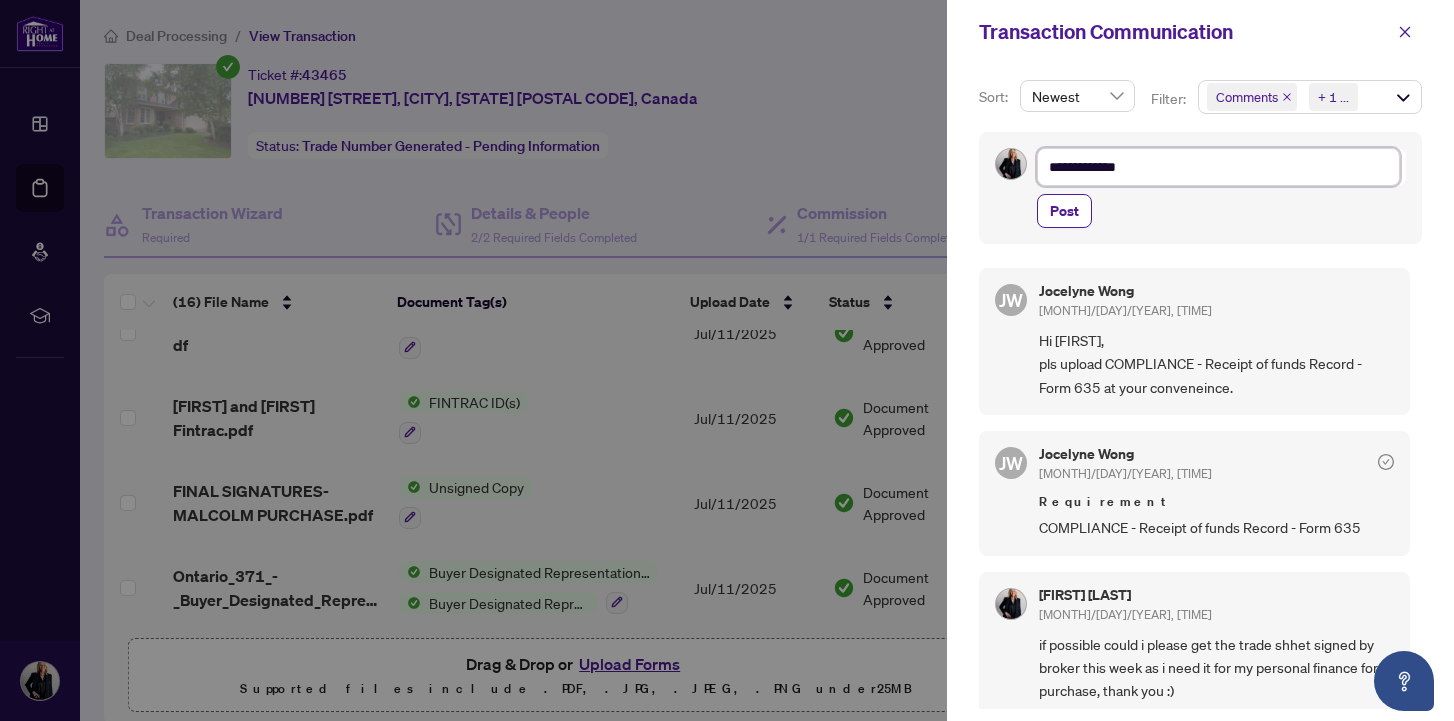type on "**********" 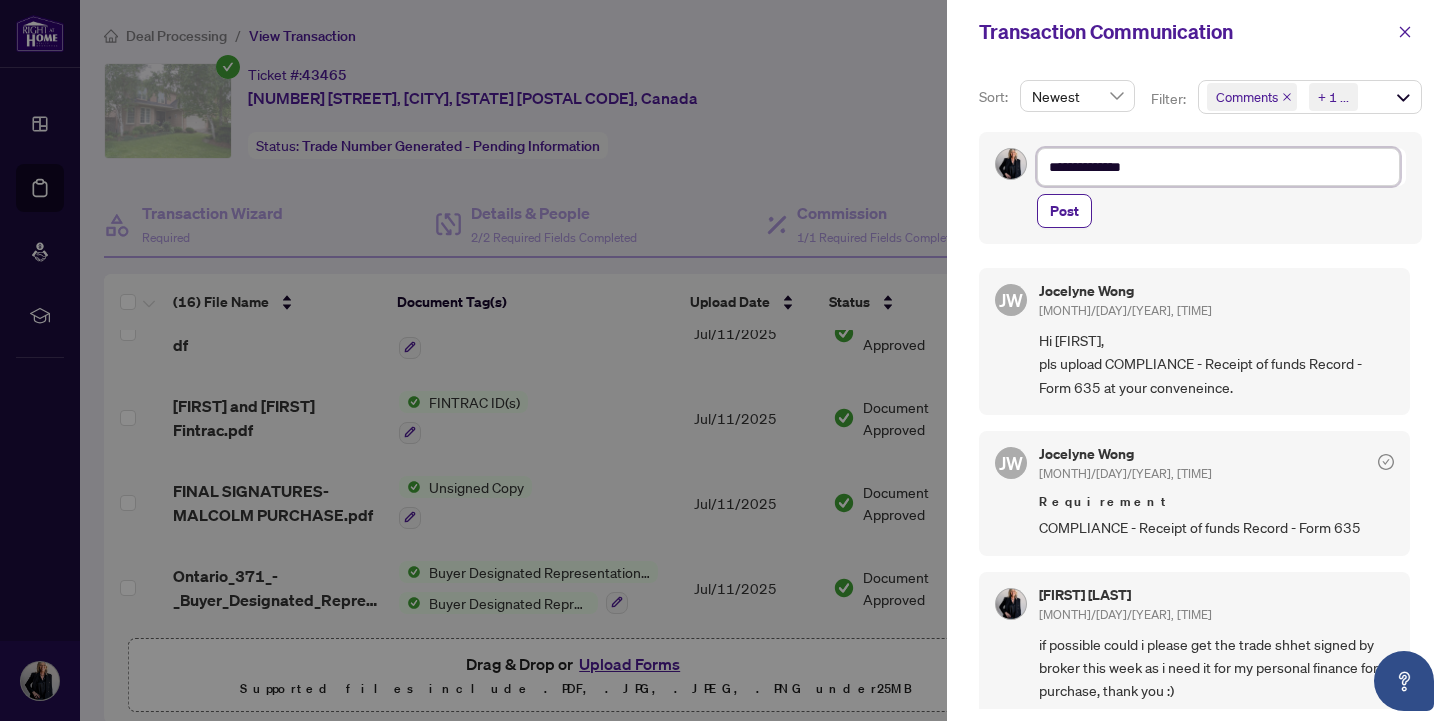 type on "**********" 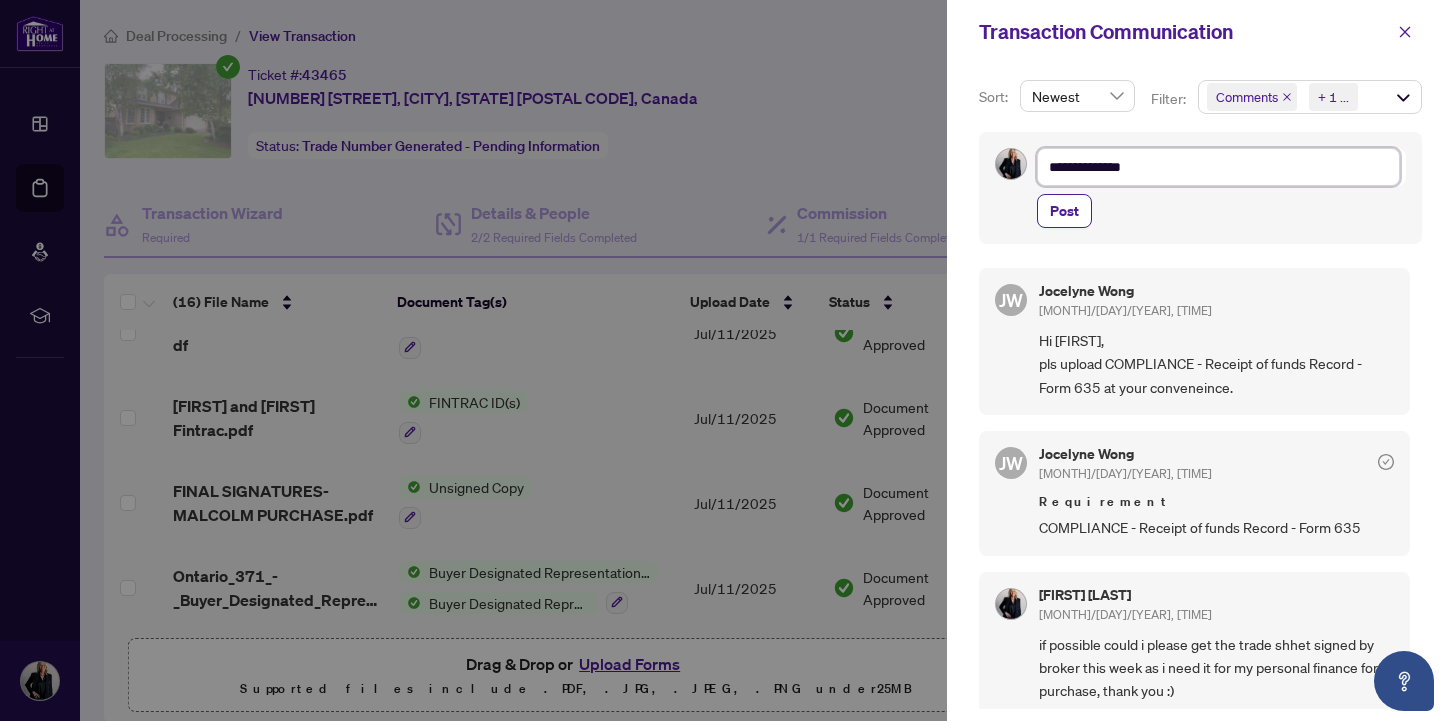 type on "**********" 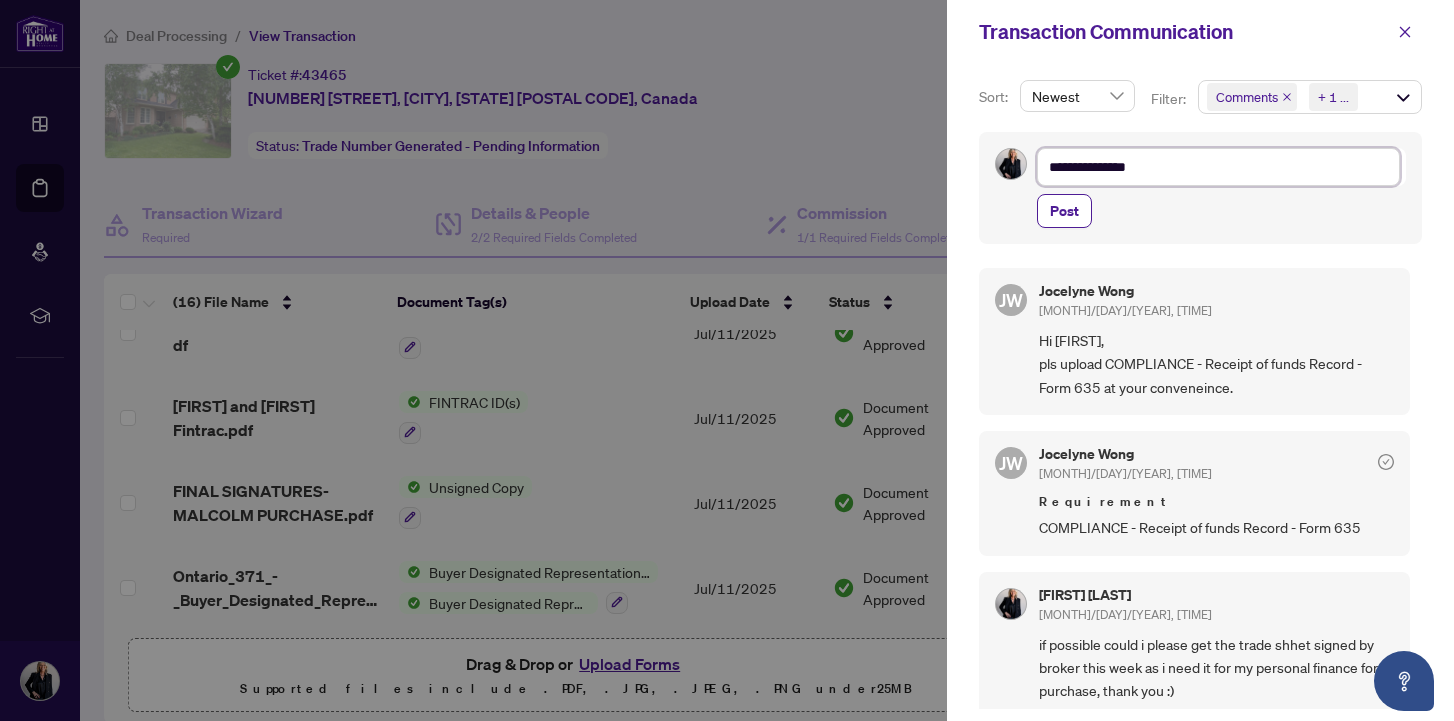 type on "**********" 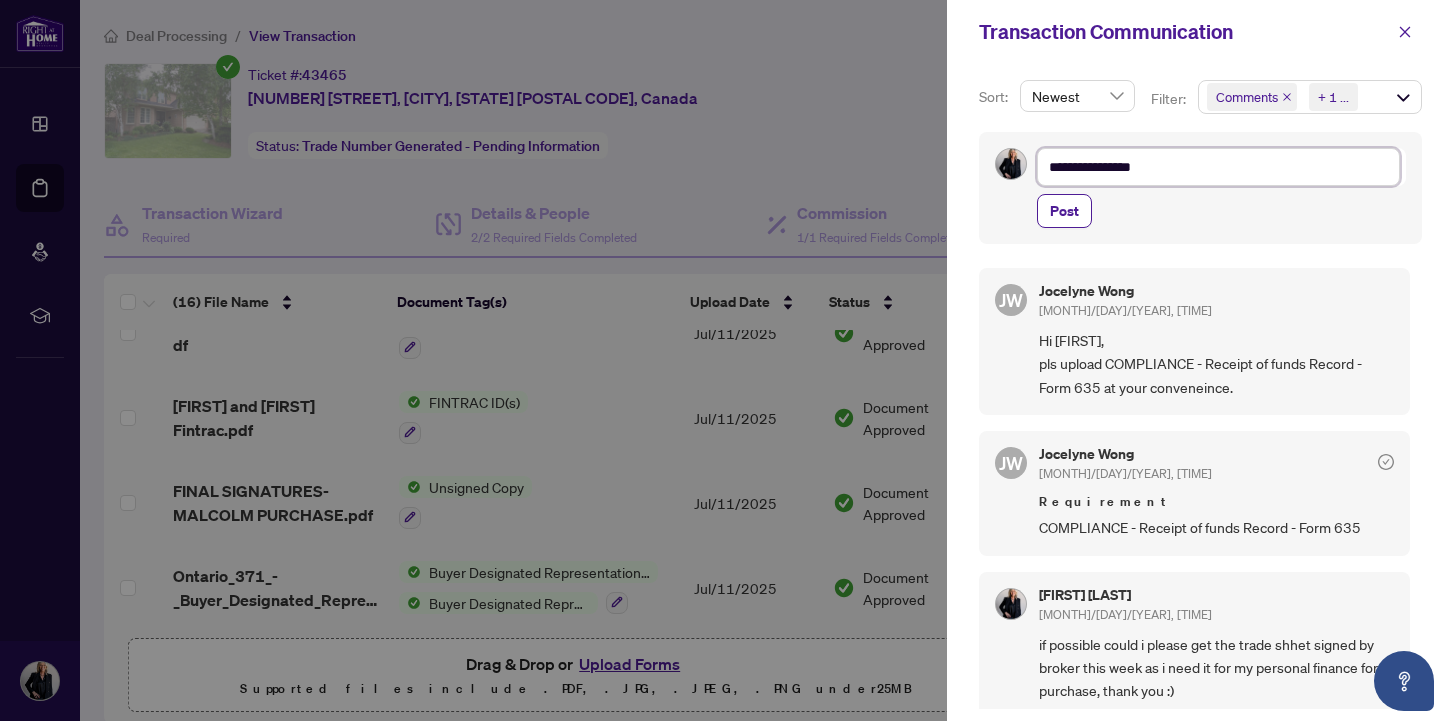 type on "**********" 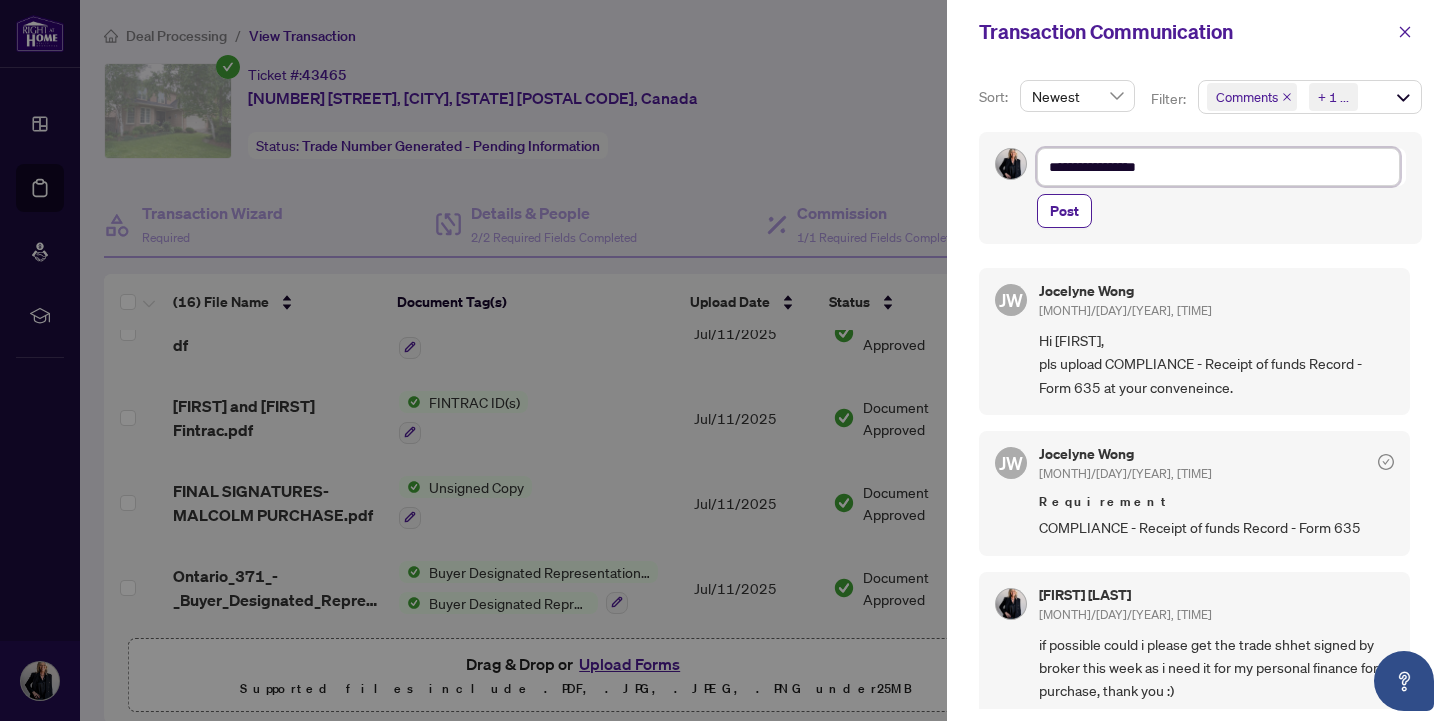 type on "**********" 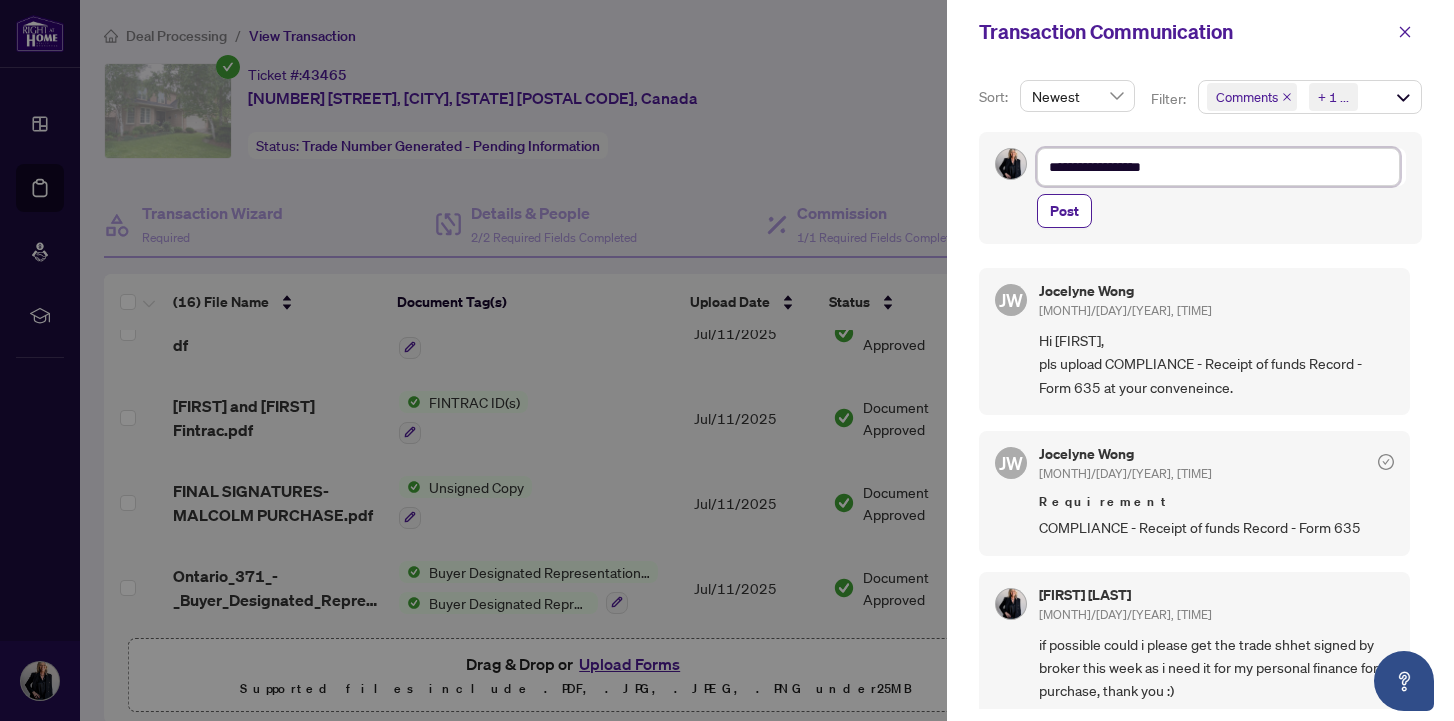 type on "**********" 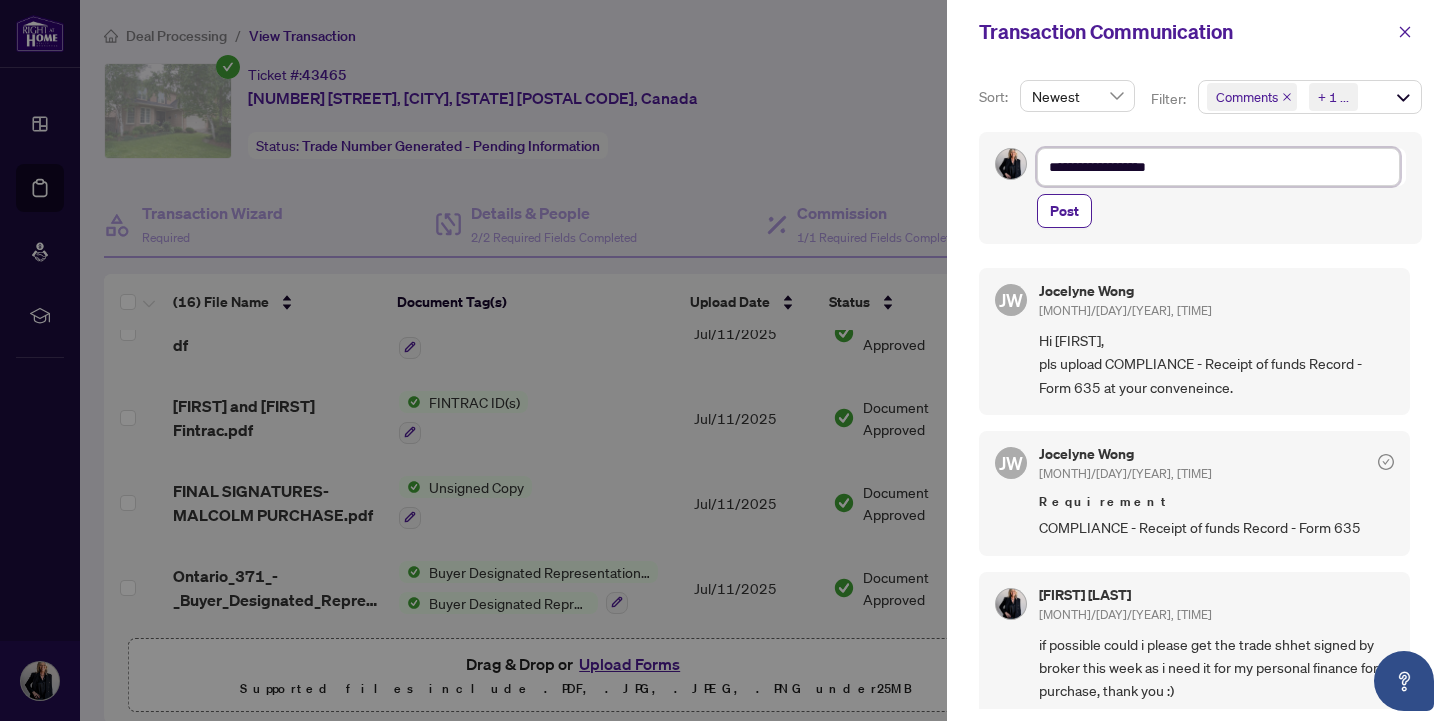 type on "**********" 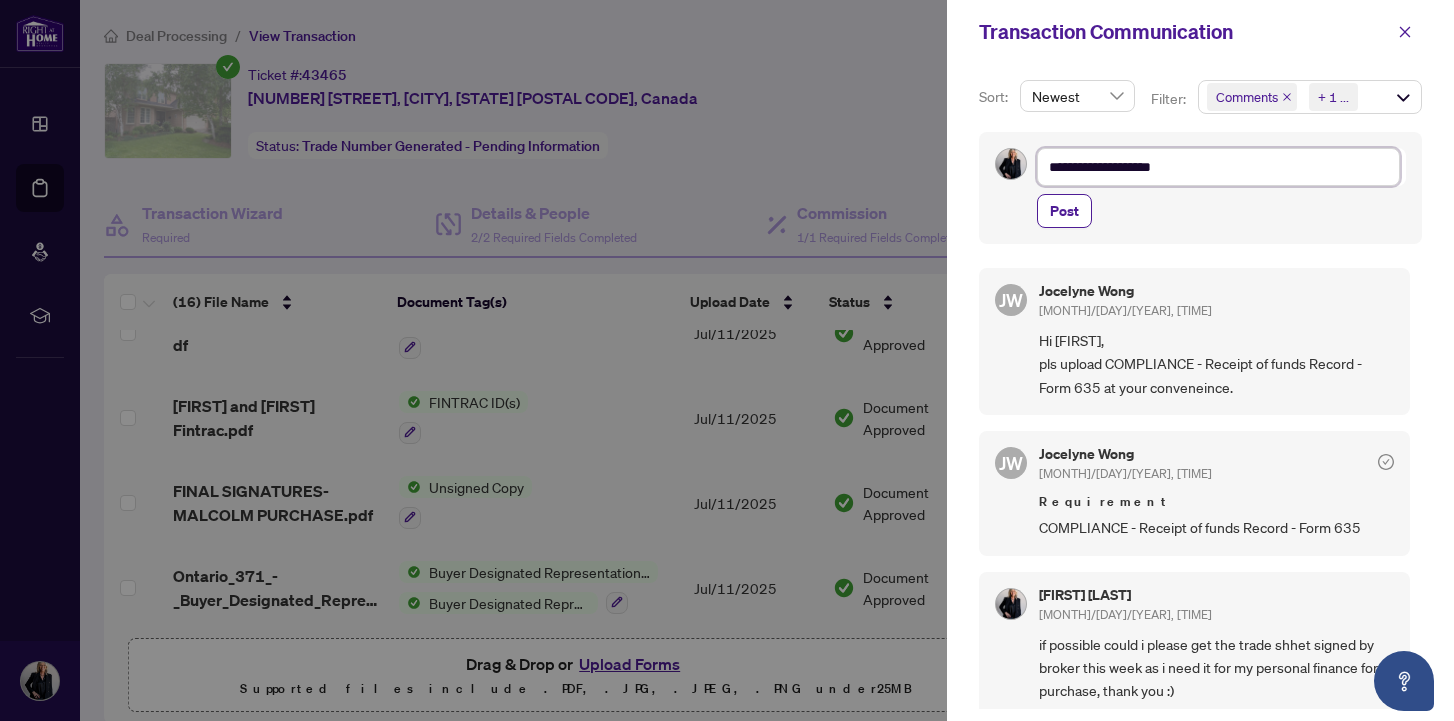 type on "**********" 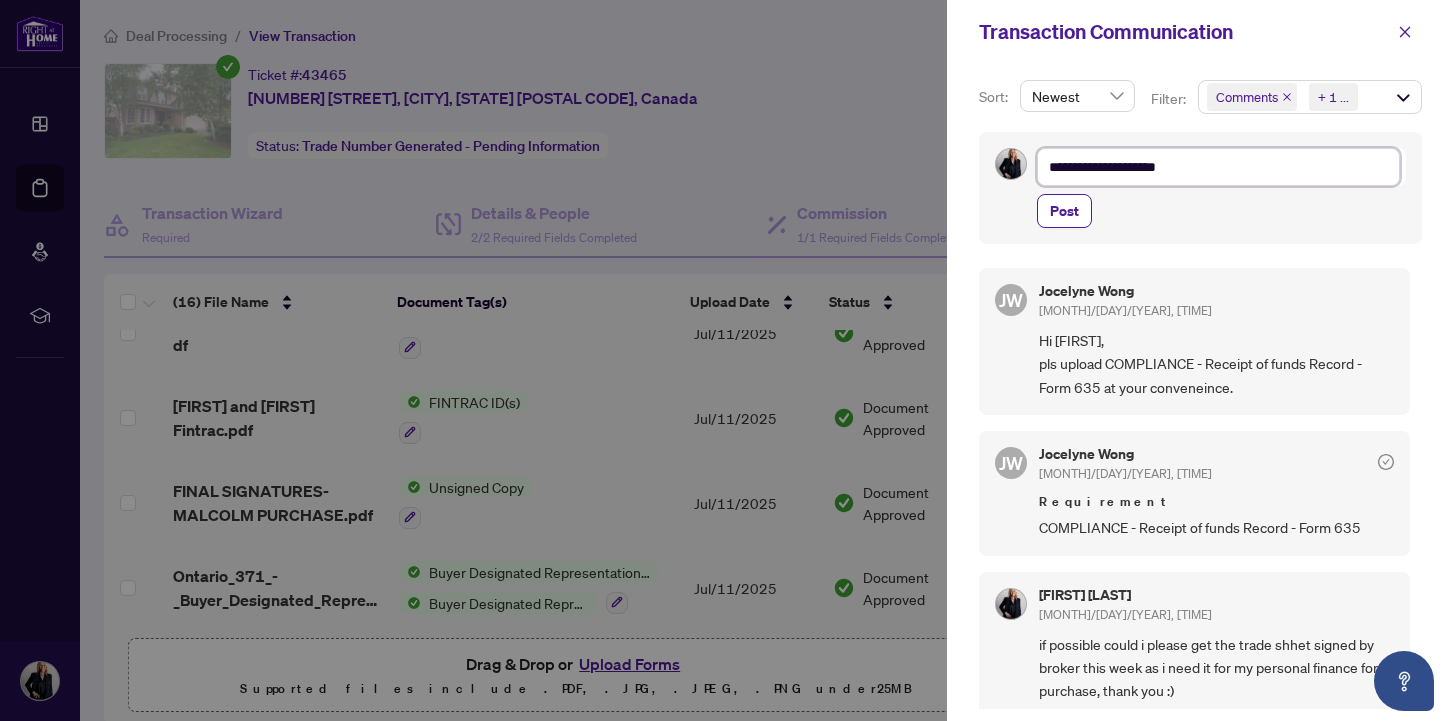 type on "**********" 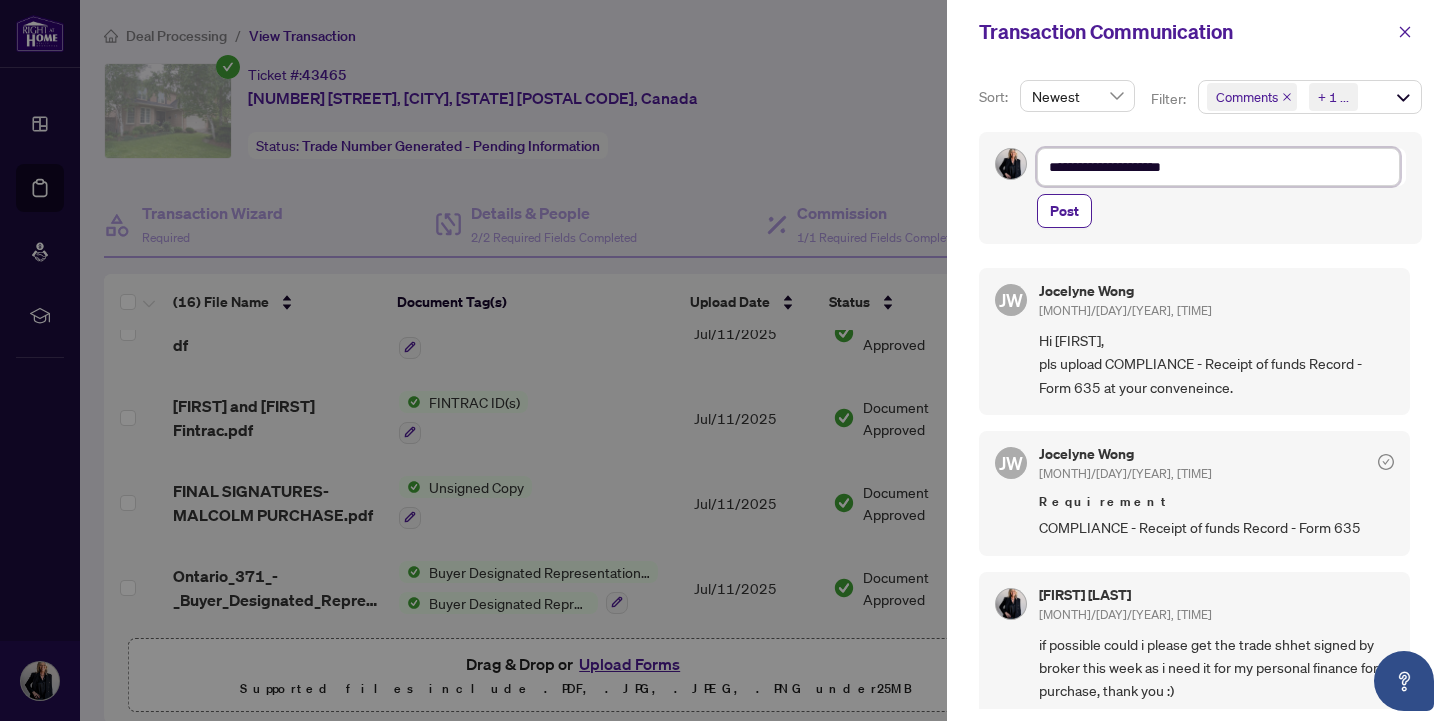 type on "**********" 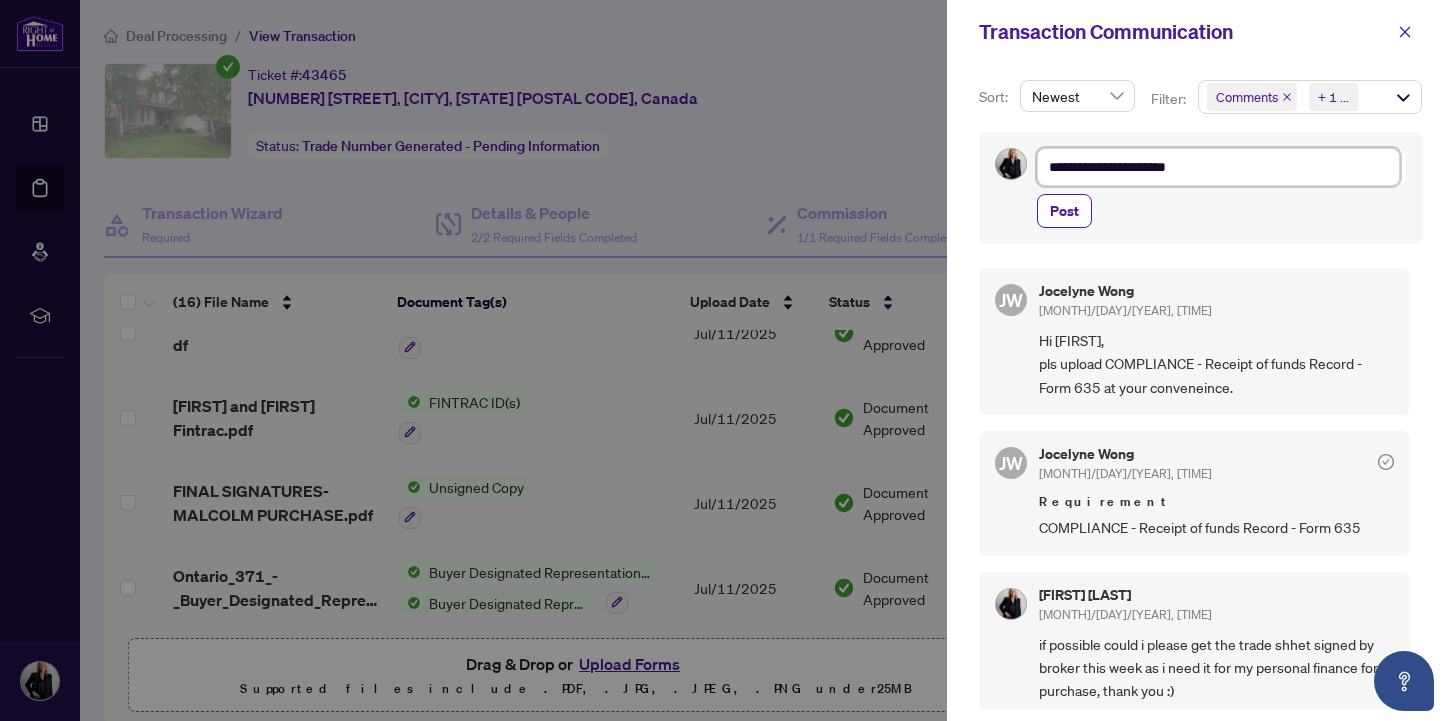 type on "**********" 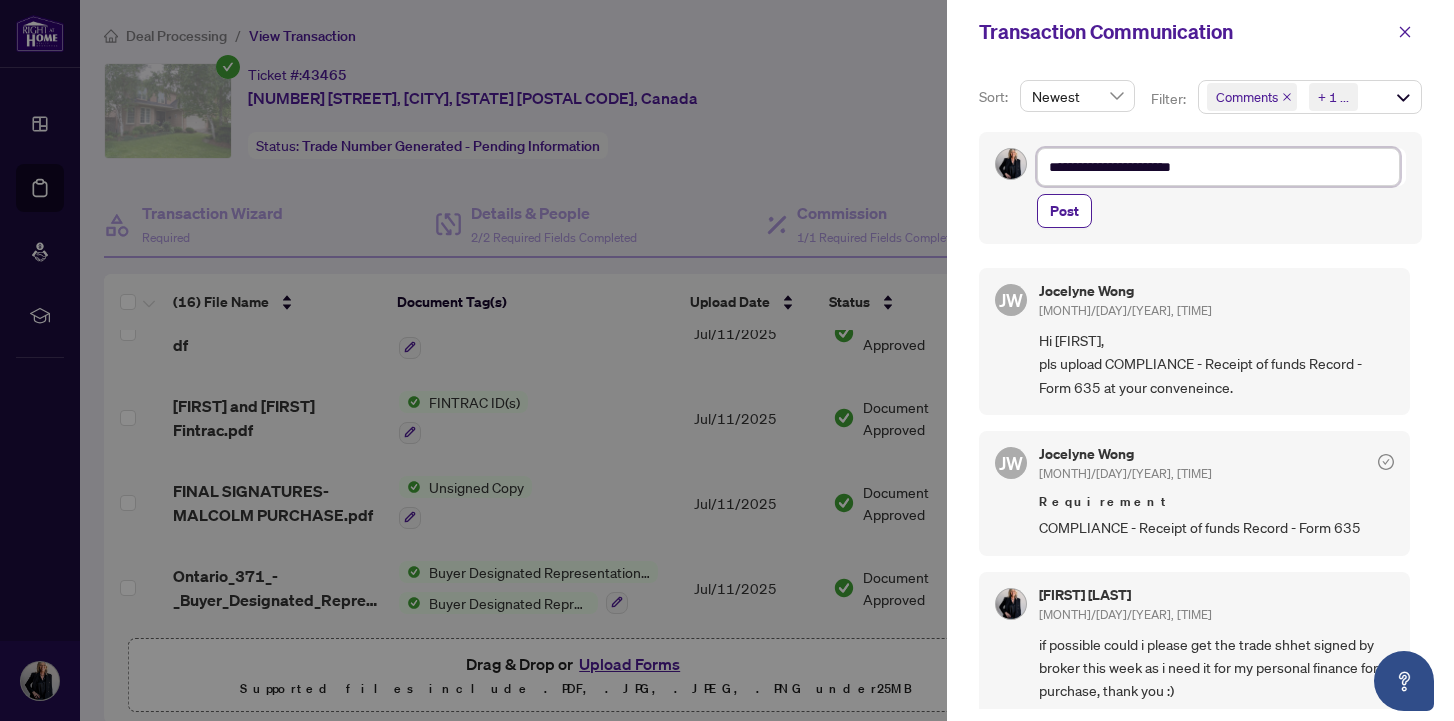type on "**********" 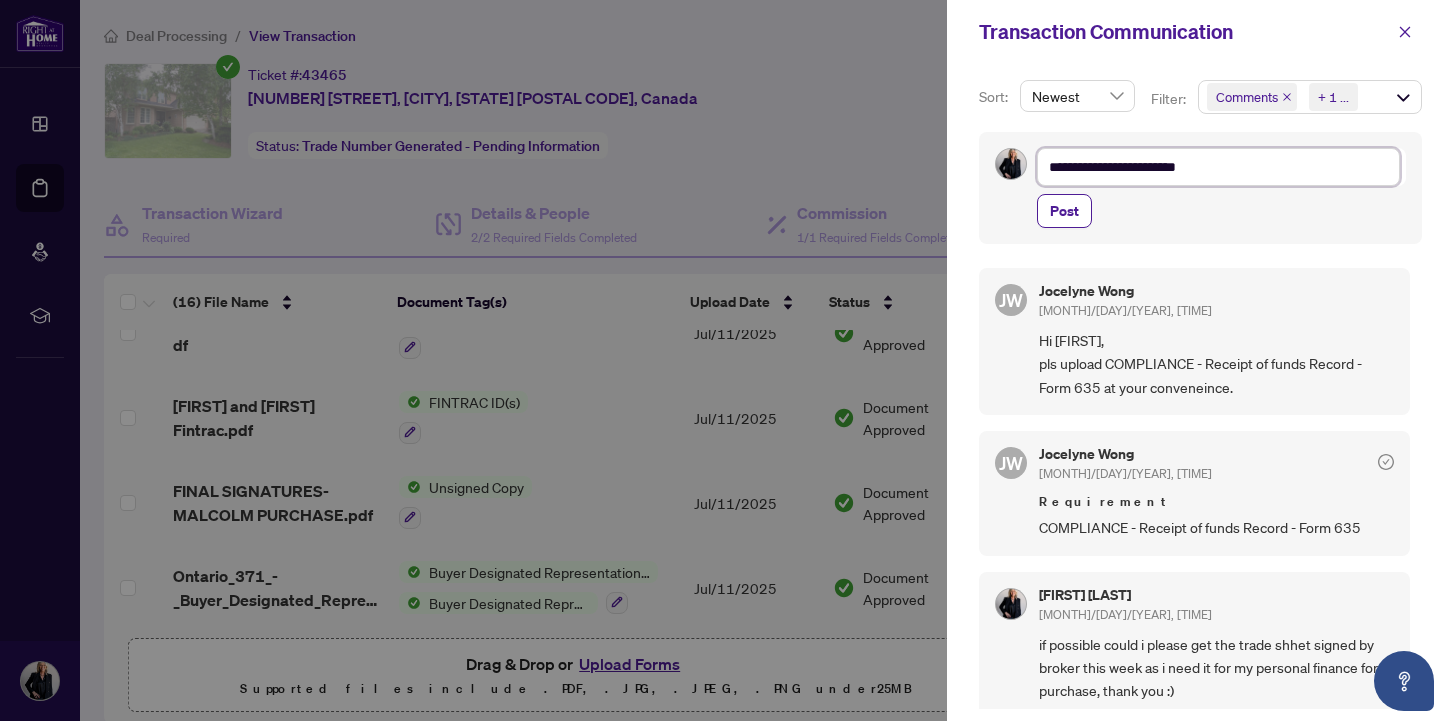 type on "**********" 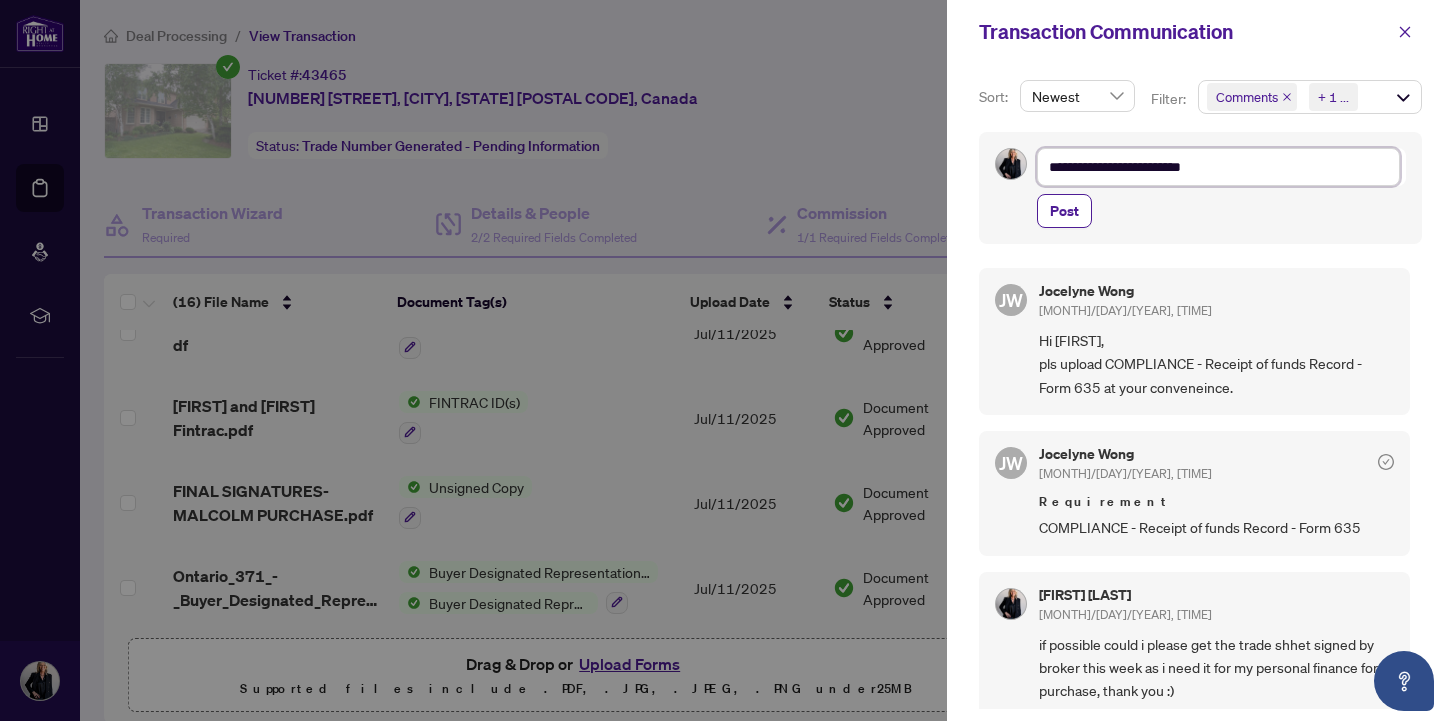 type on "**********" 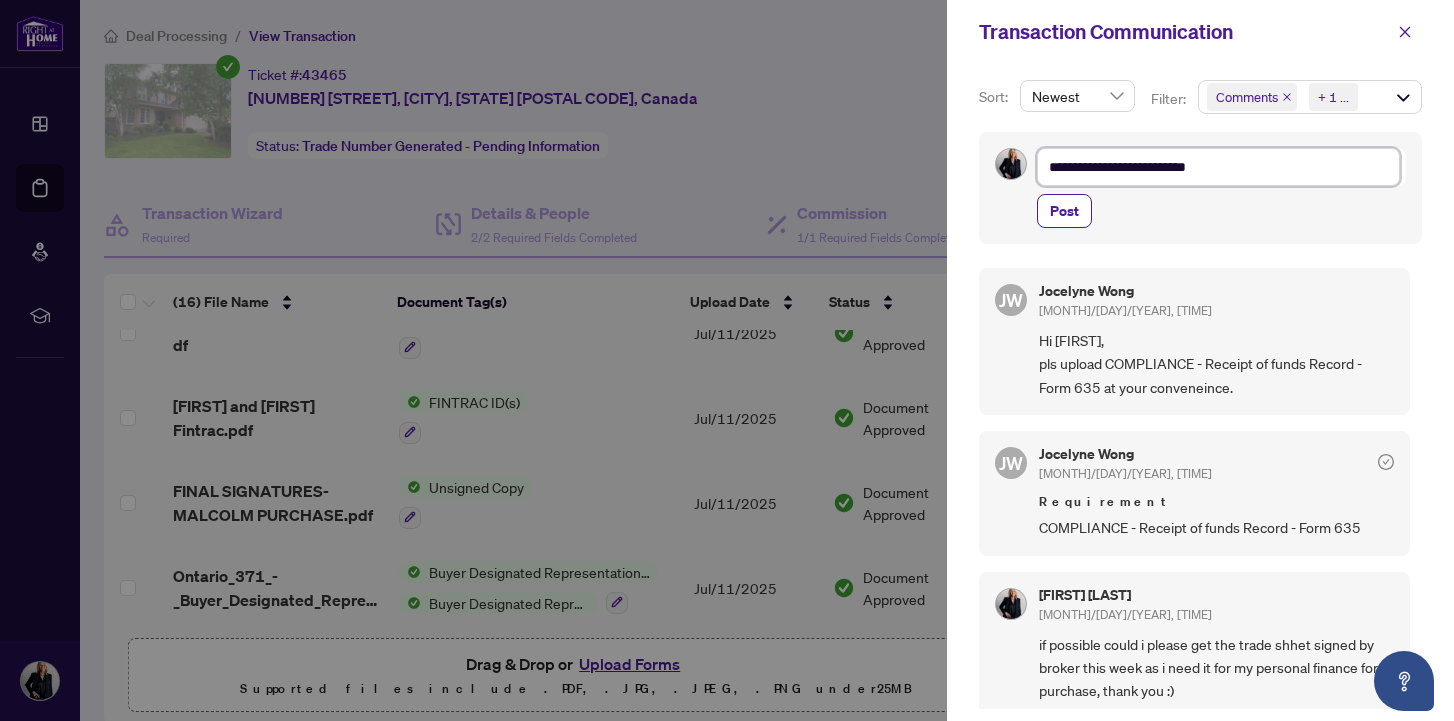 type on "**********" 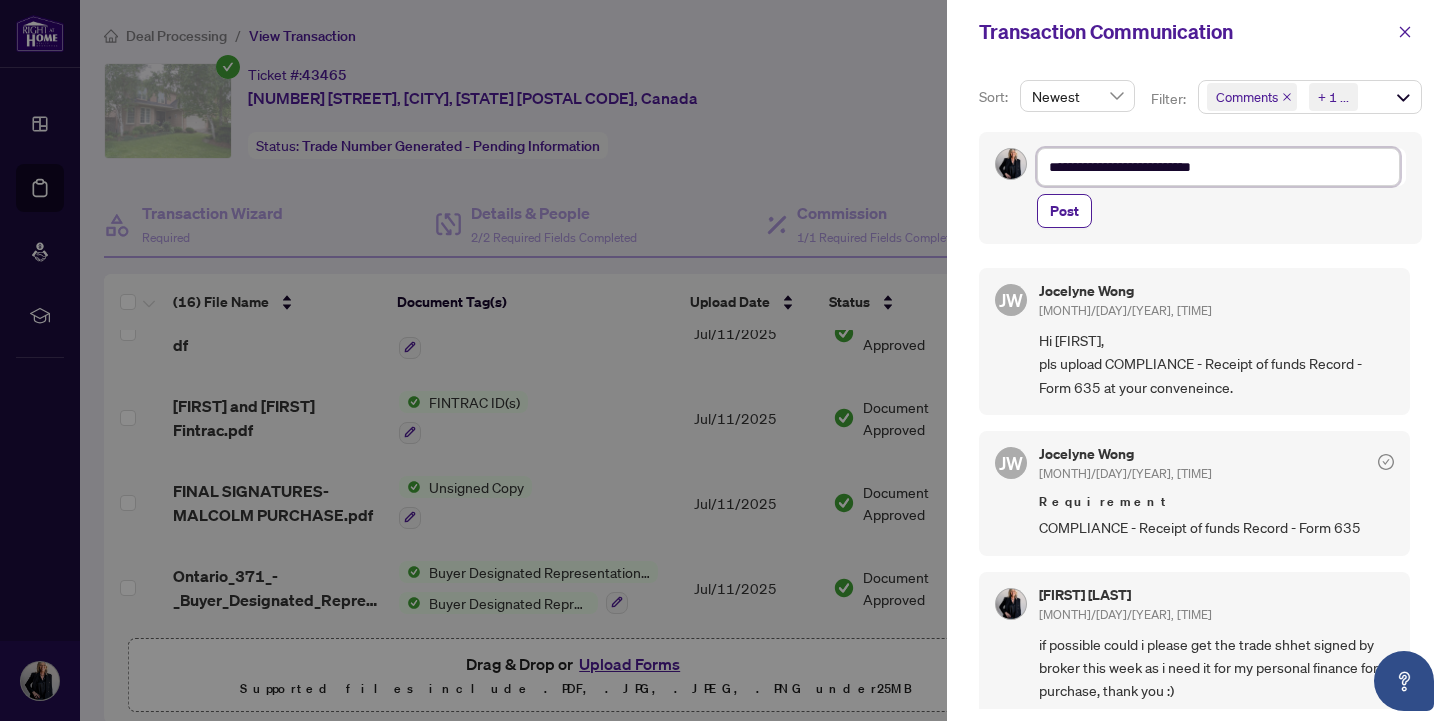 type on "**********" 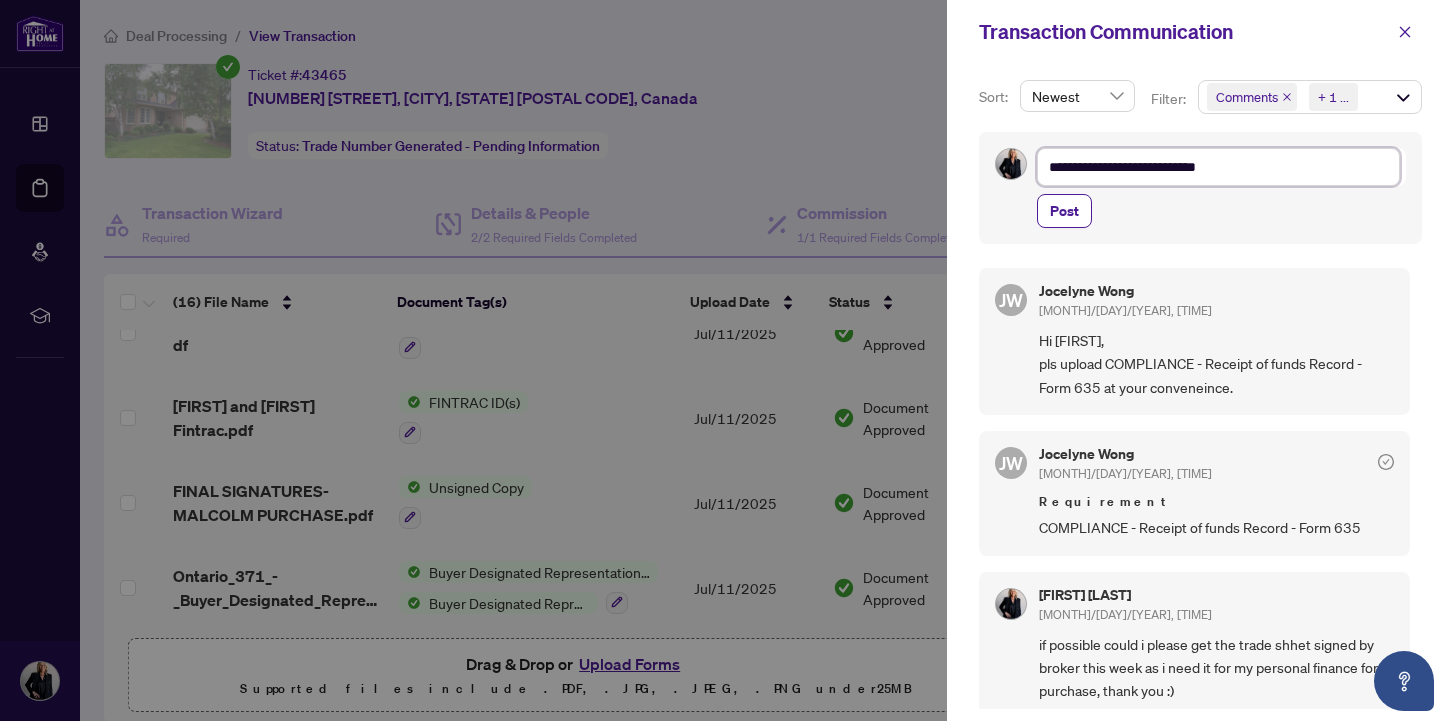 type on "**********" 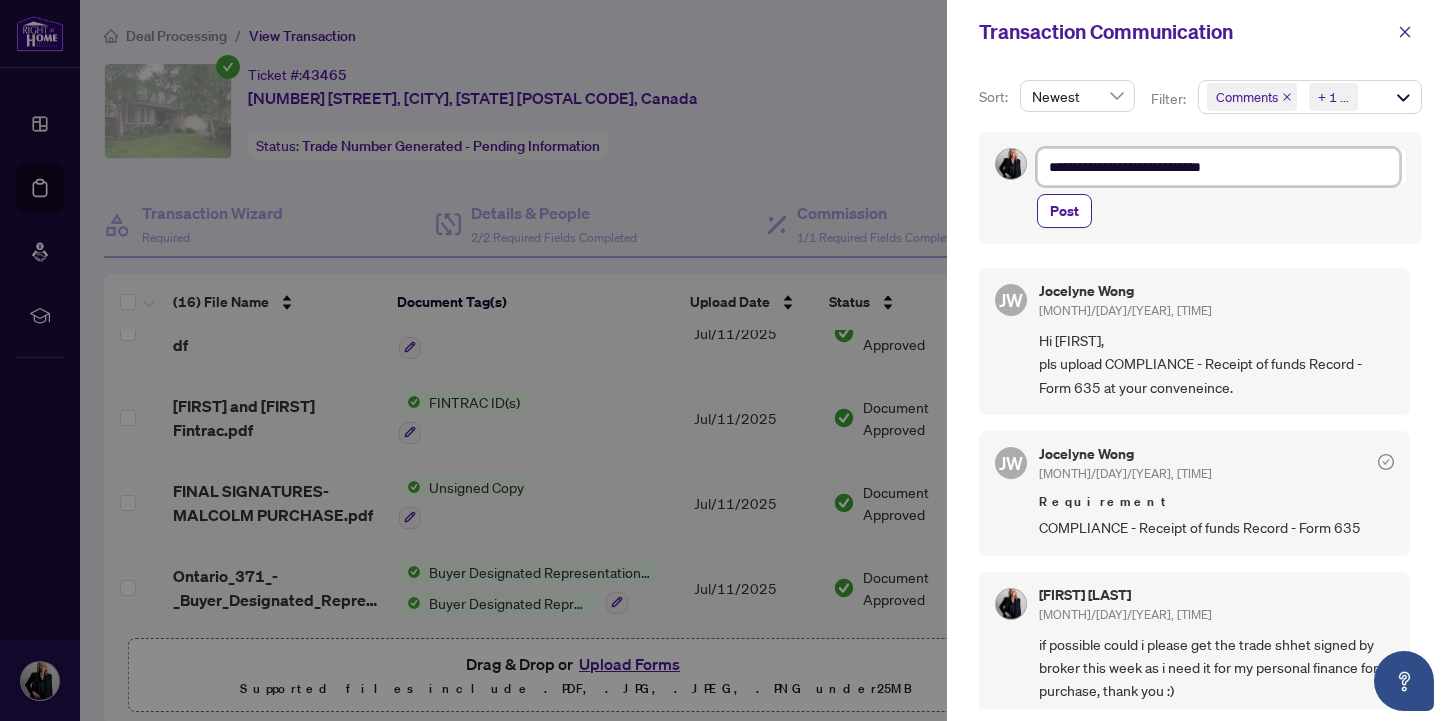 type on "**********" 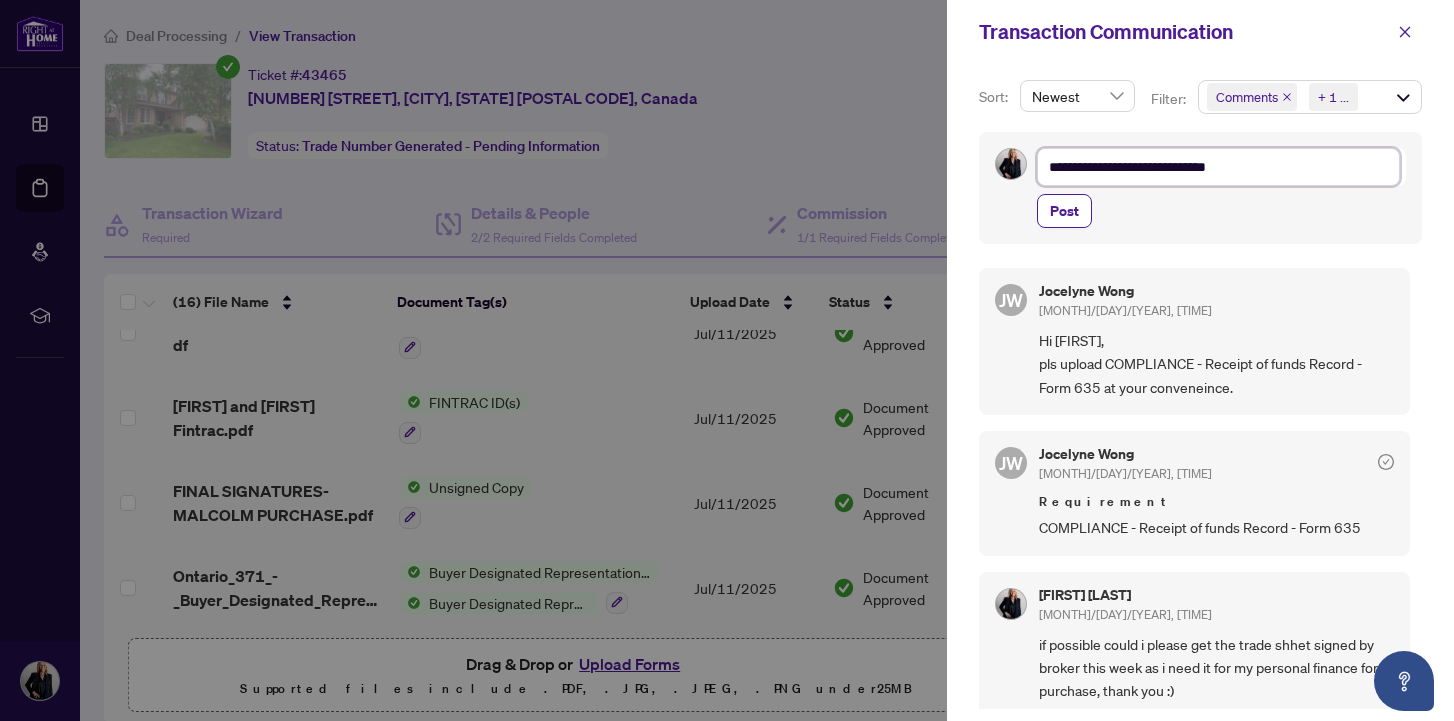 type on "**********" 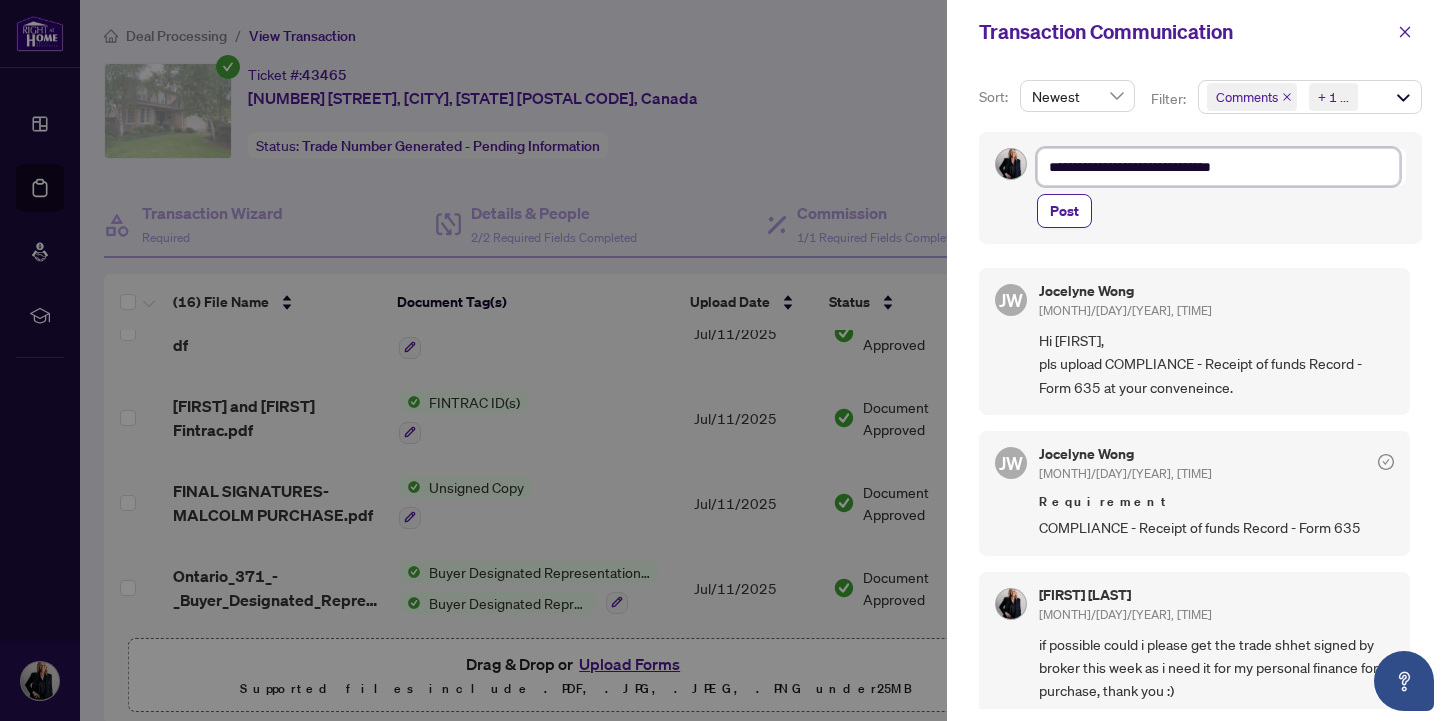 type on "**********" 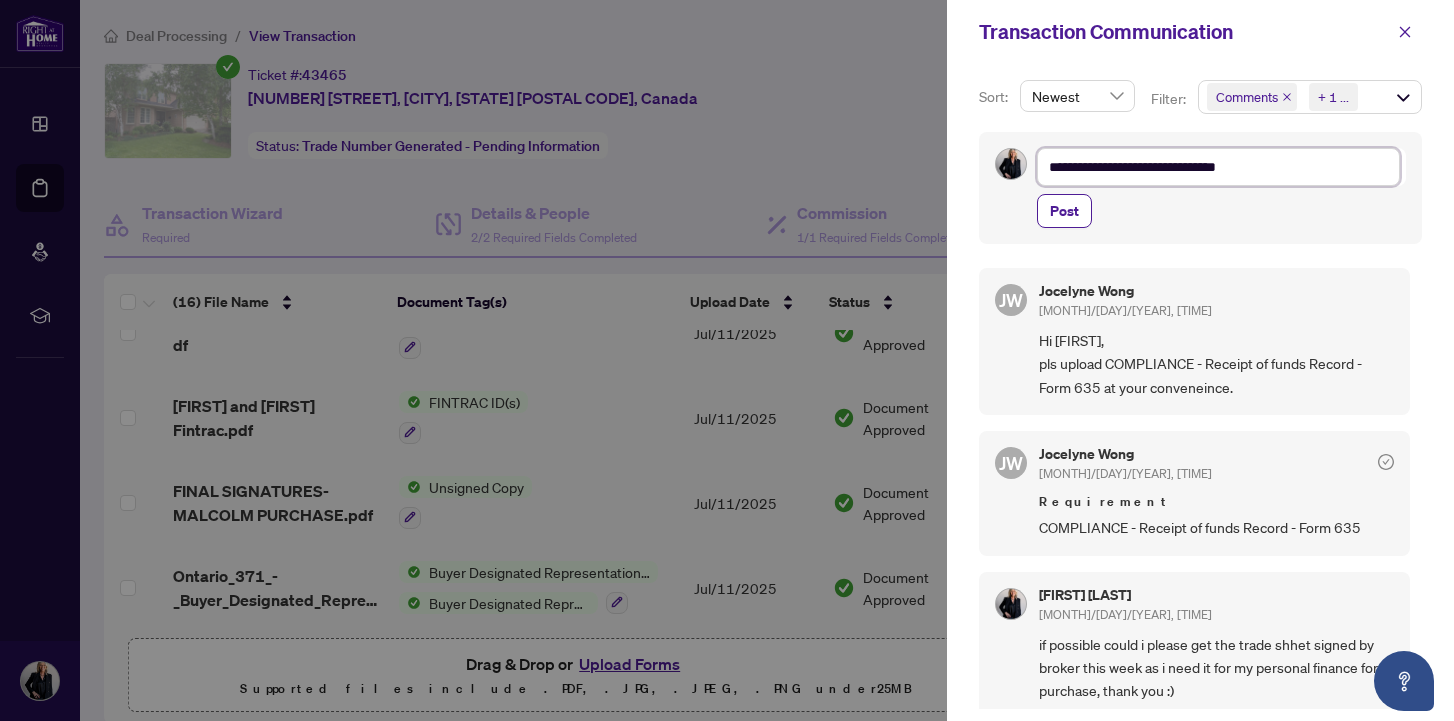 type on "**********" 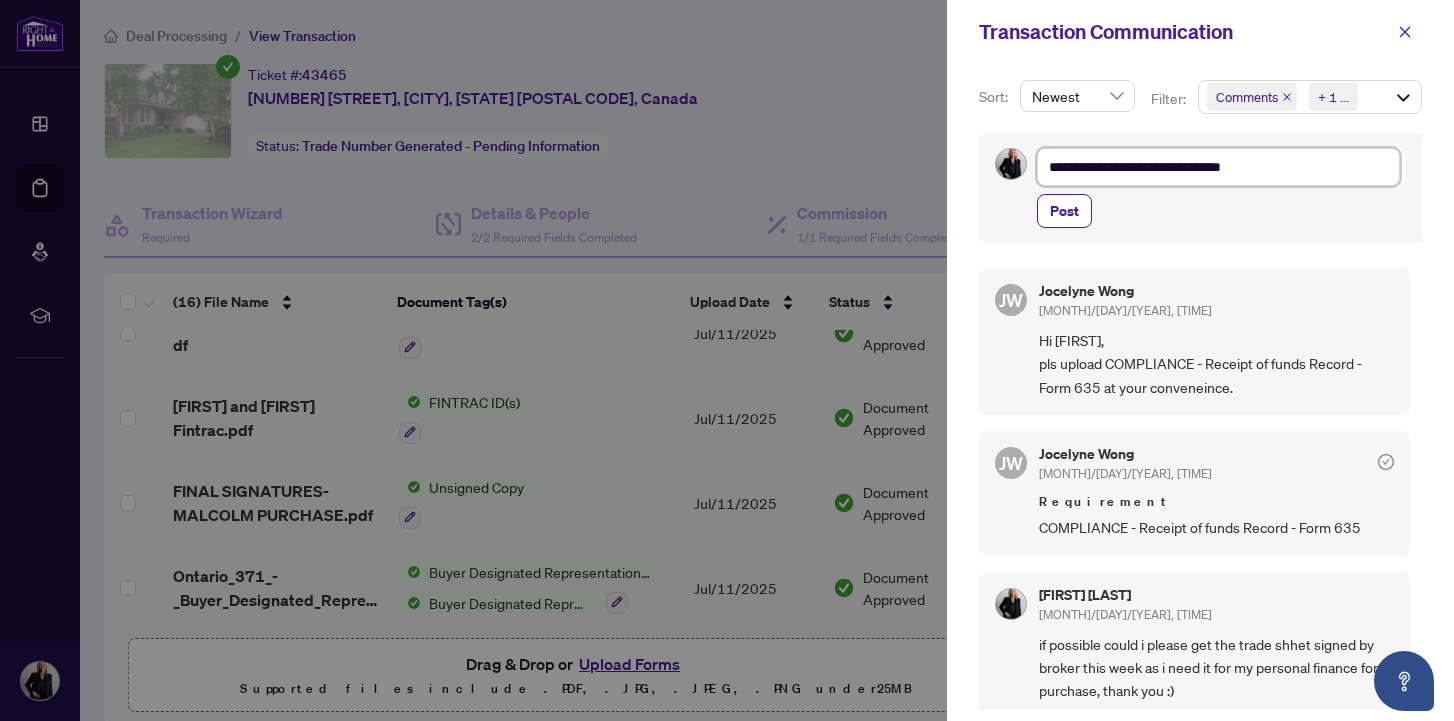 type on "**********" 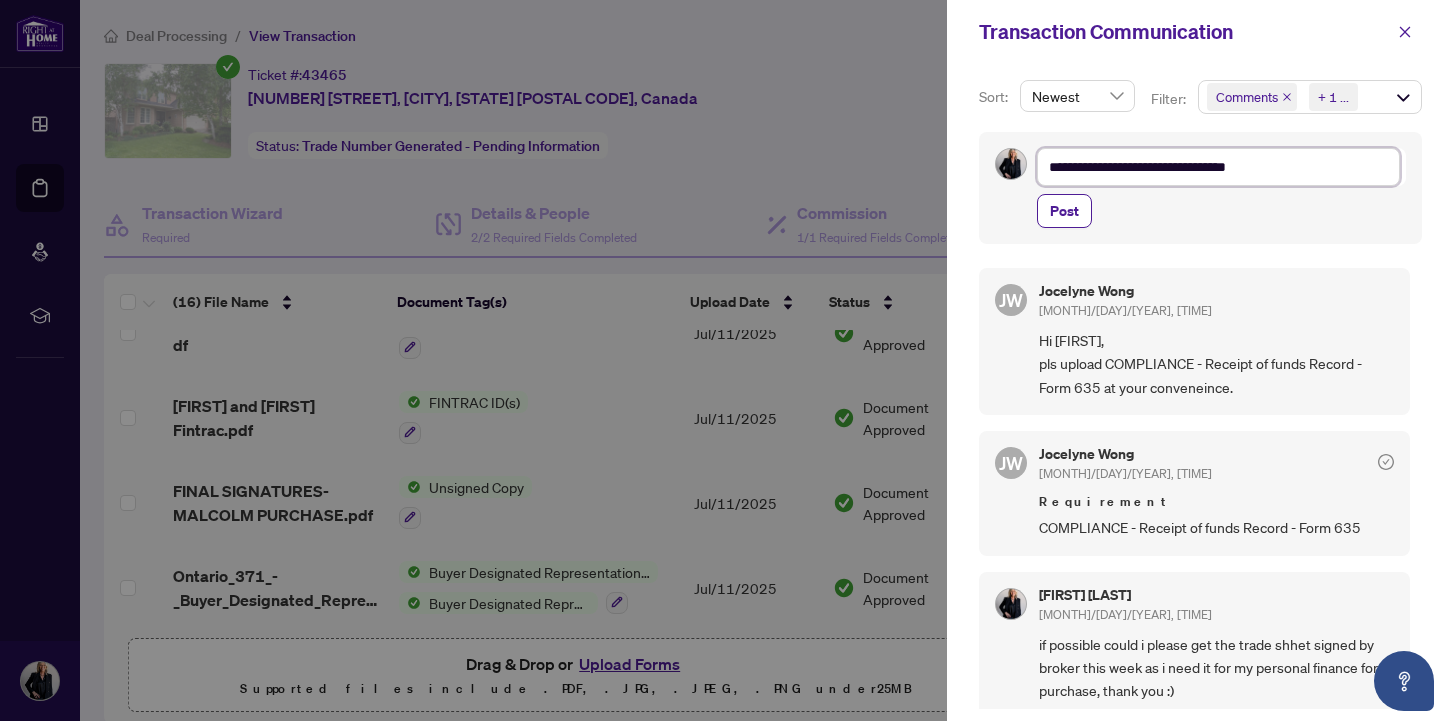 type on "**********" 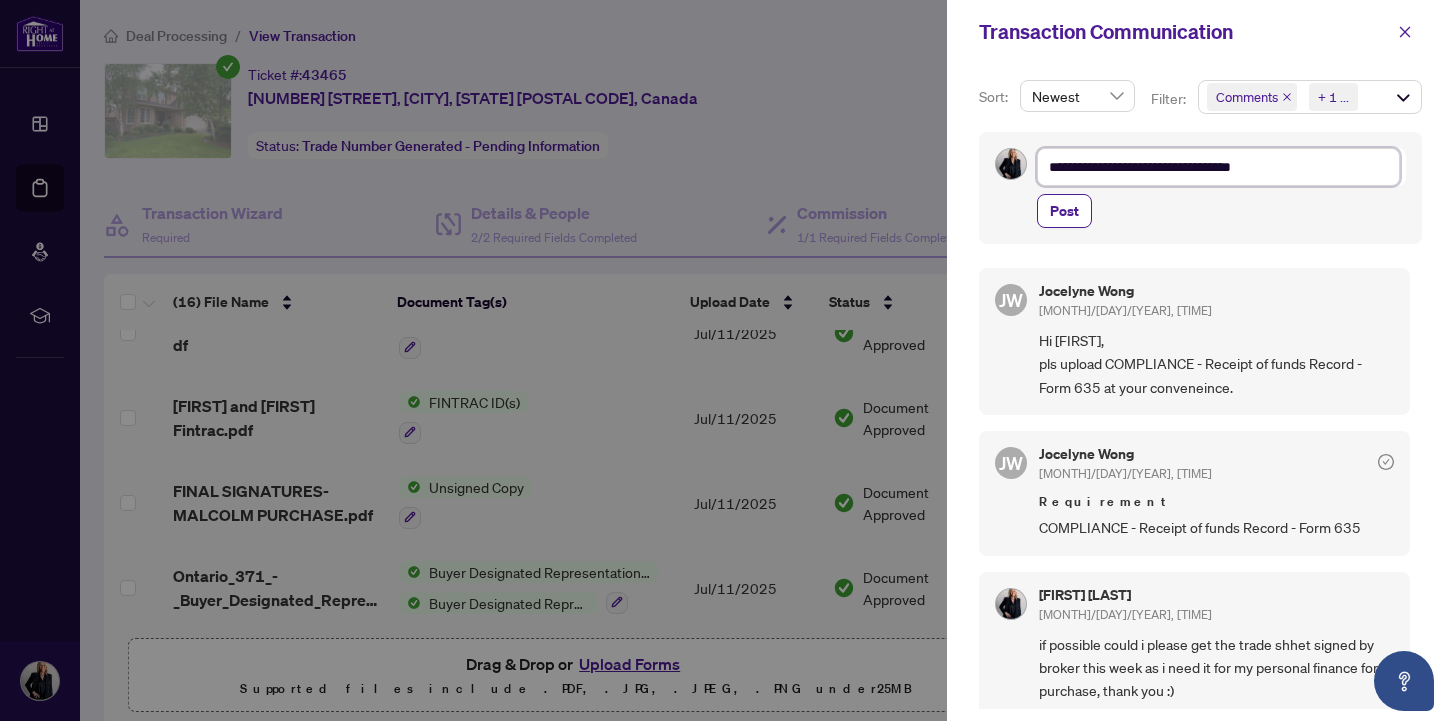 type on "**********" 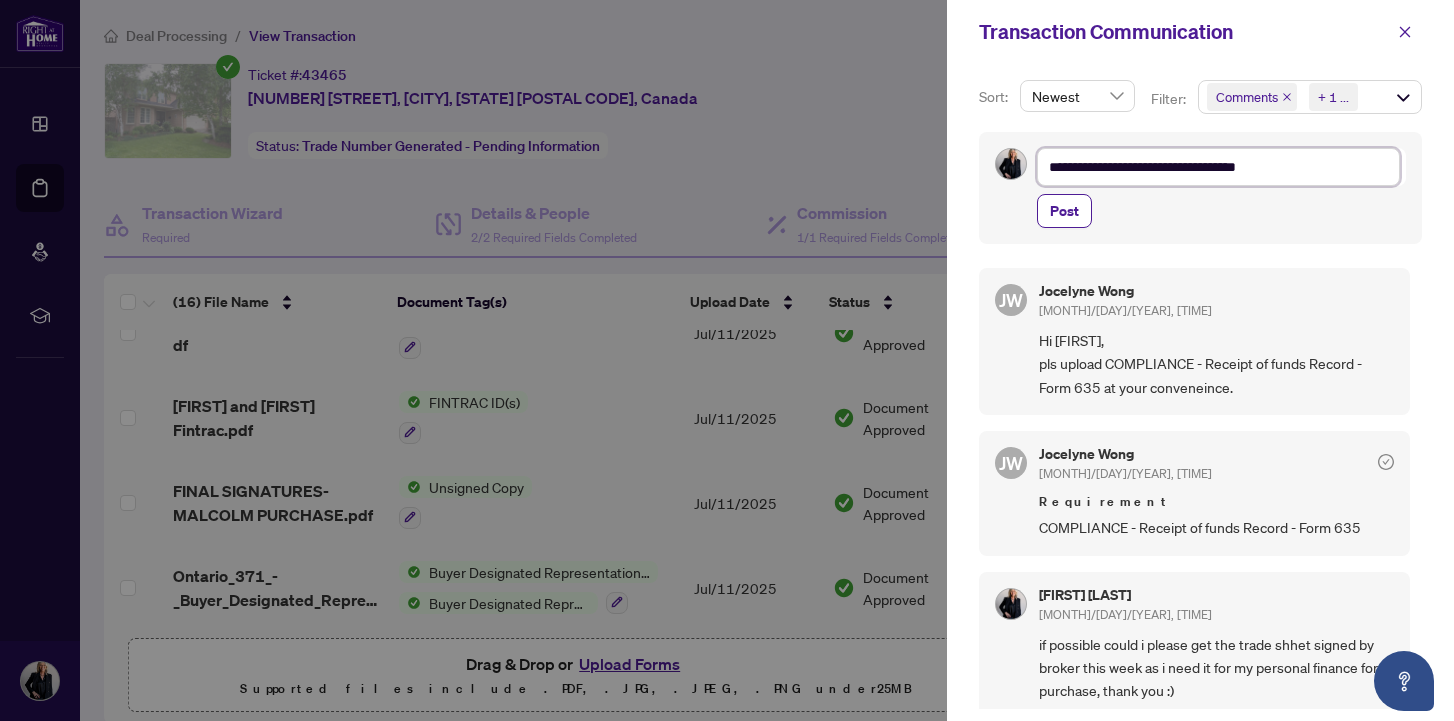 type on "**********" 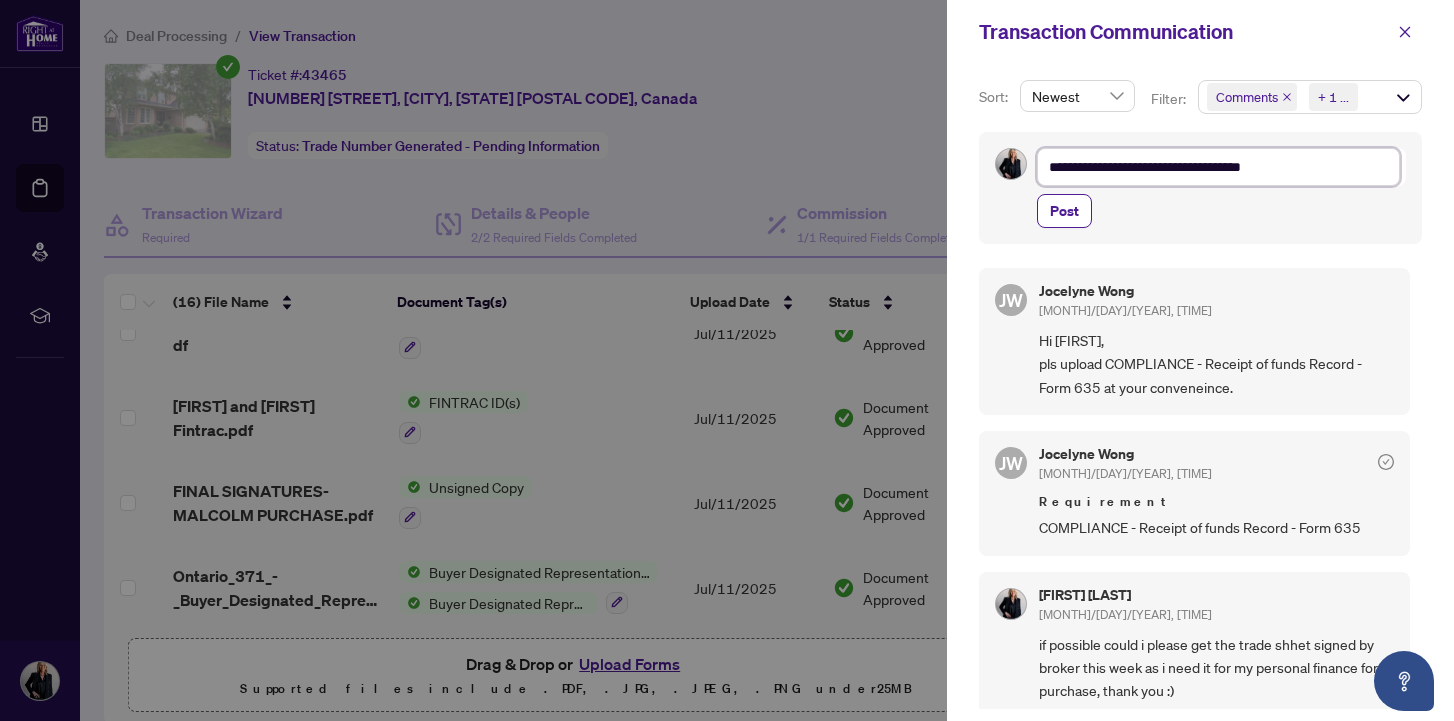 type on "**********" 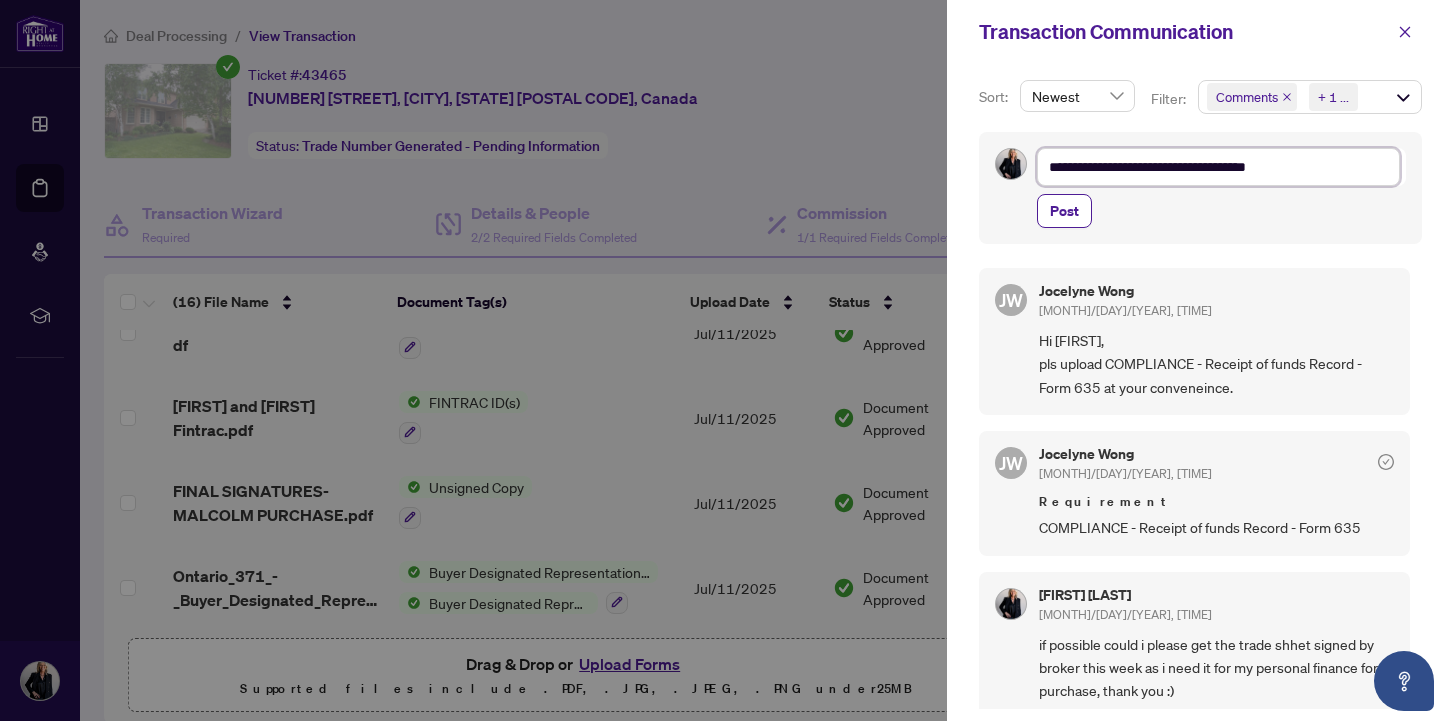 type on "**********" 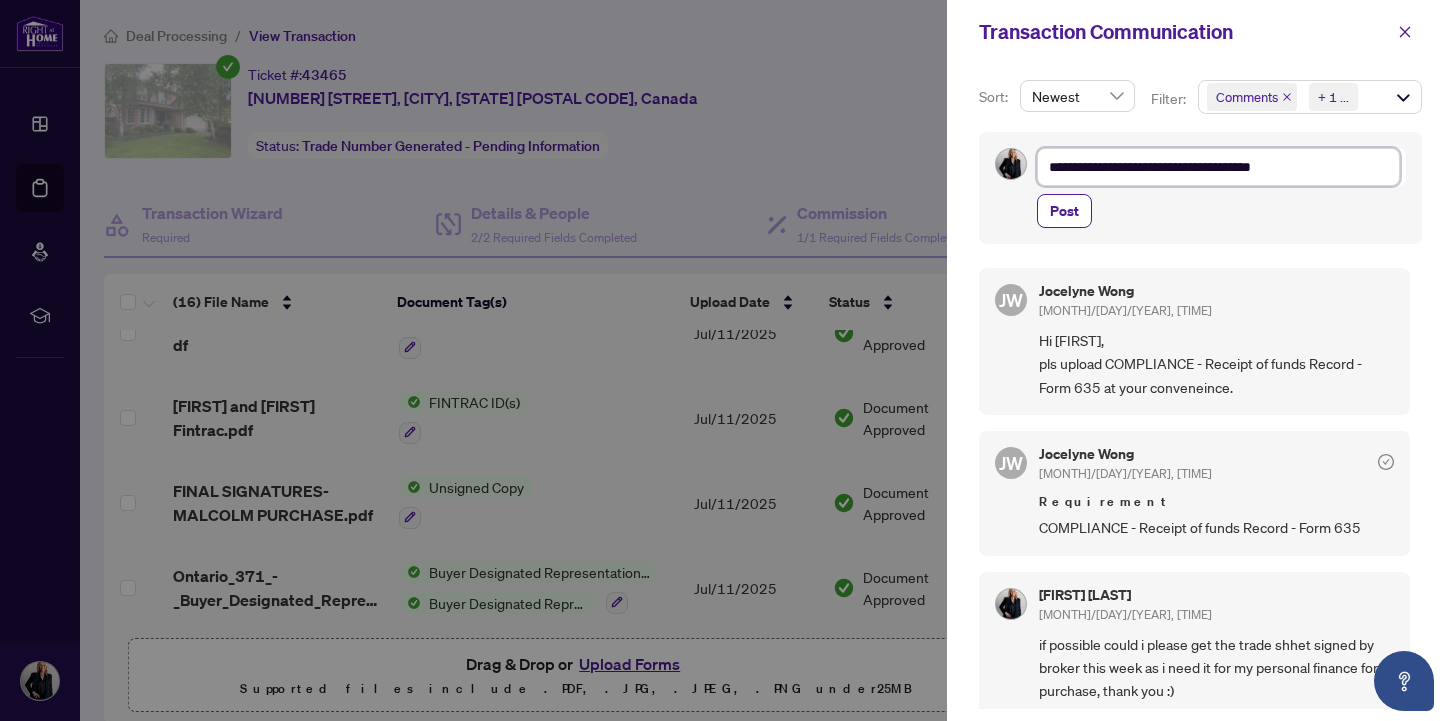 type on "**********" 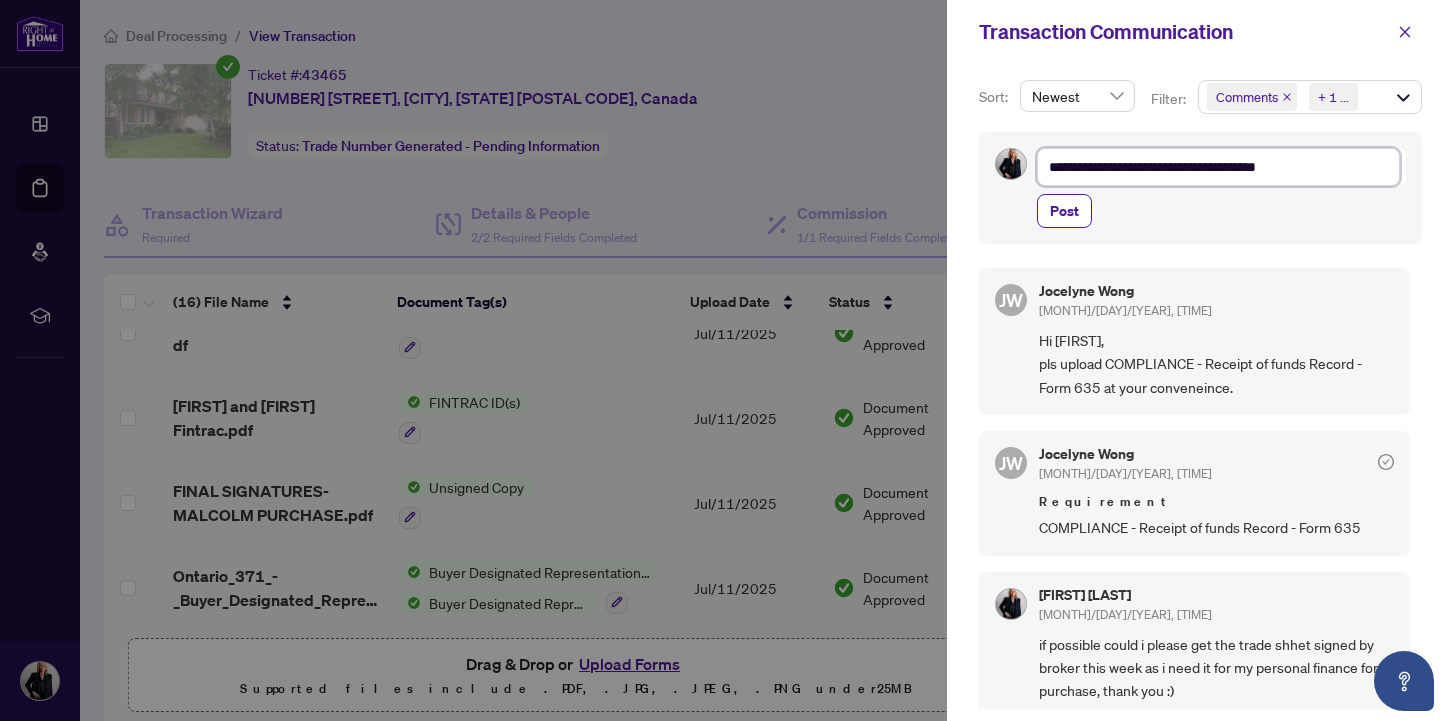type on "**********" 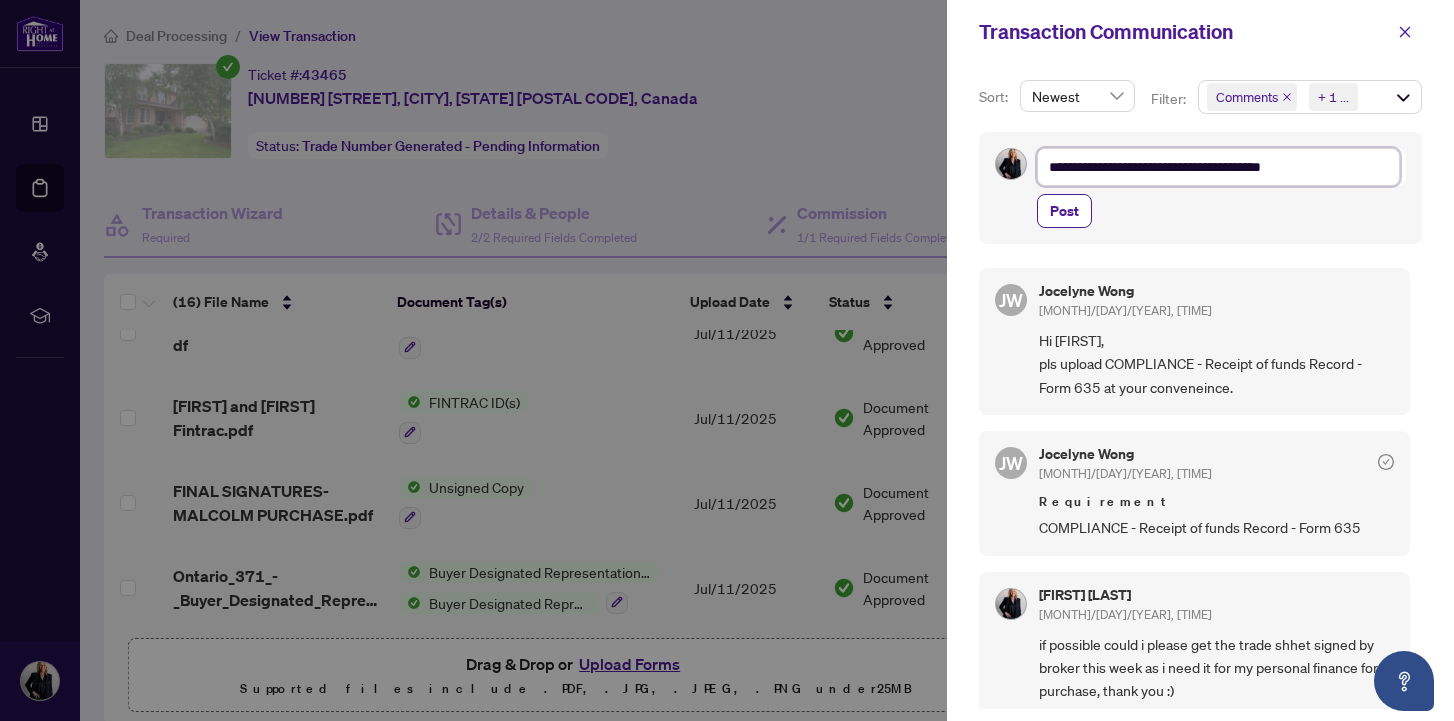 type on "**********" 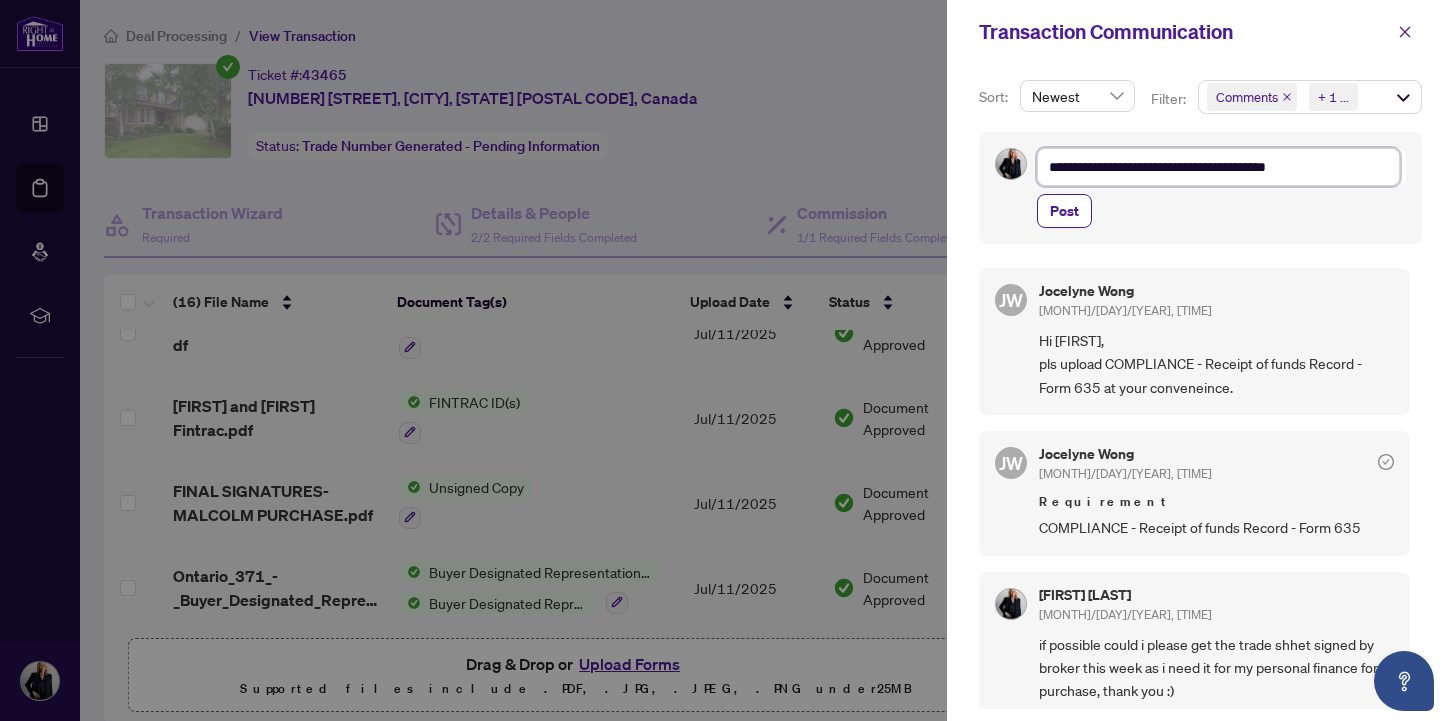 type on "**********" 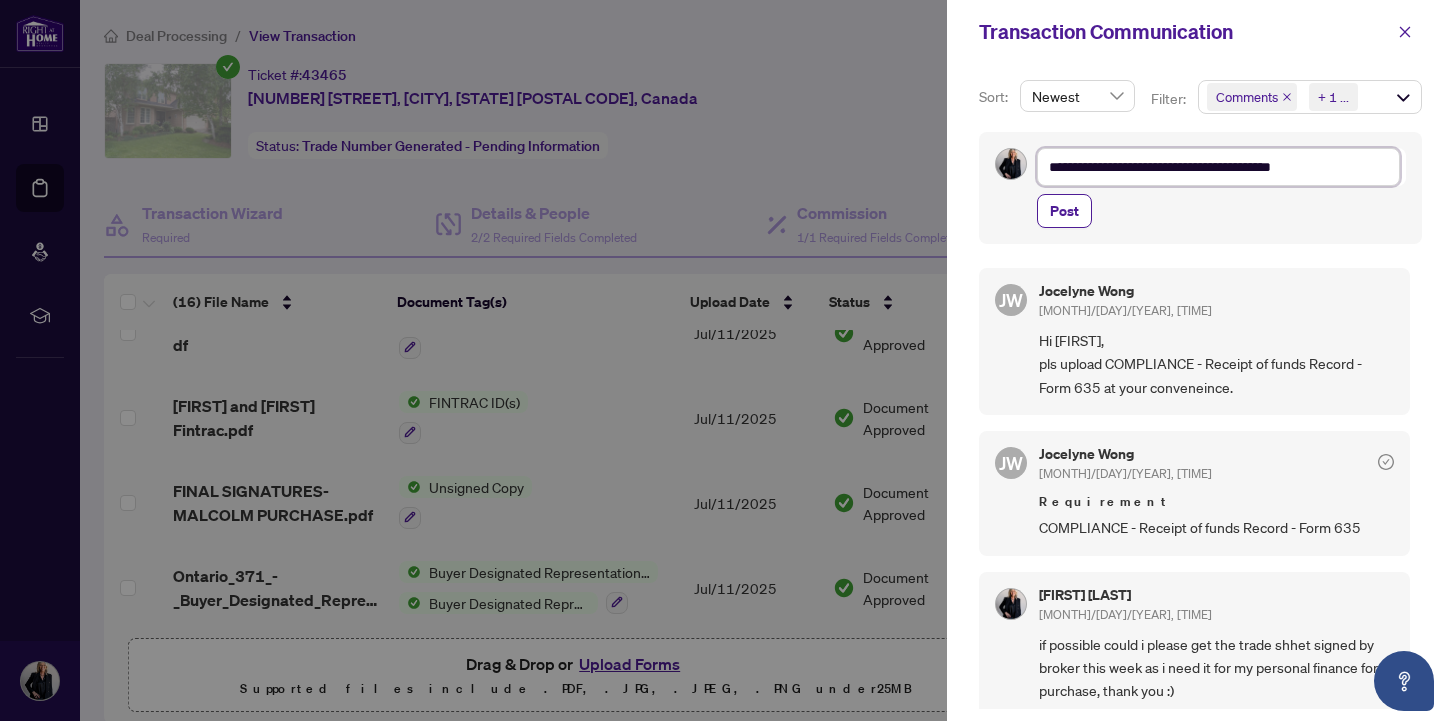type on "**********" 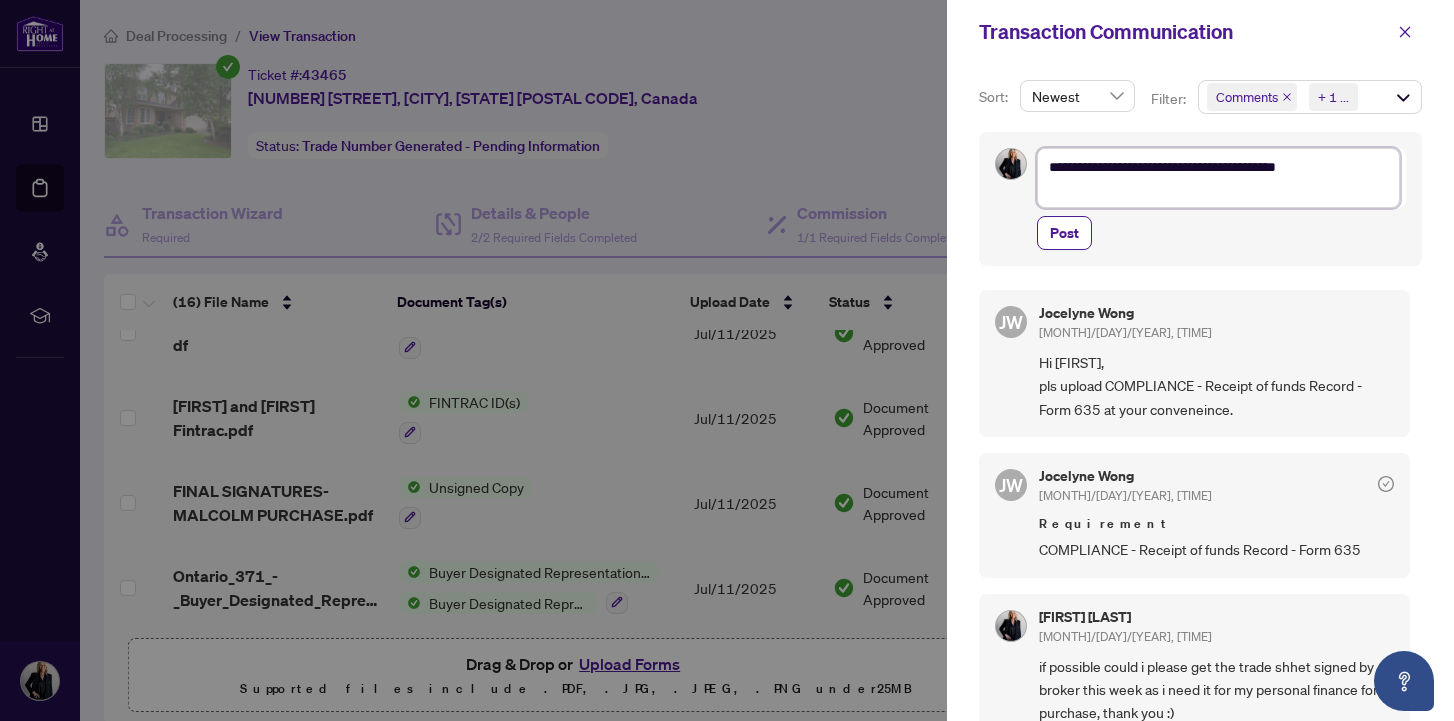 type on "**********" 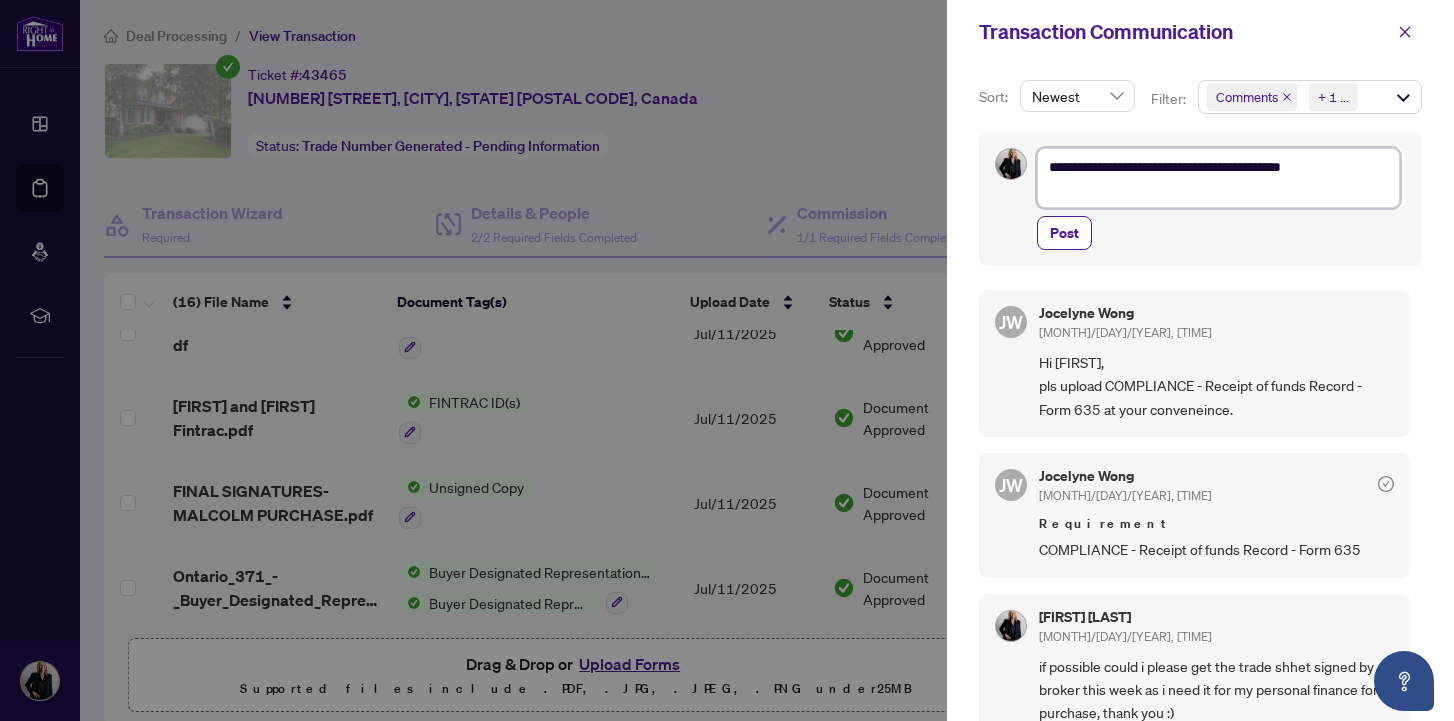type on "**********" 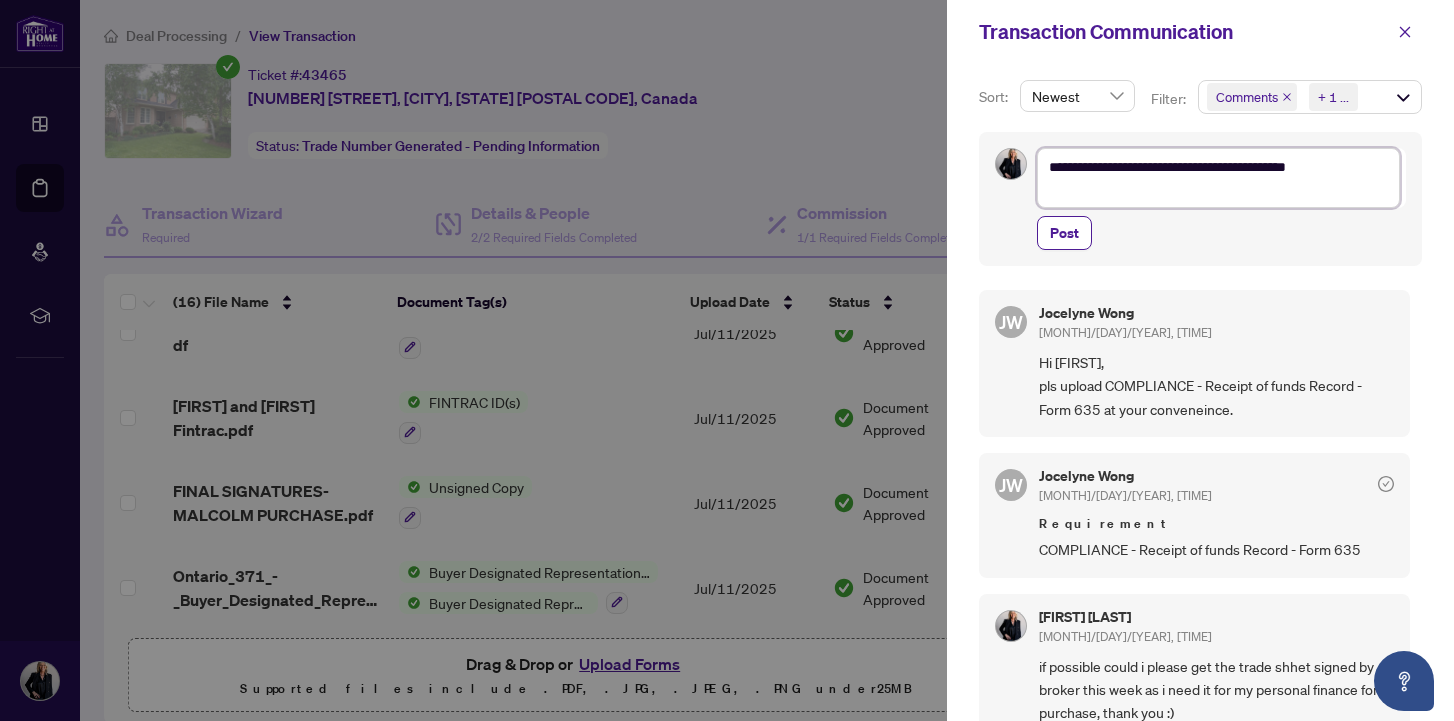 type on "**********" 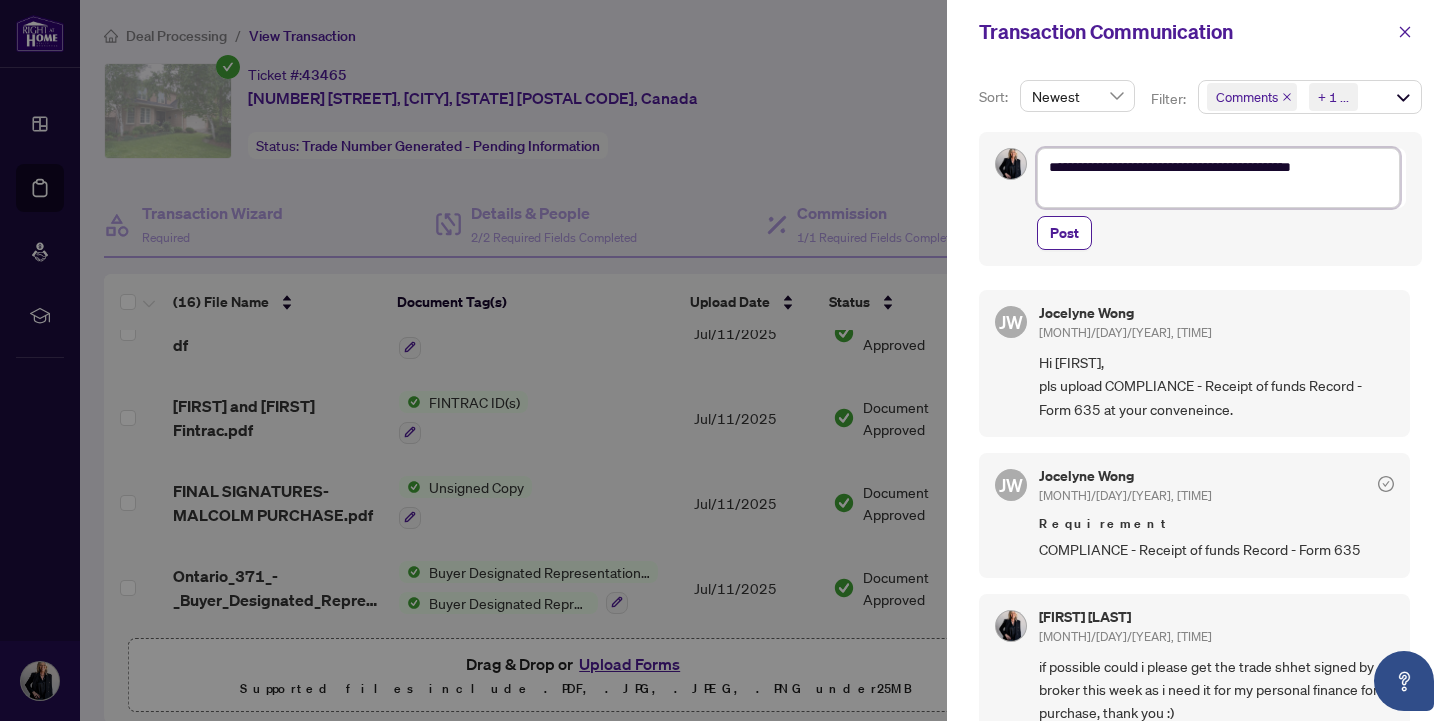 type on "**********" 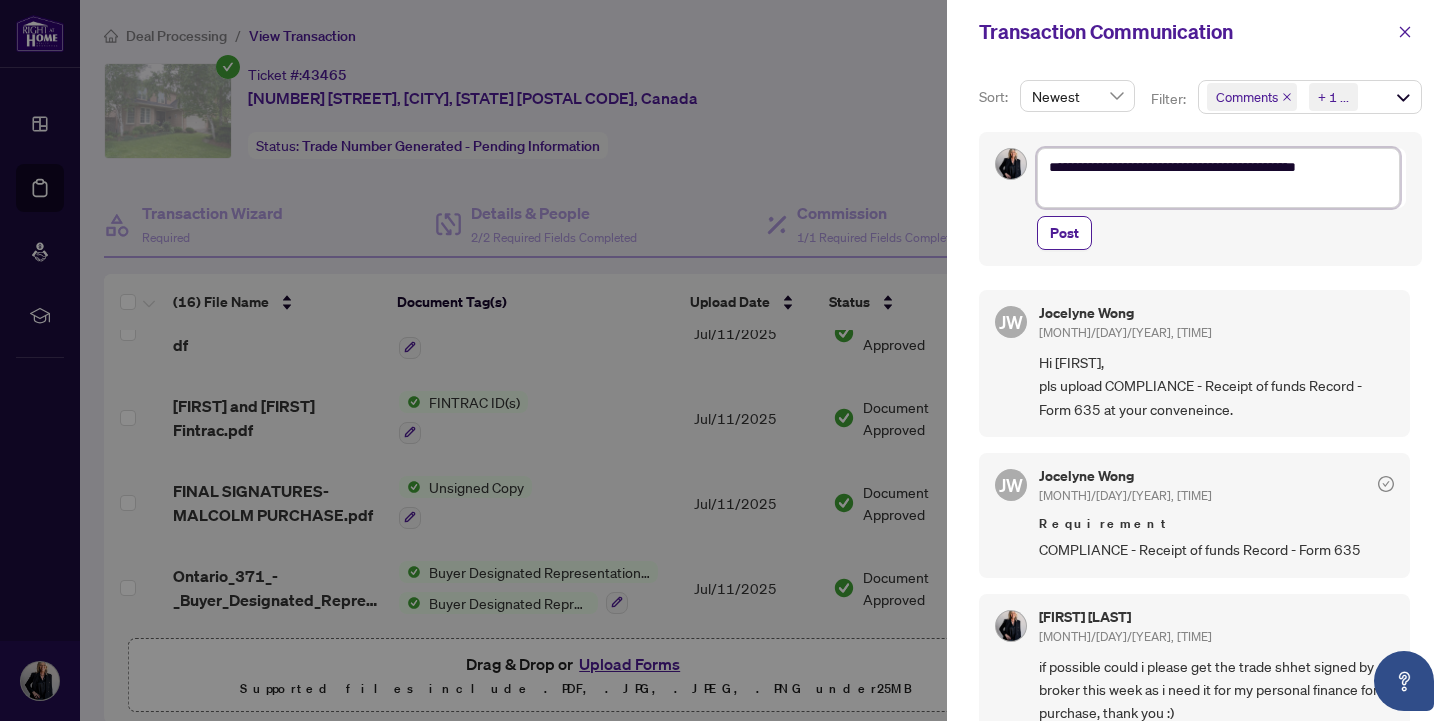 type on "**********" 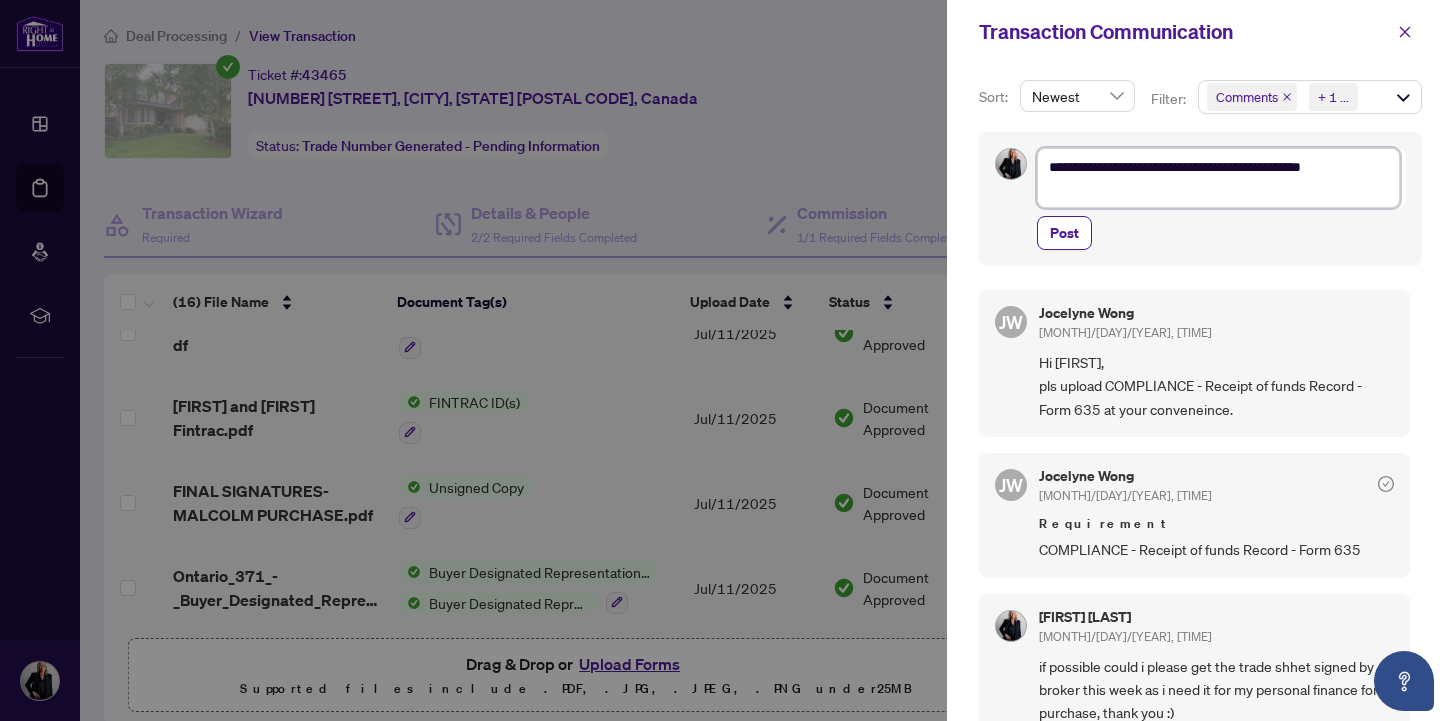 type on "**********" 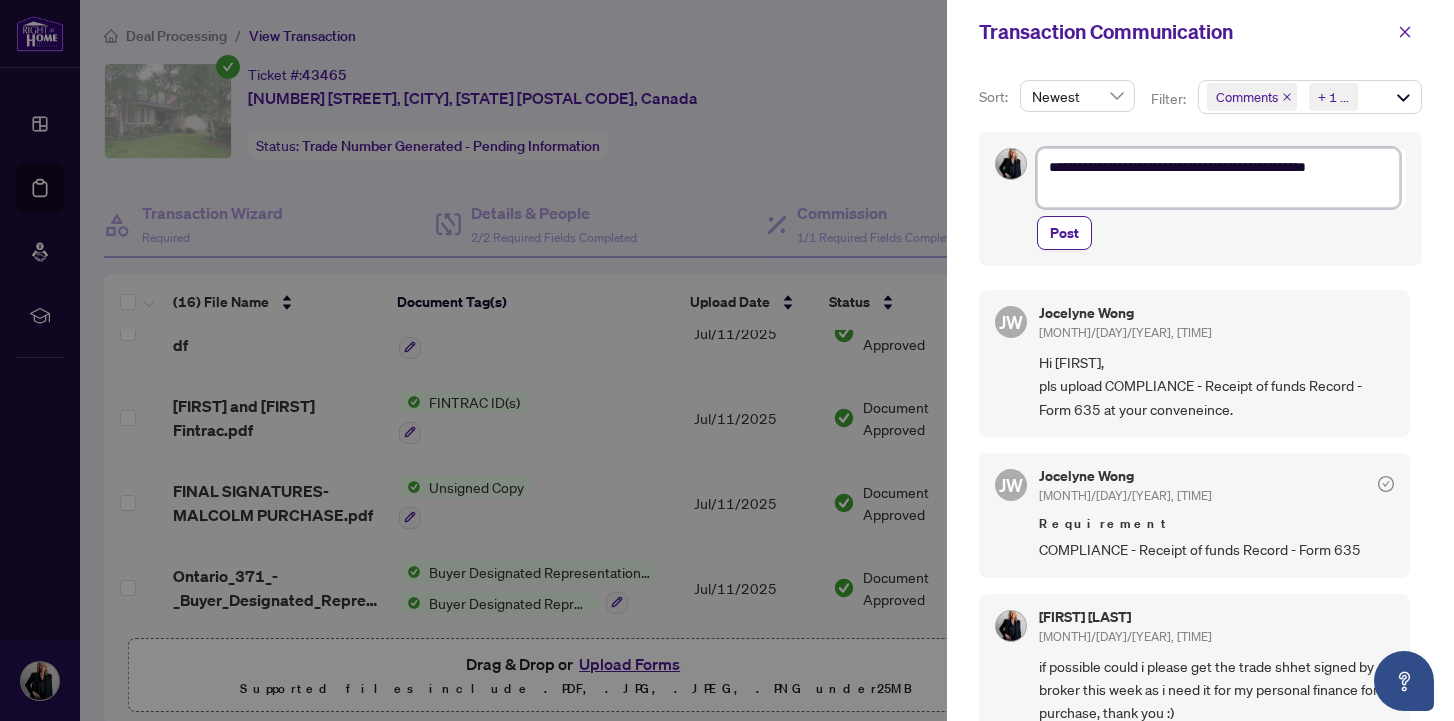 type on "**********" 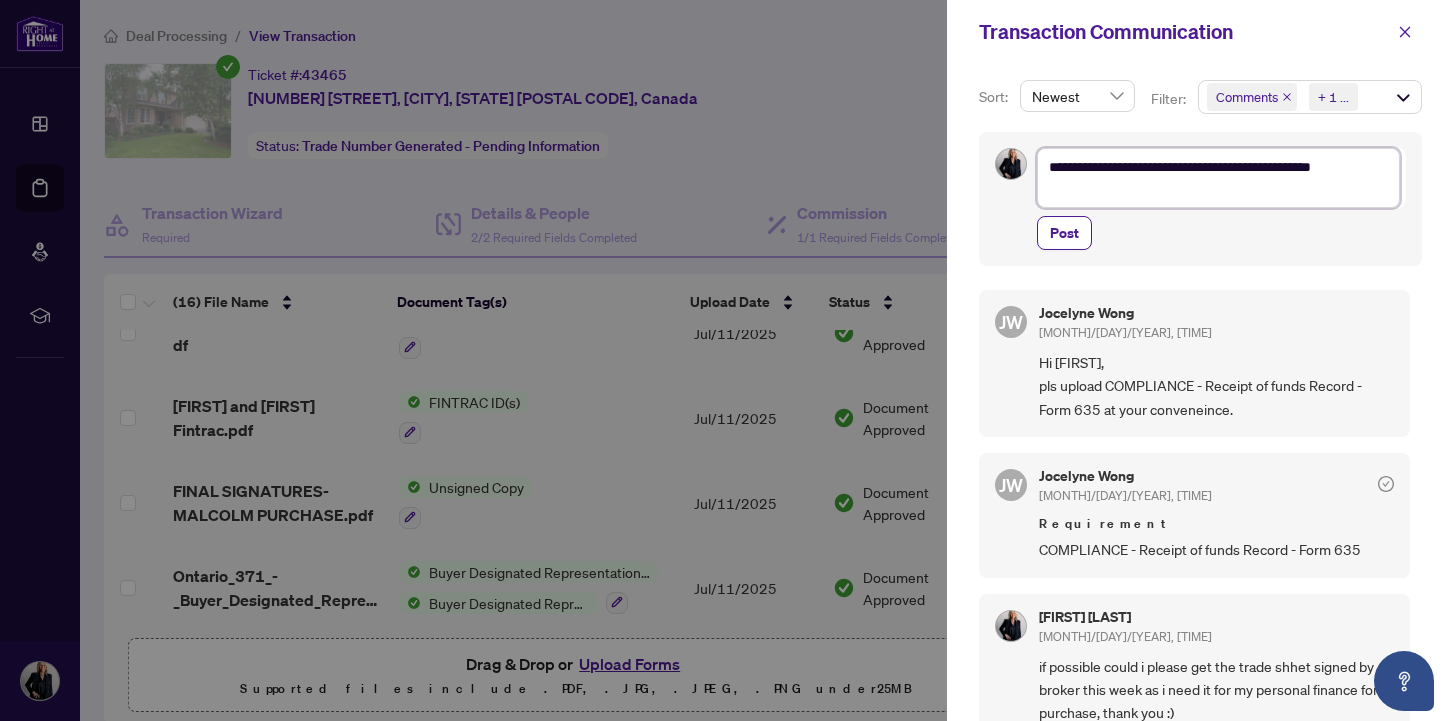 type on "**********" 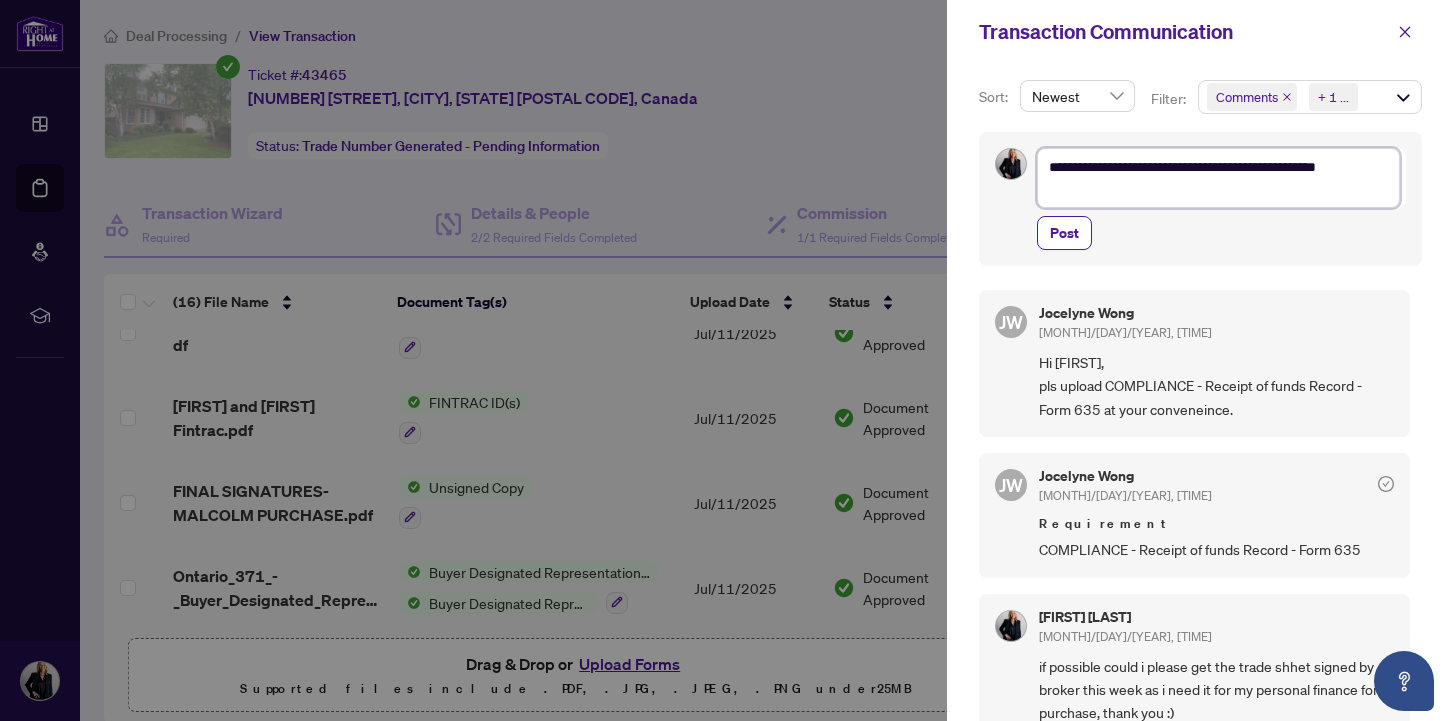 type on "**********" 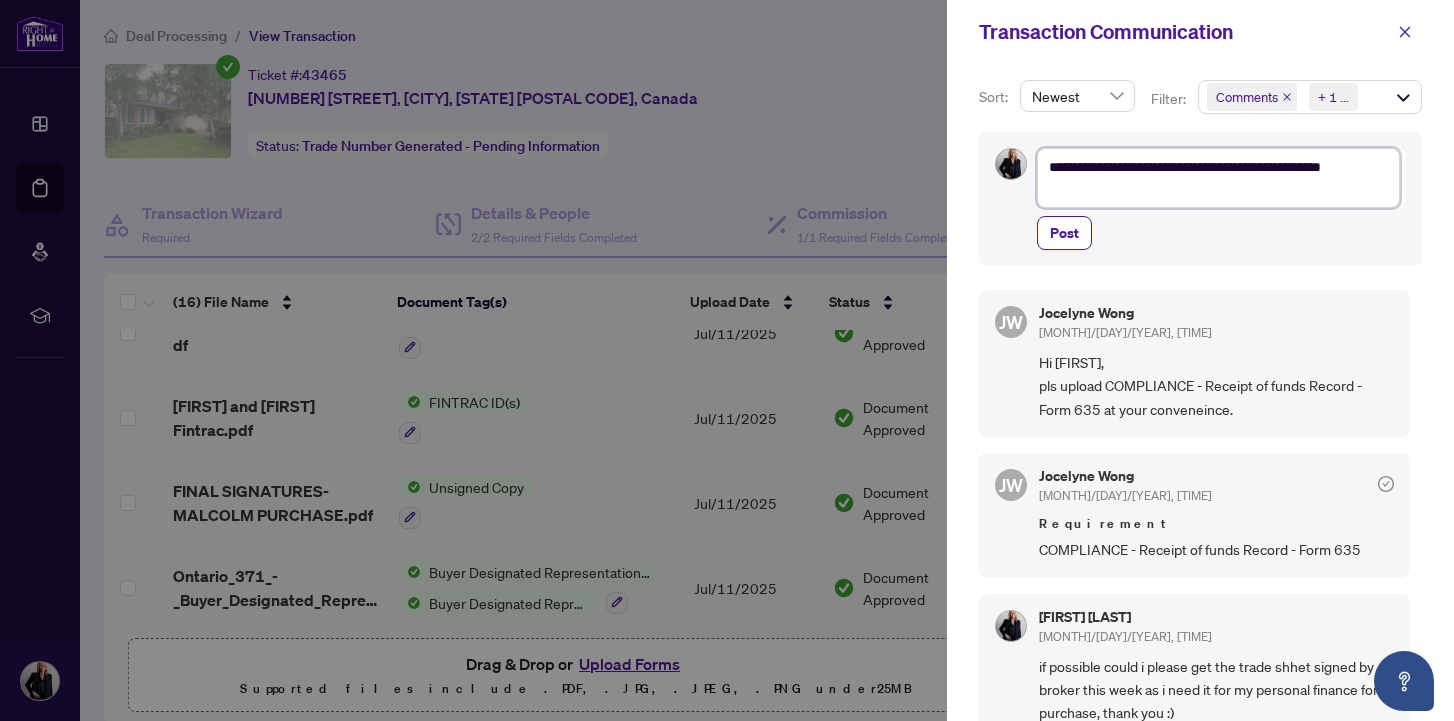 type on "**********" 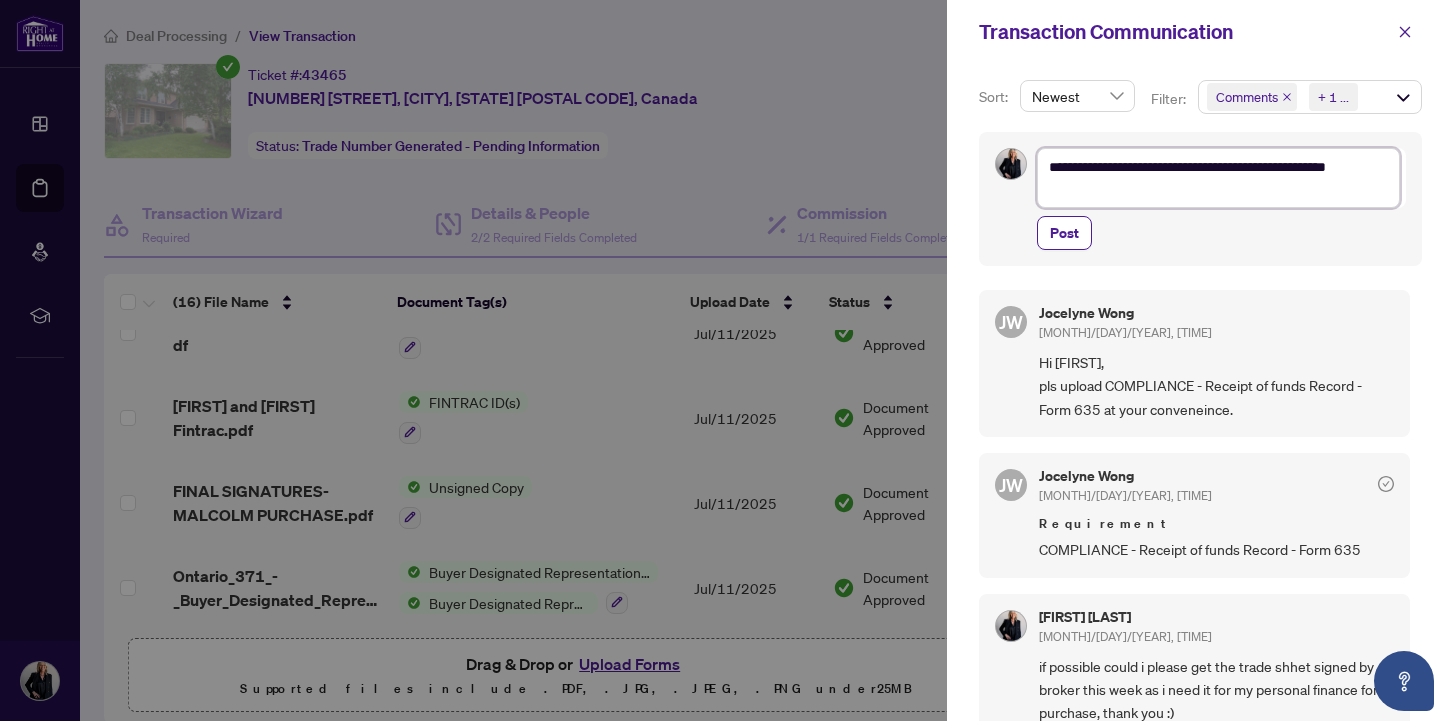 type on "**********" 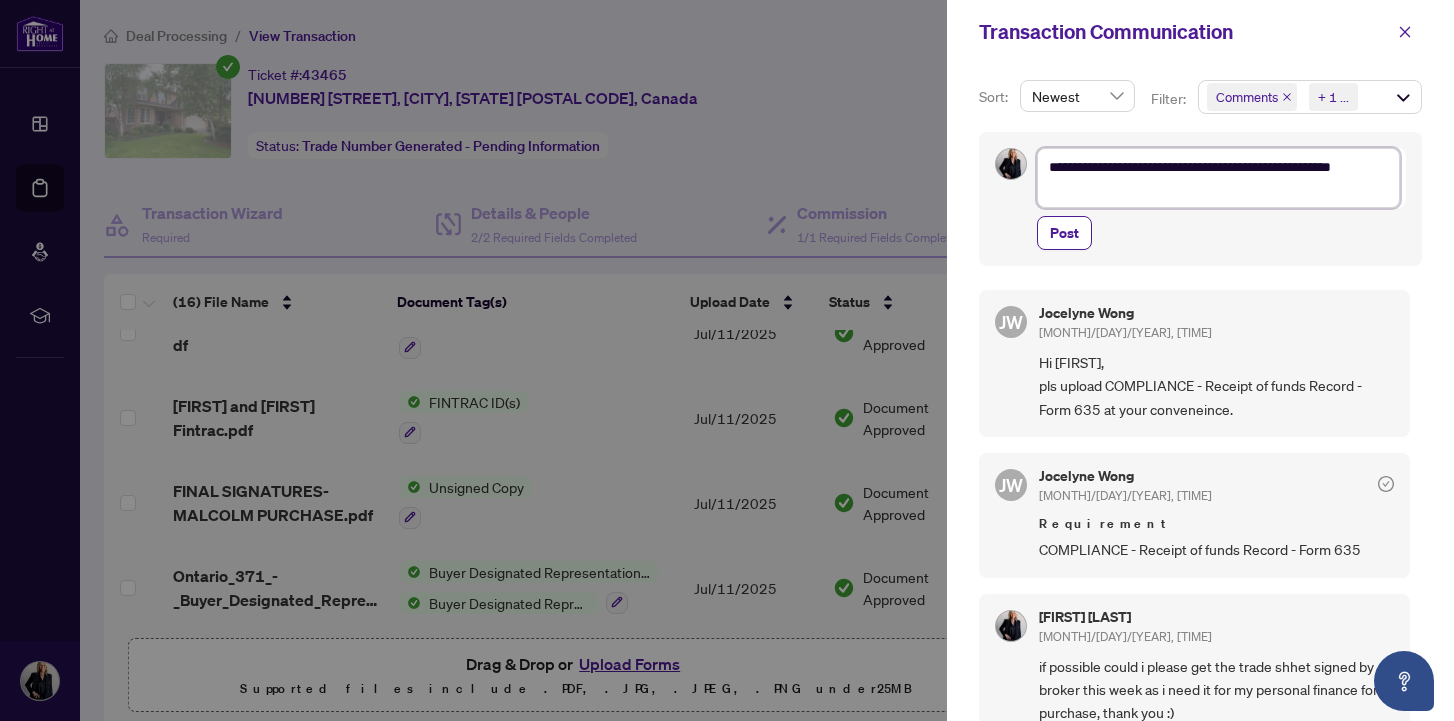 type on "**********" 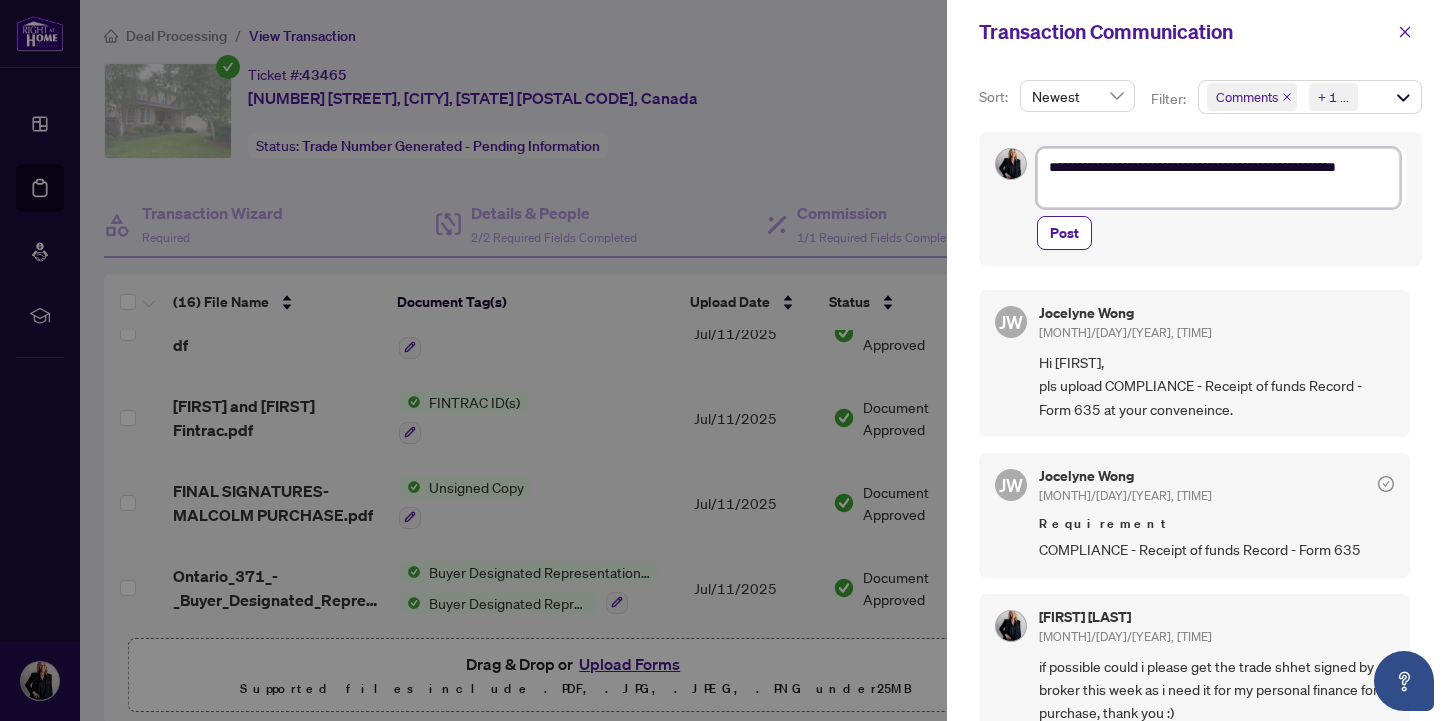 type on "**********" 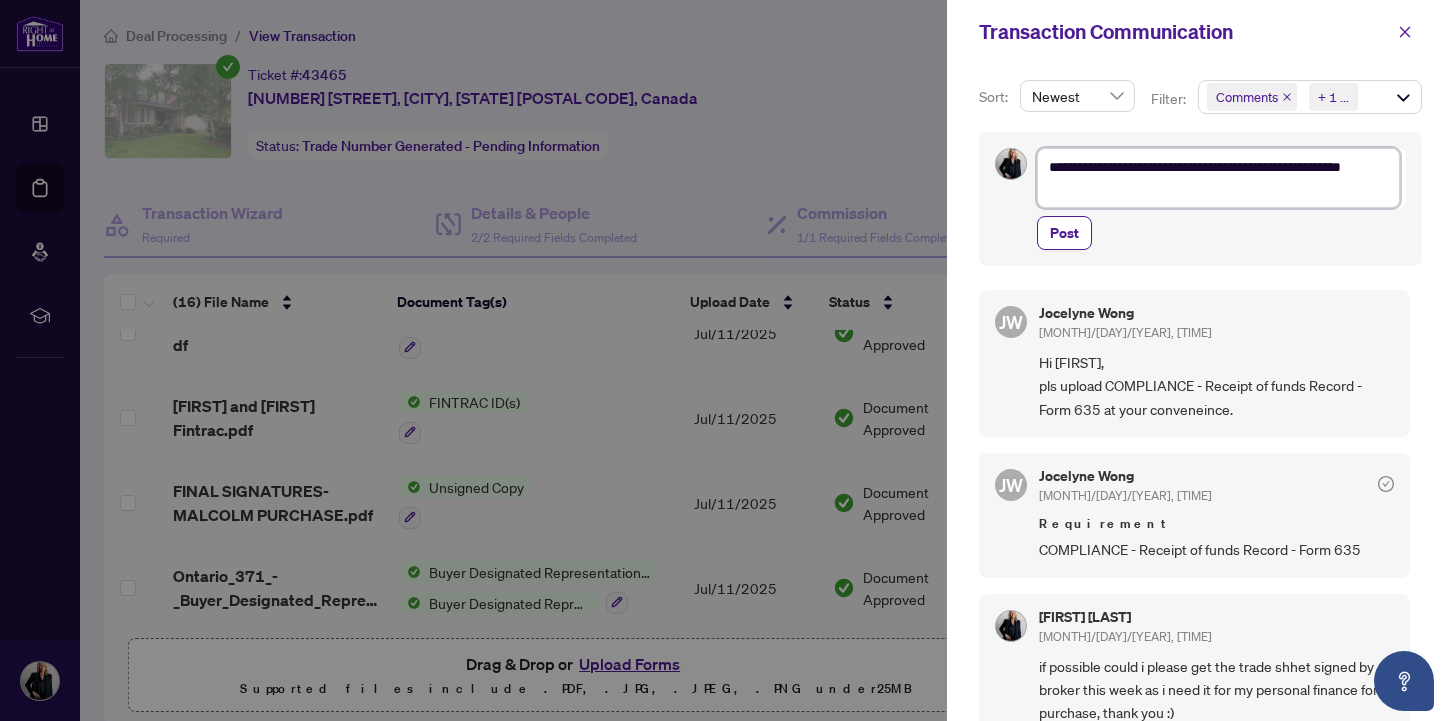 type on "**********" 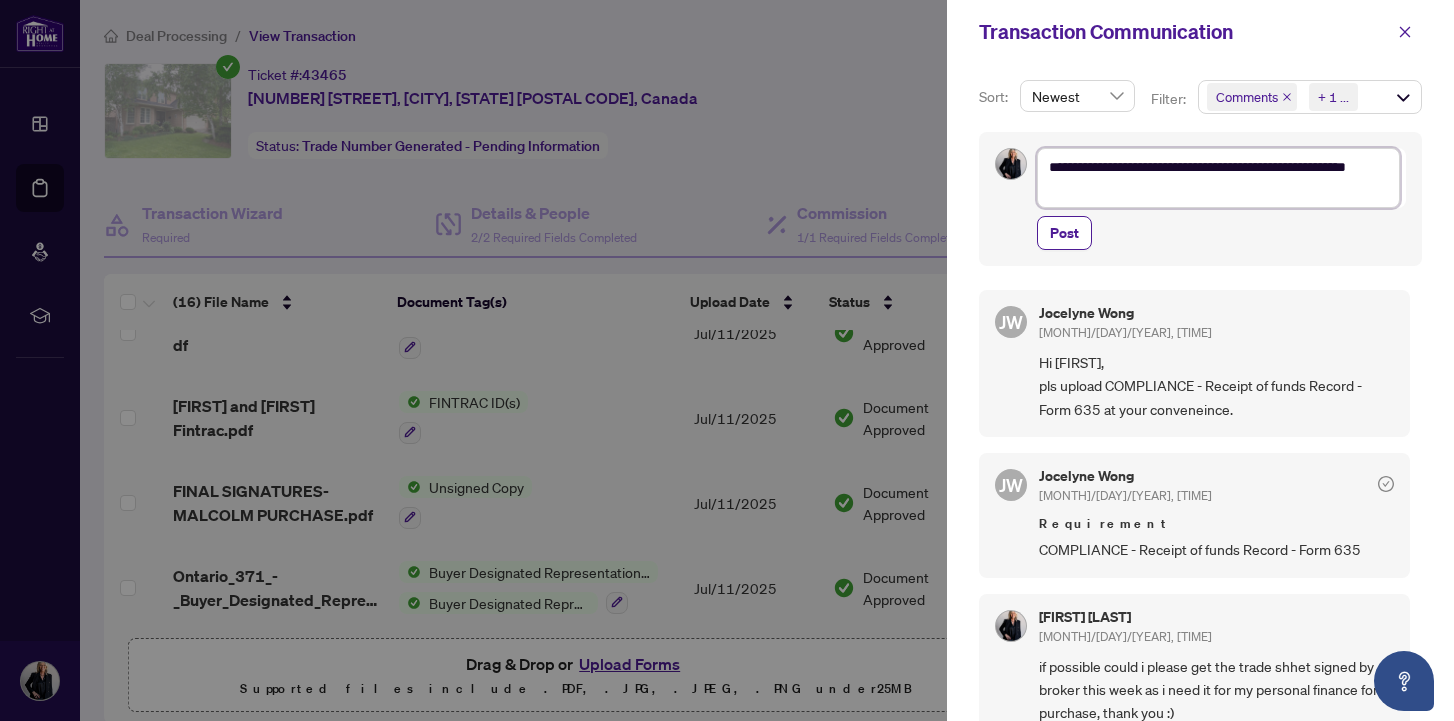 type on "**********" 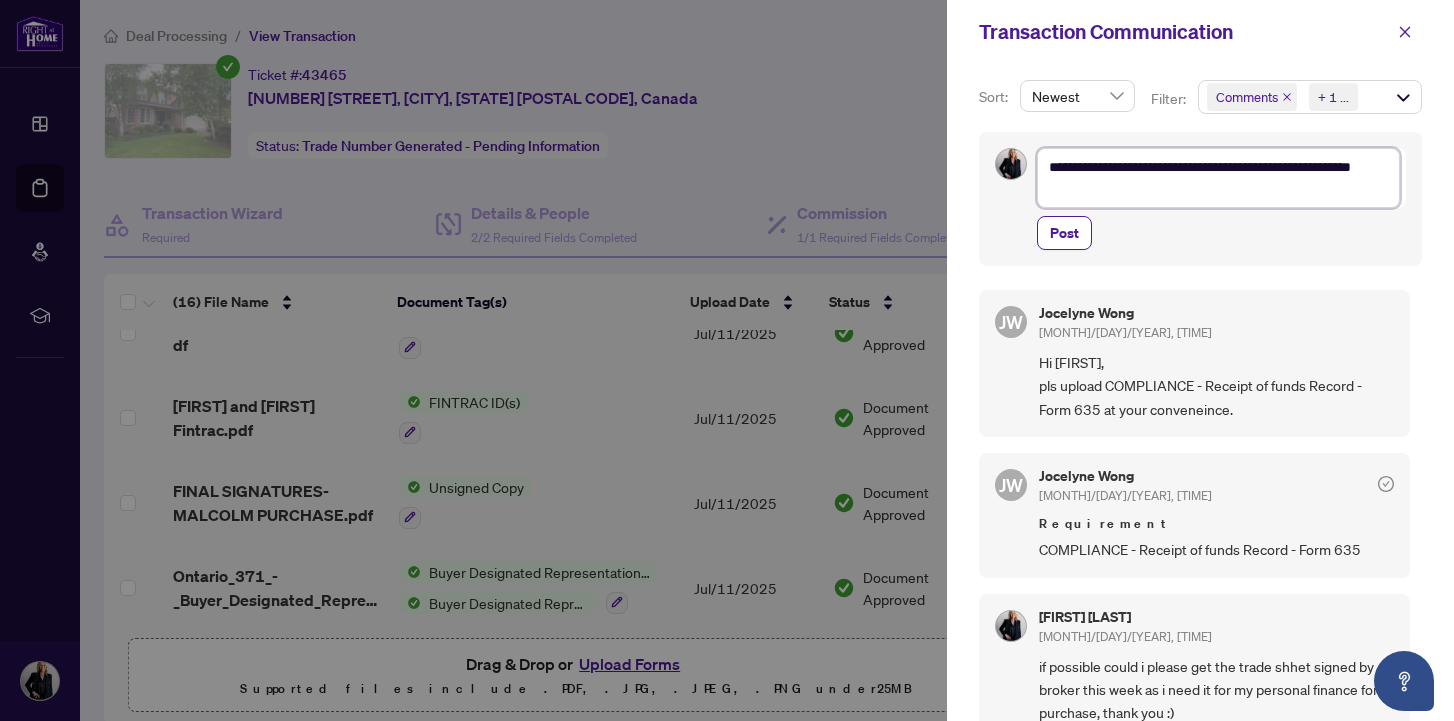 type on "**********" 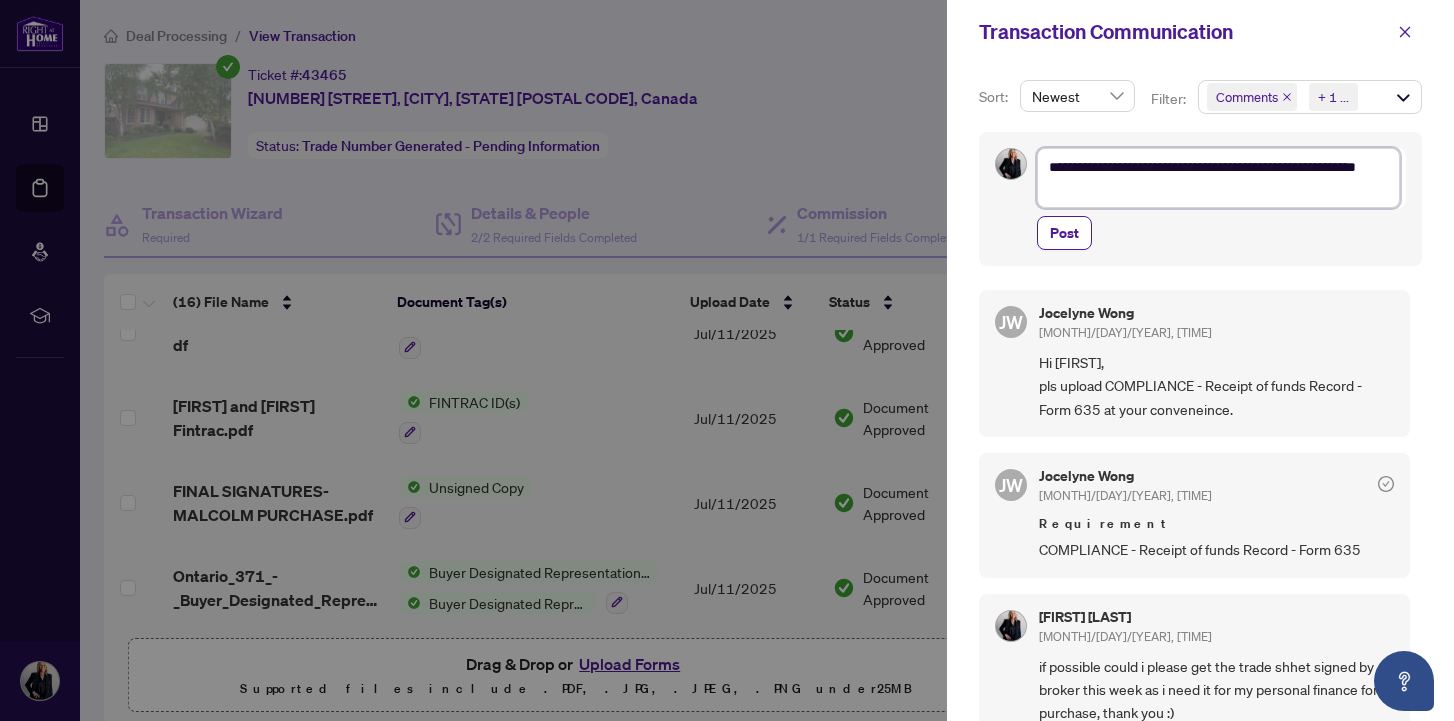 type on "**********" 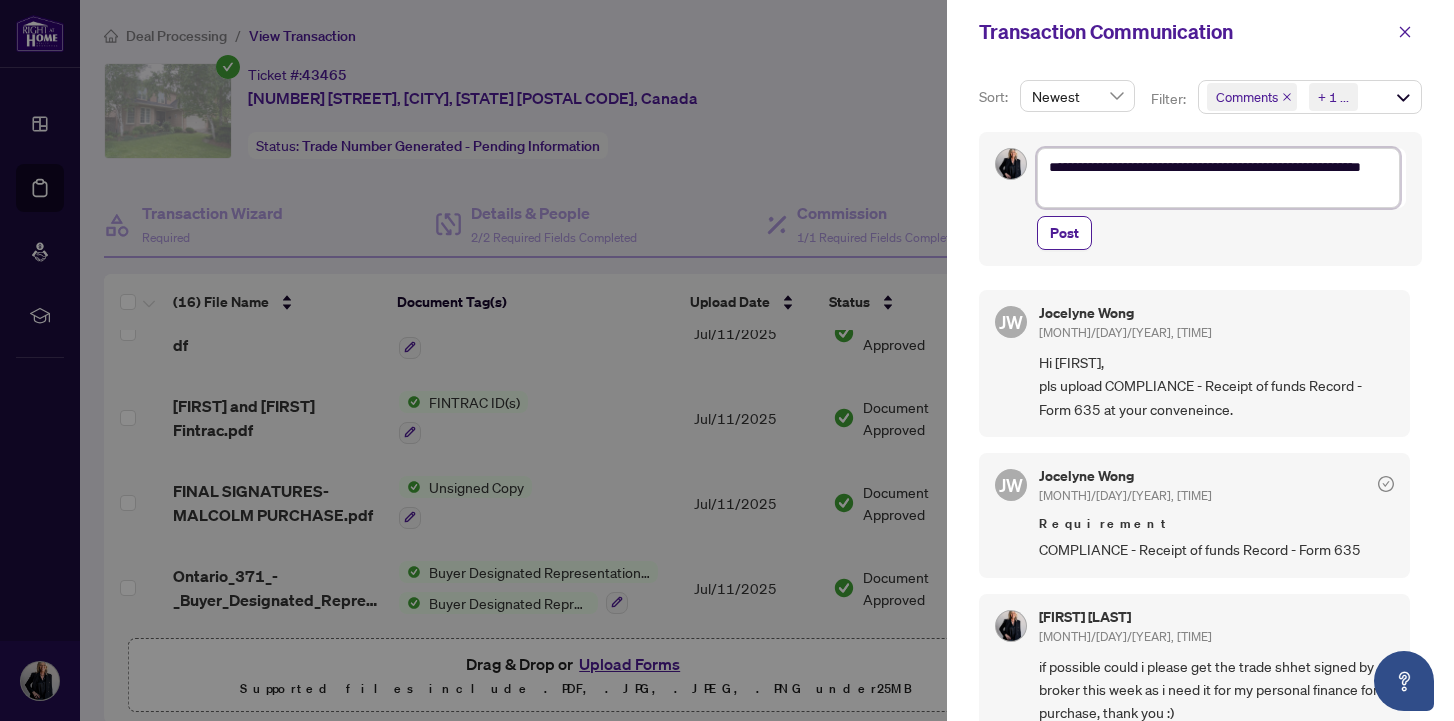 type on "**********" 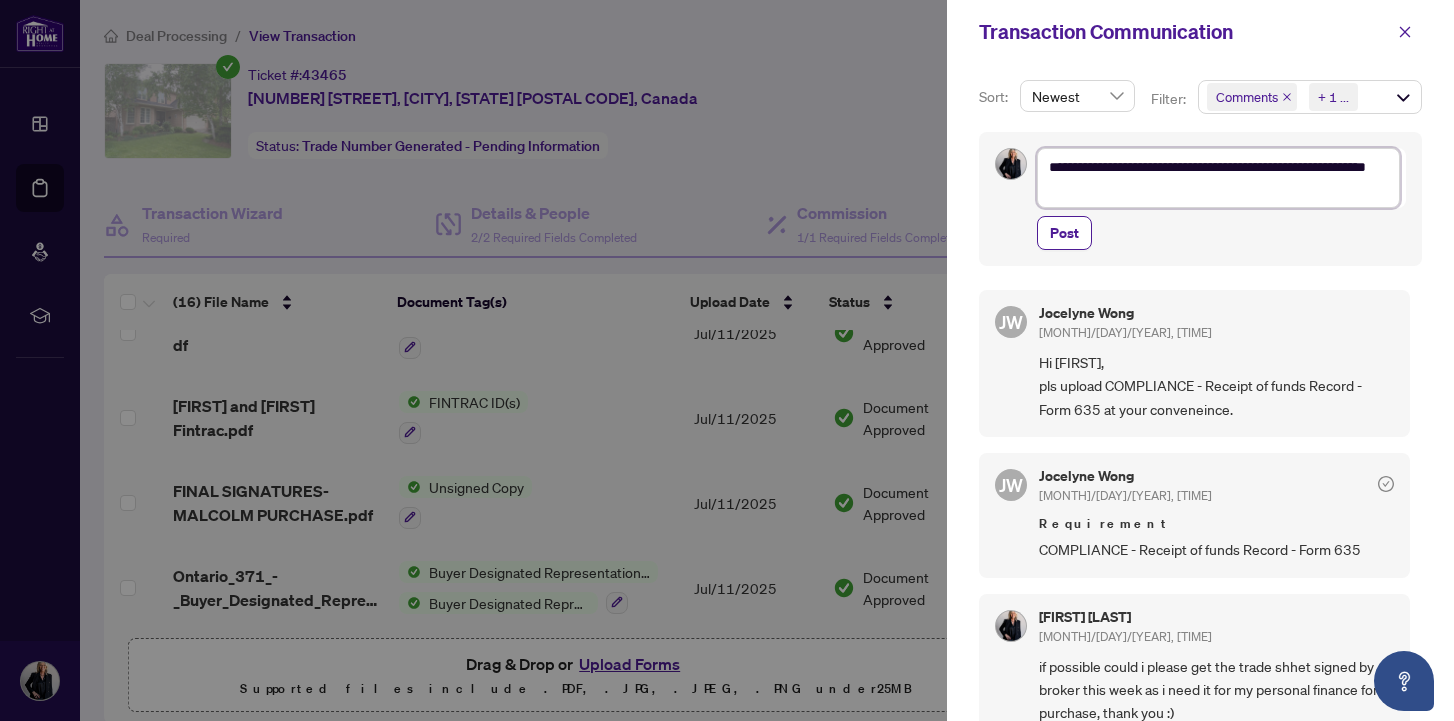 type on "**********" 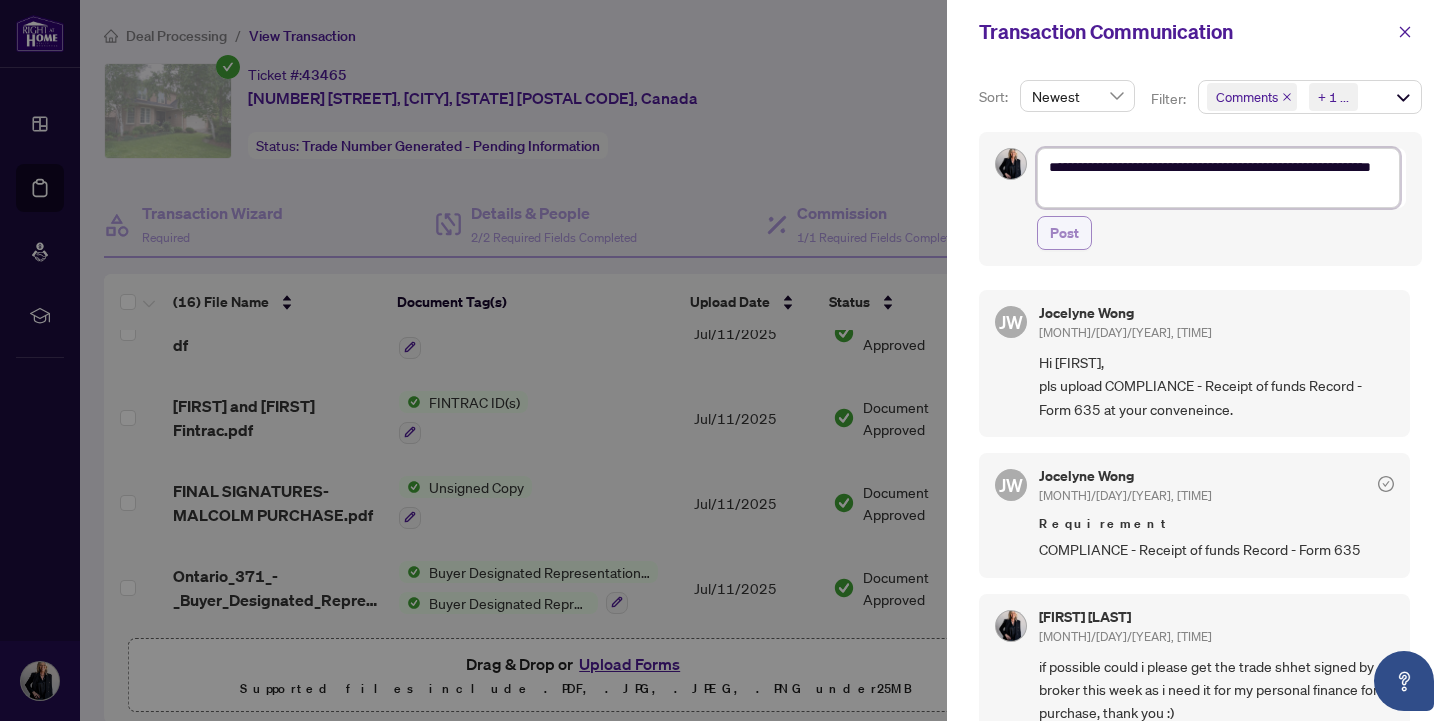 type on "**********" 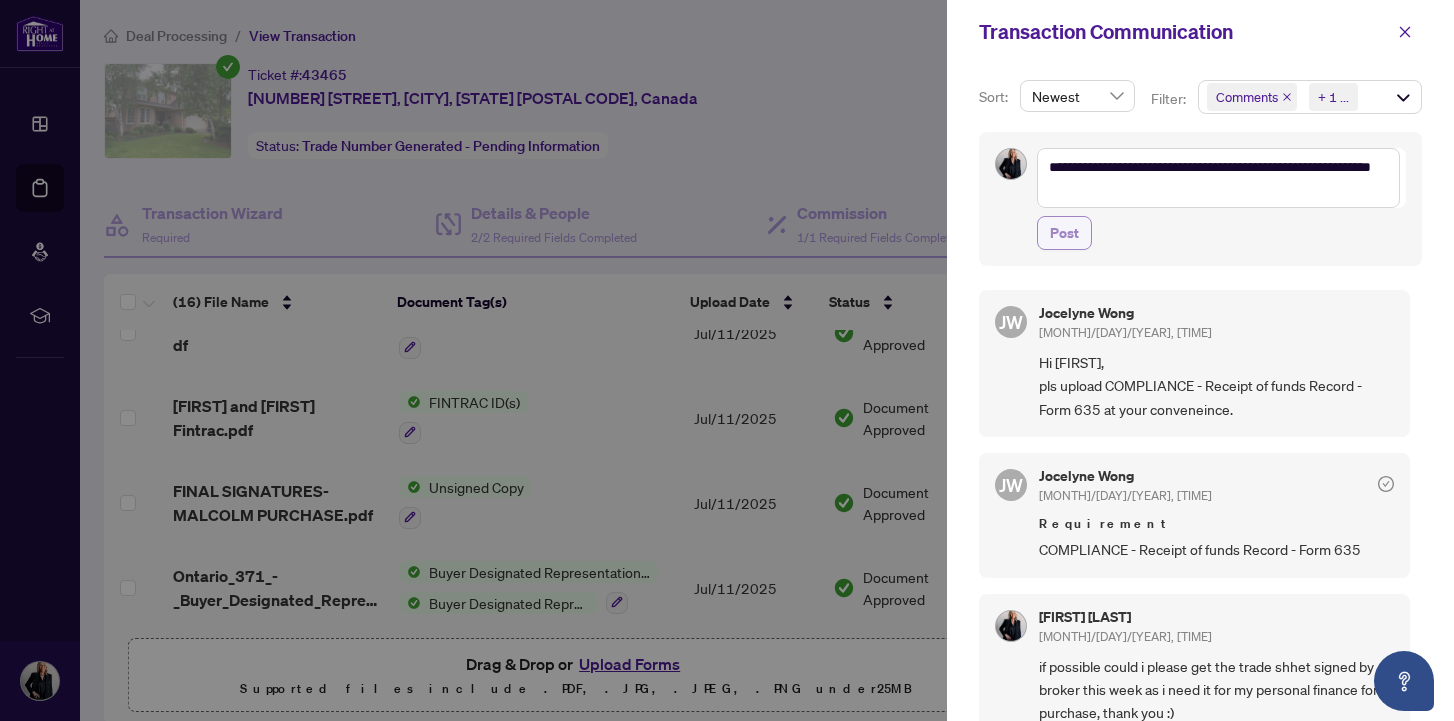 click on "Post" at bounding box center [1064, 233] 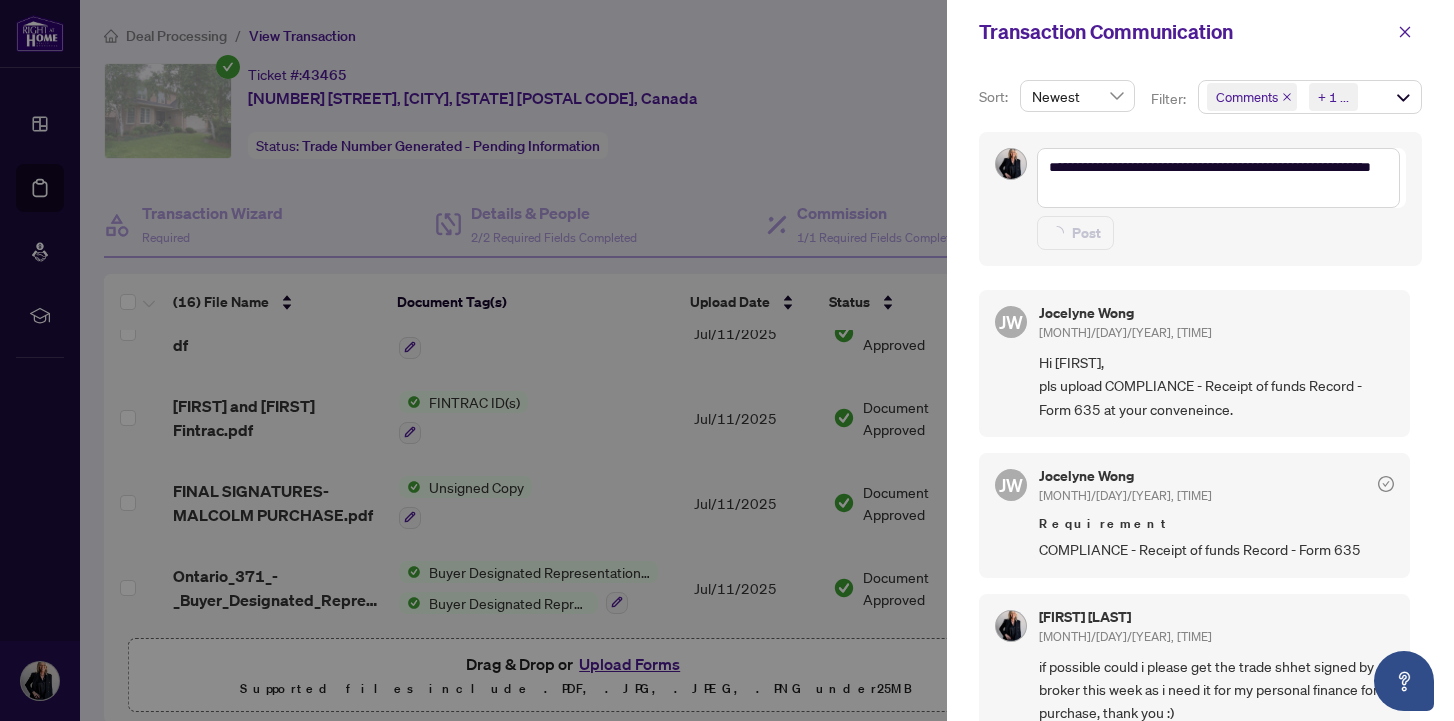 type on "**********" 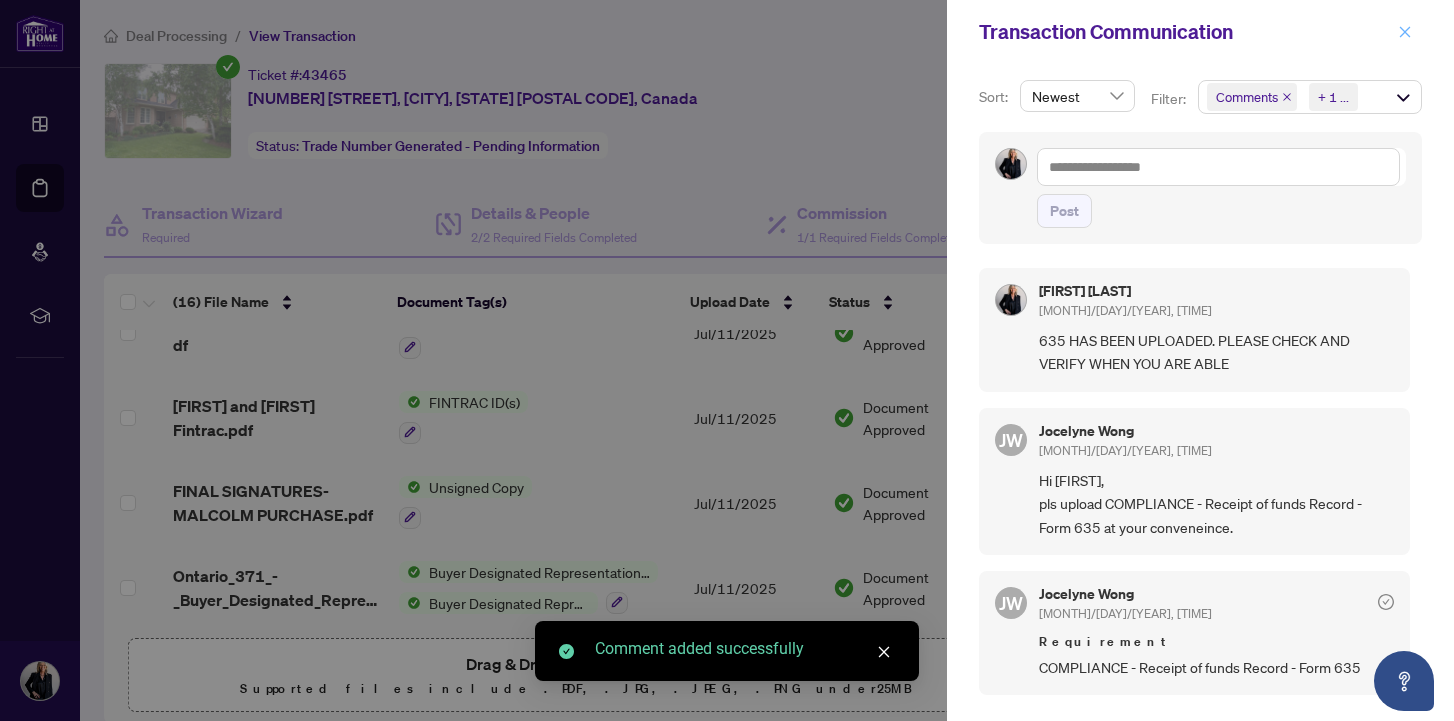 click 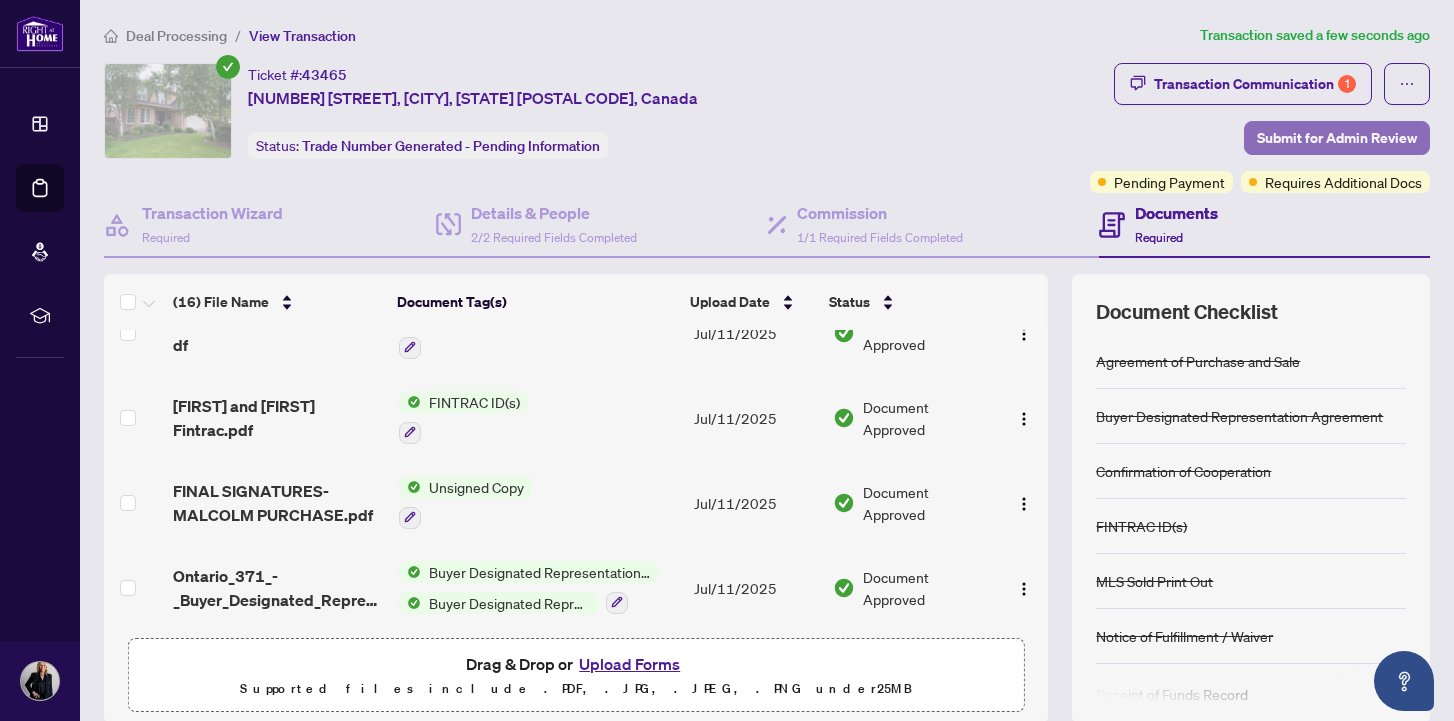 click on "Submit for Admin Review" at bounding box center [1337, 138] 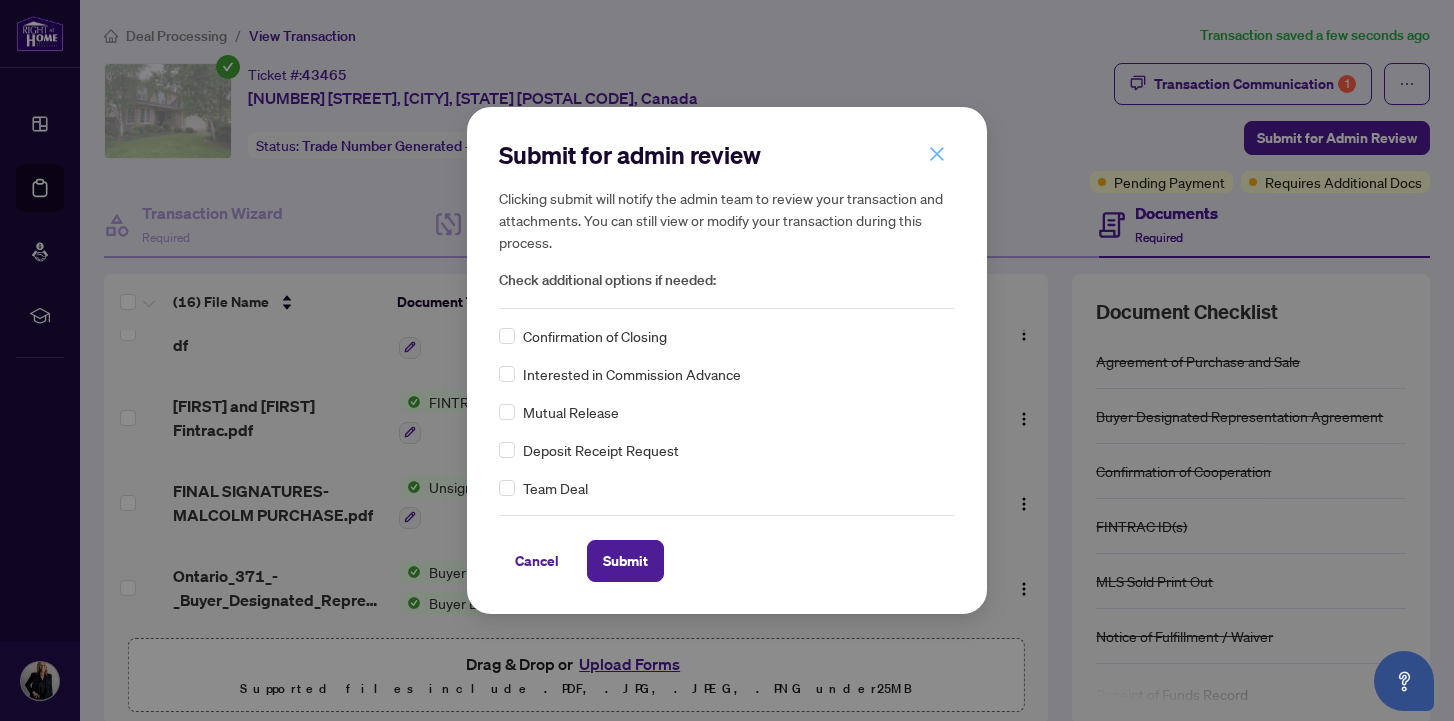 click 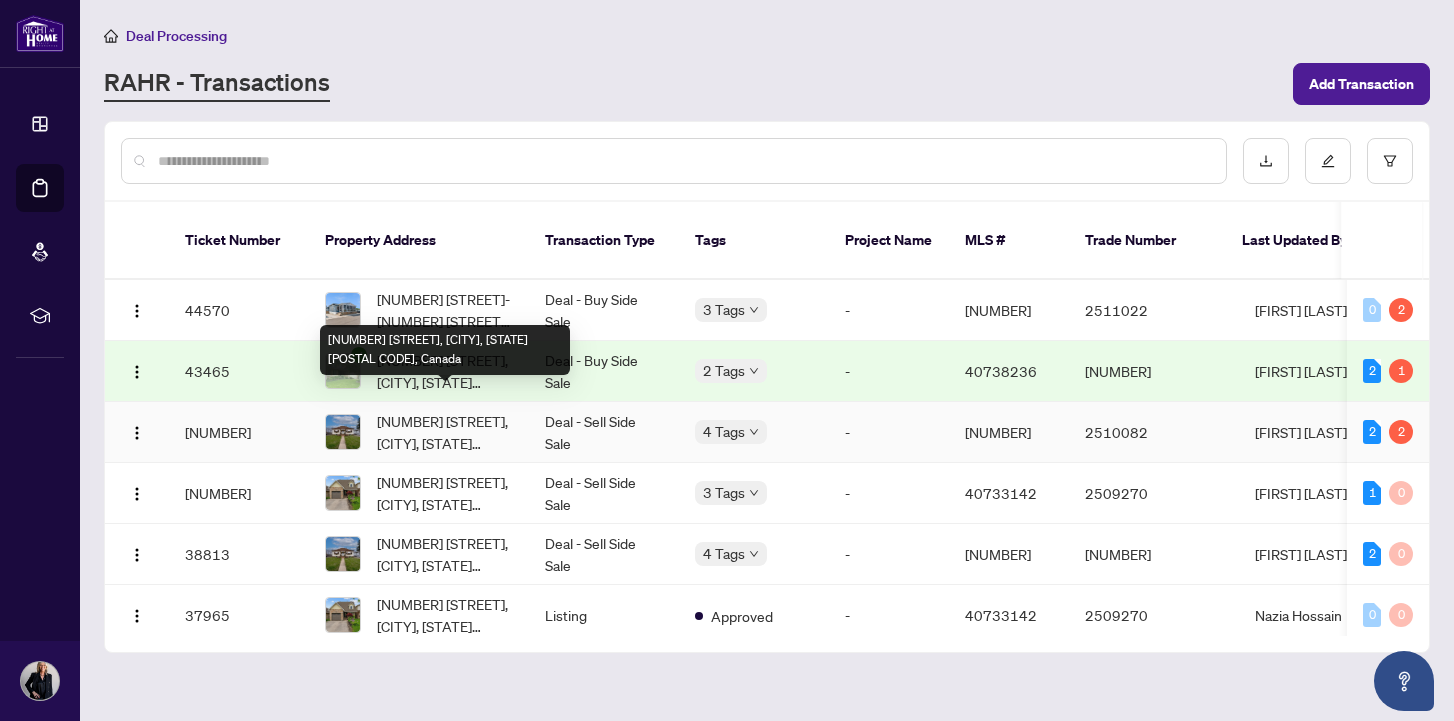 click on "628 Dunn Avenue, Hamilton, ON L8H 6M4, Canada" at bounding box center (445, 432) 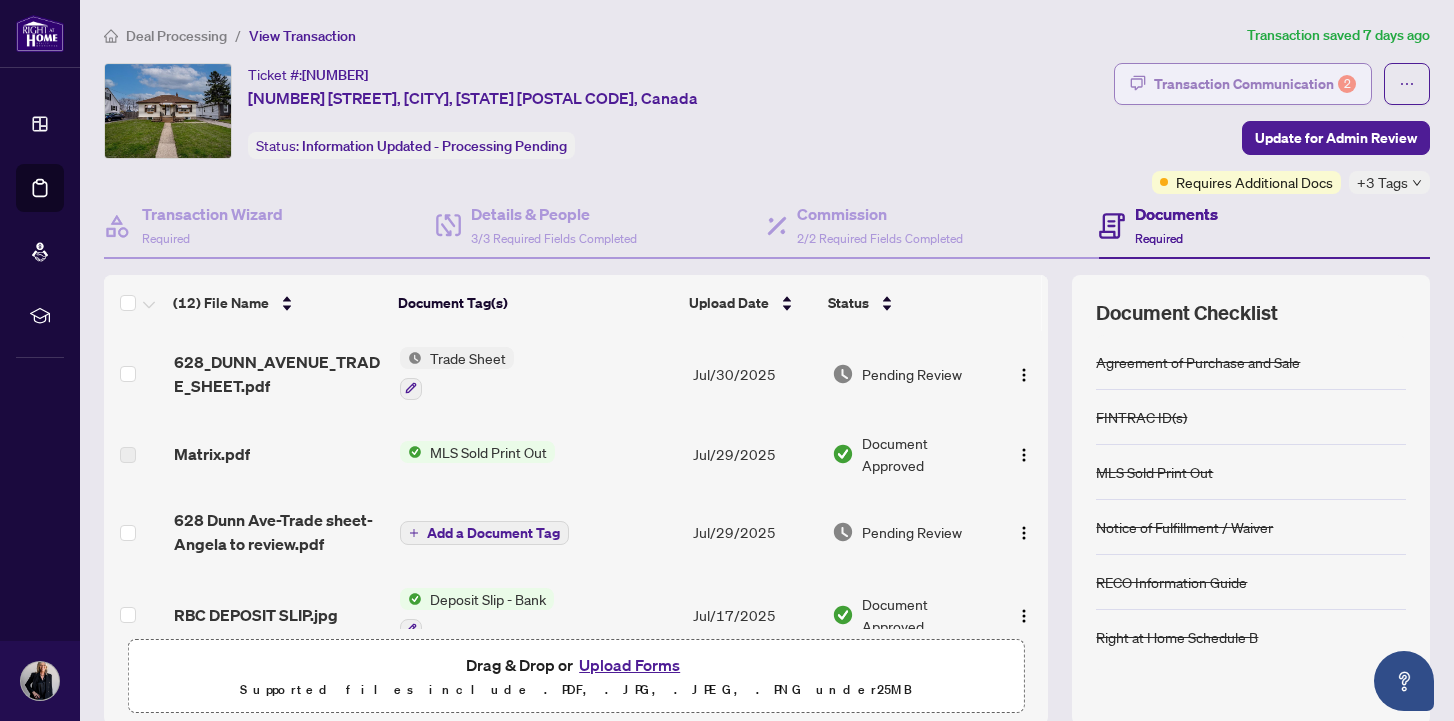 click on "Transaction Communication 2" at bounding box center [1255, 84] 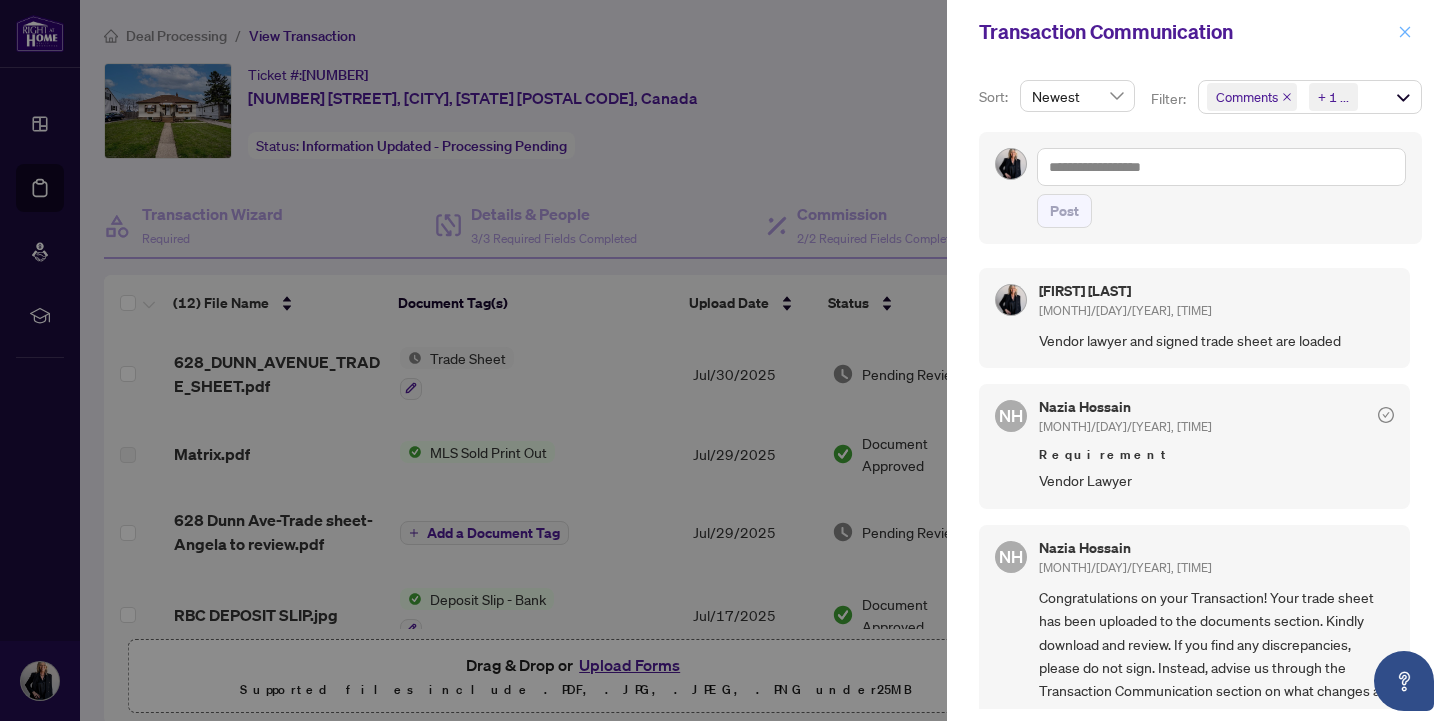 click 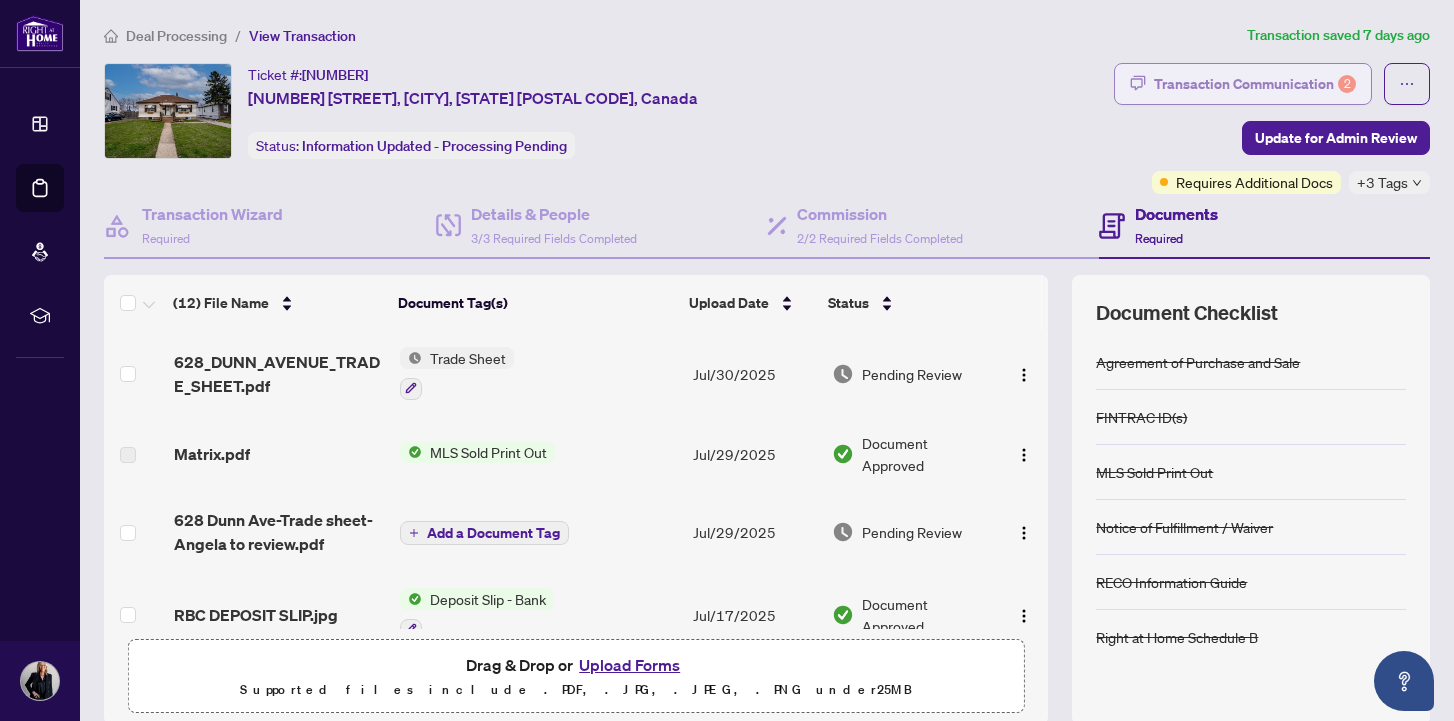 click on "Transaction Communication 2" at bounding box center [1255, 84] 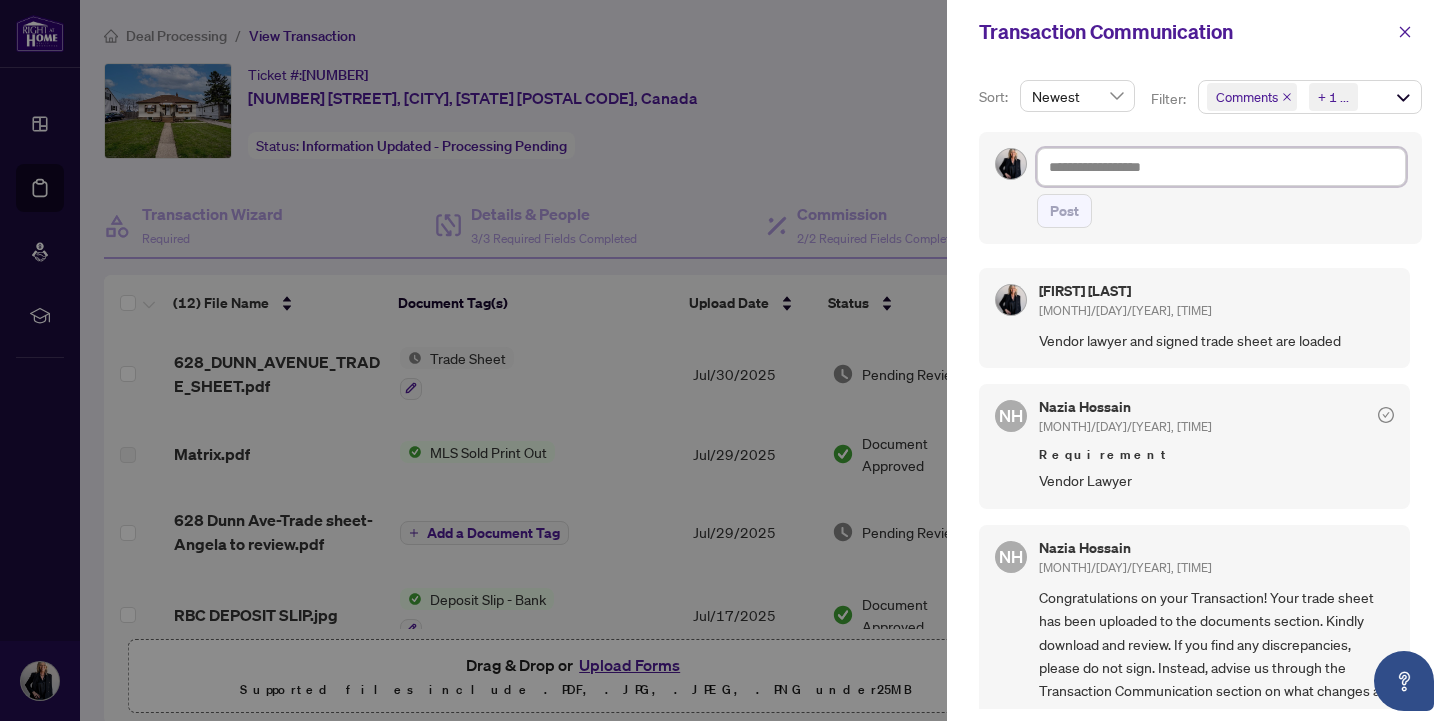 click at bounding box center (1221, 167) 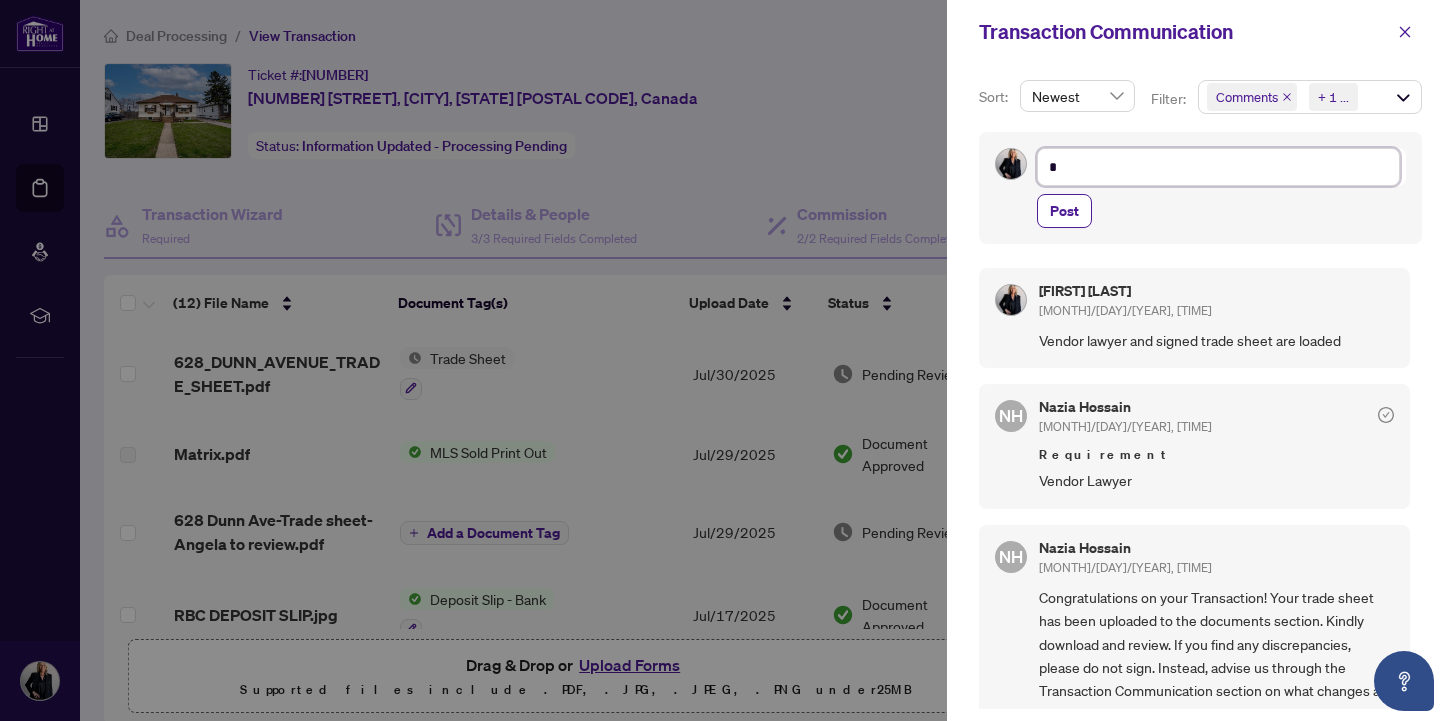 type on "**" 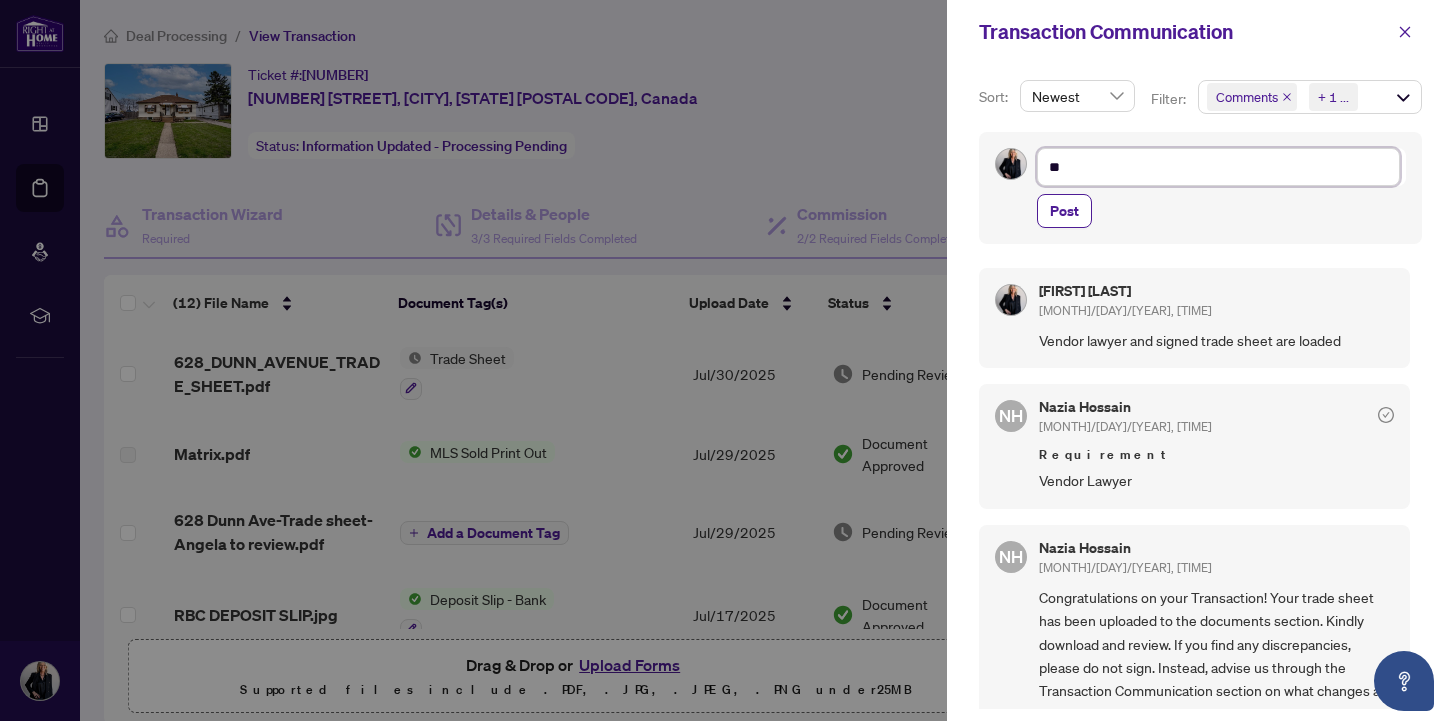 type on "***" 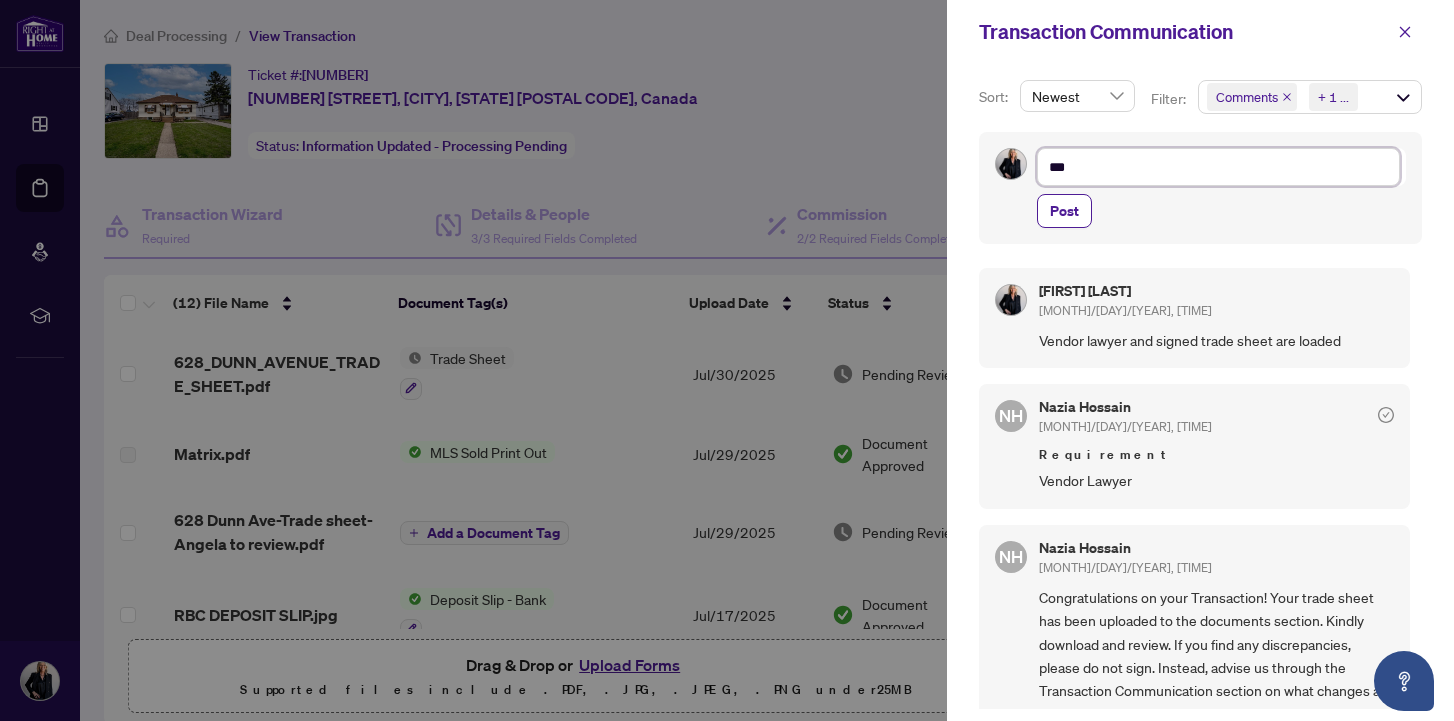 type on "***" 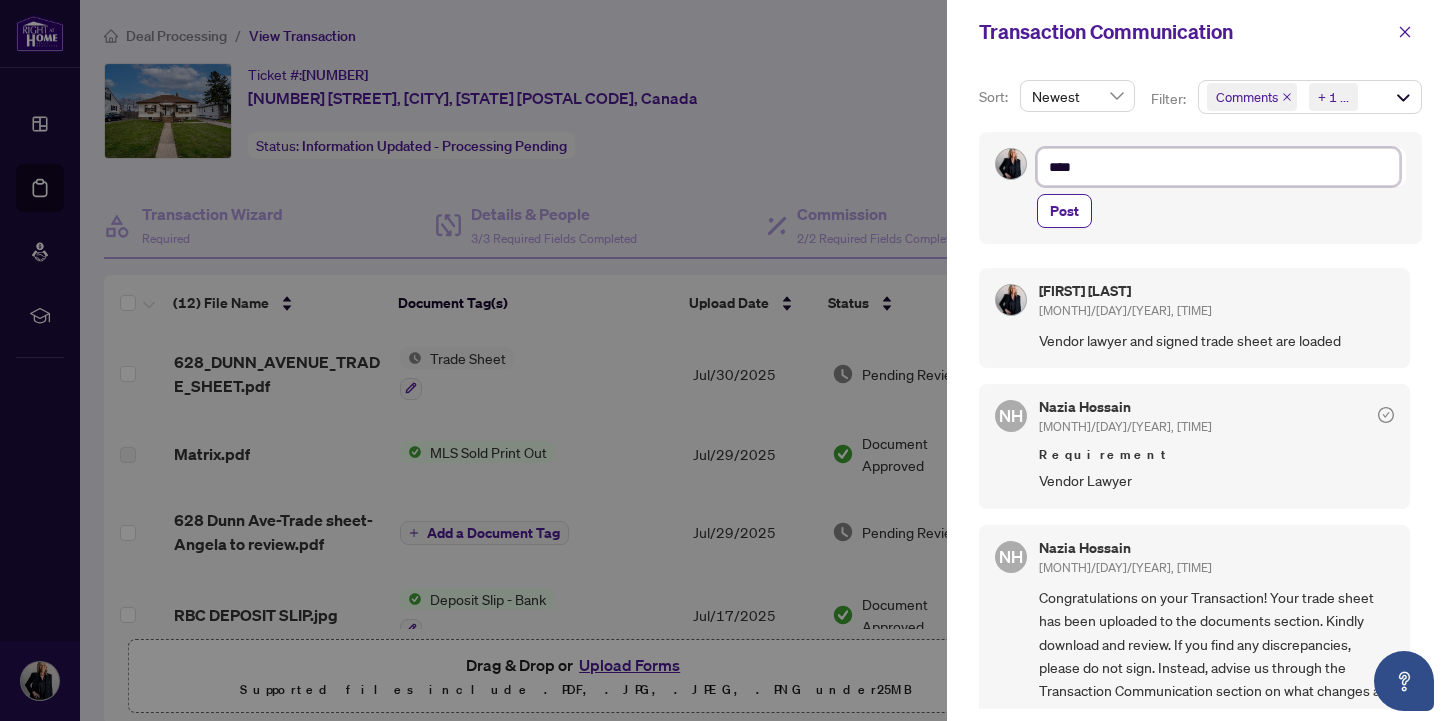 type on "*****" 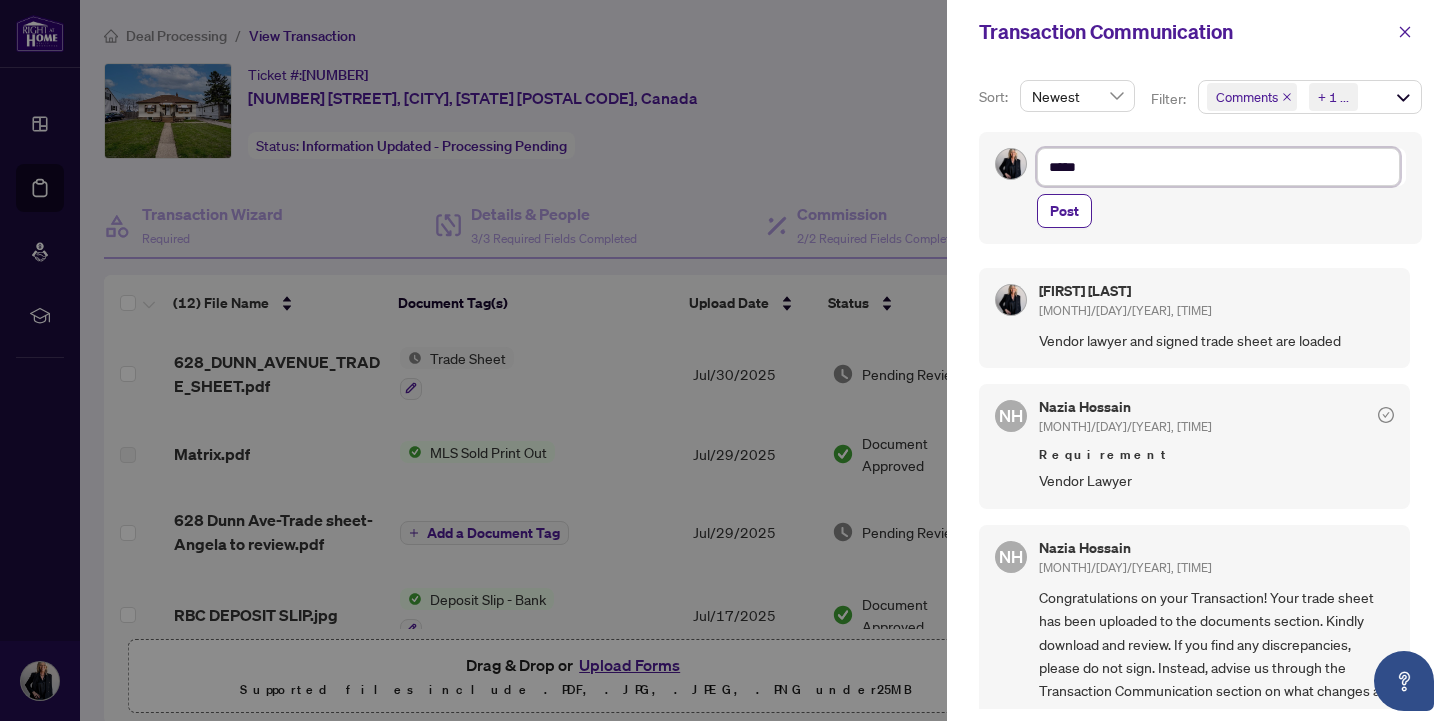 type on "******" 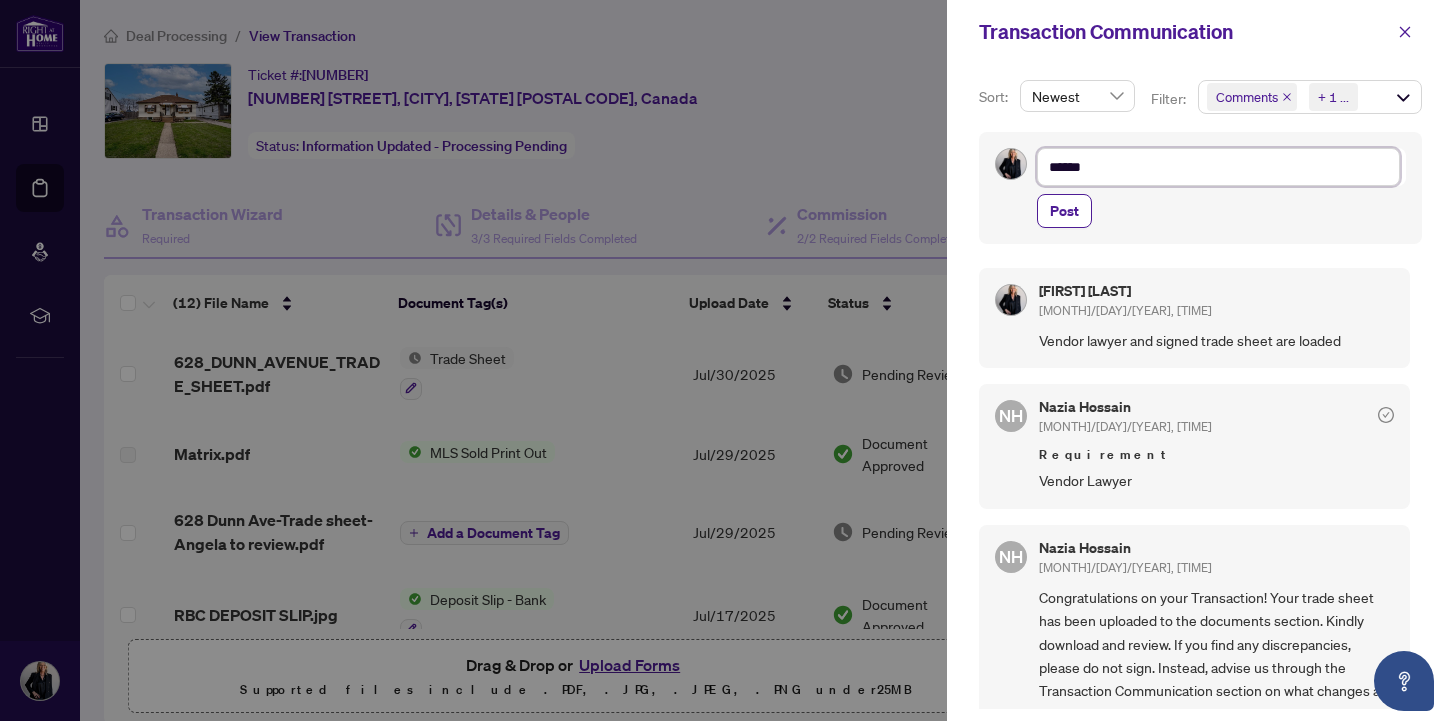type on "*******" 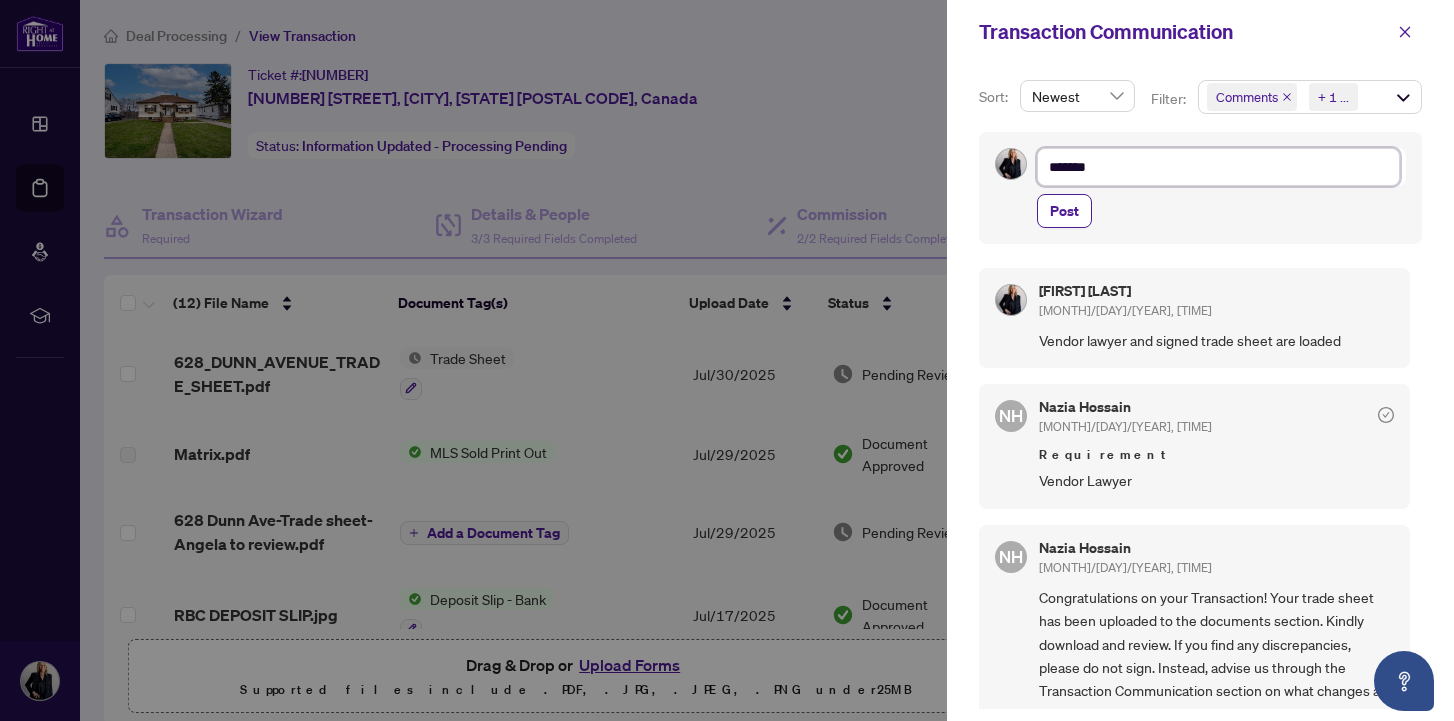 type on "*******" 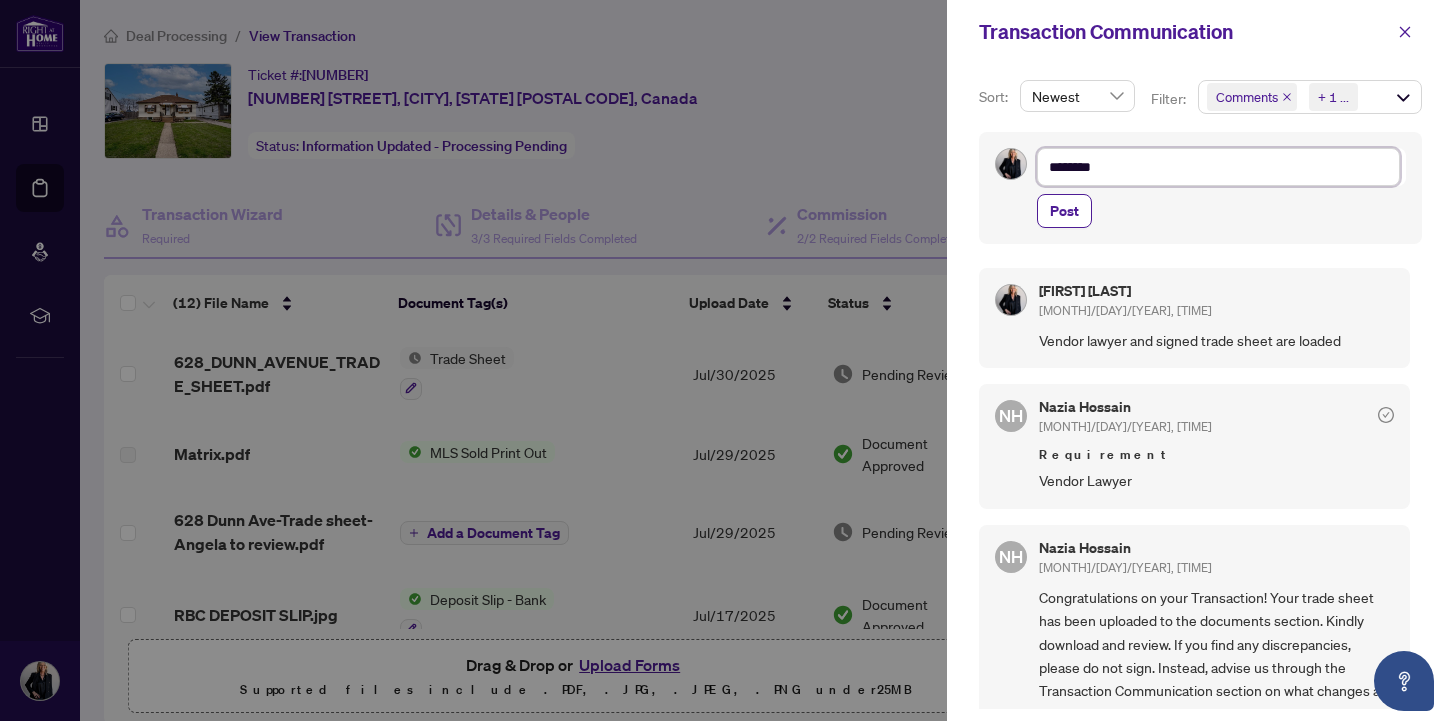type on "*********" 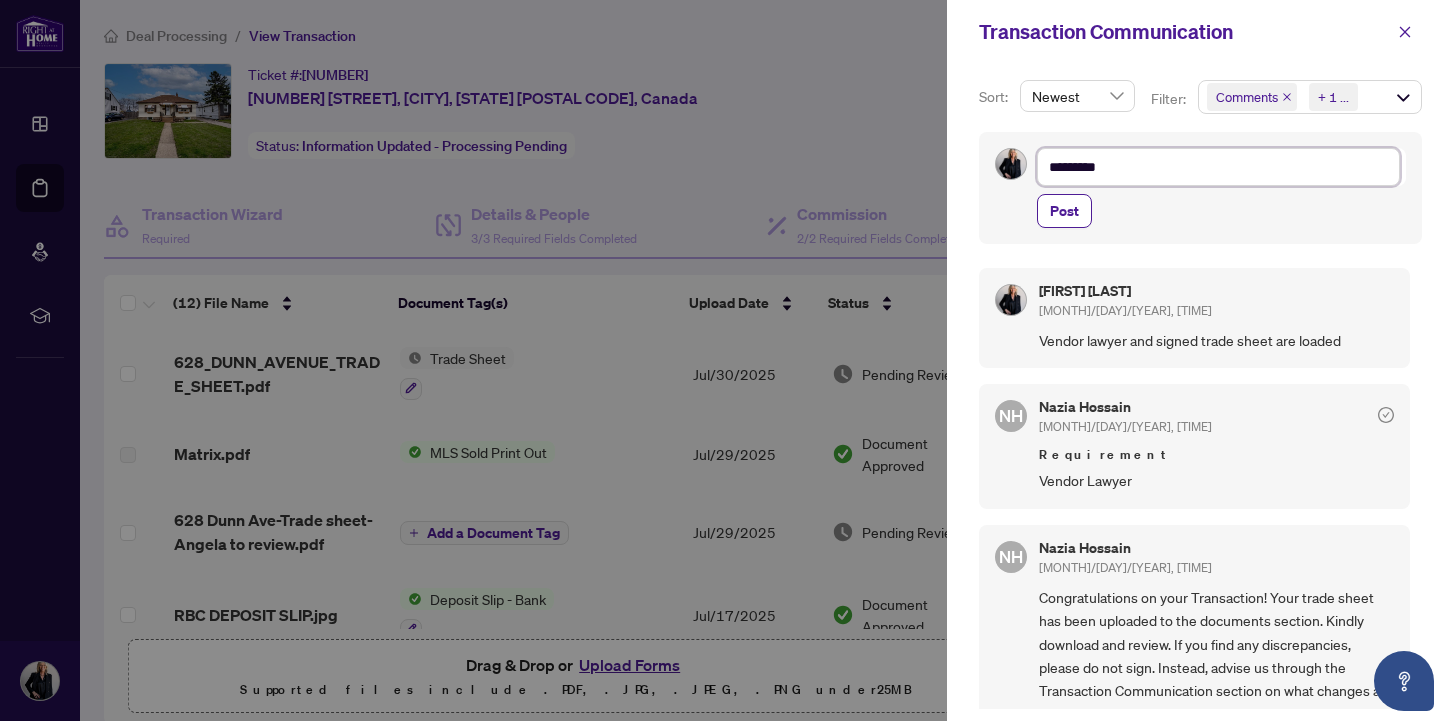 type on "**********" 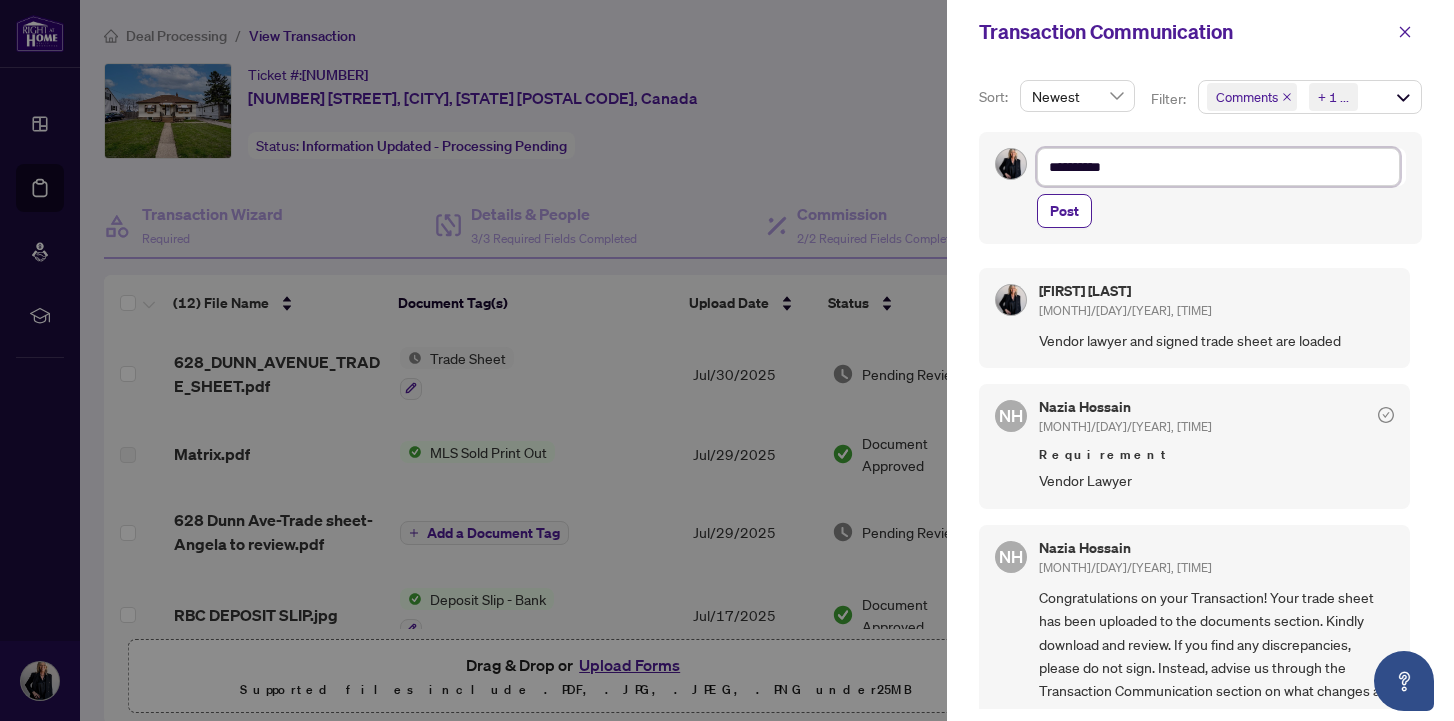 type on "**********" 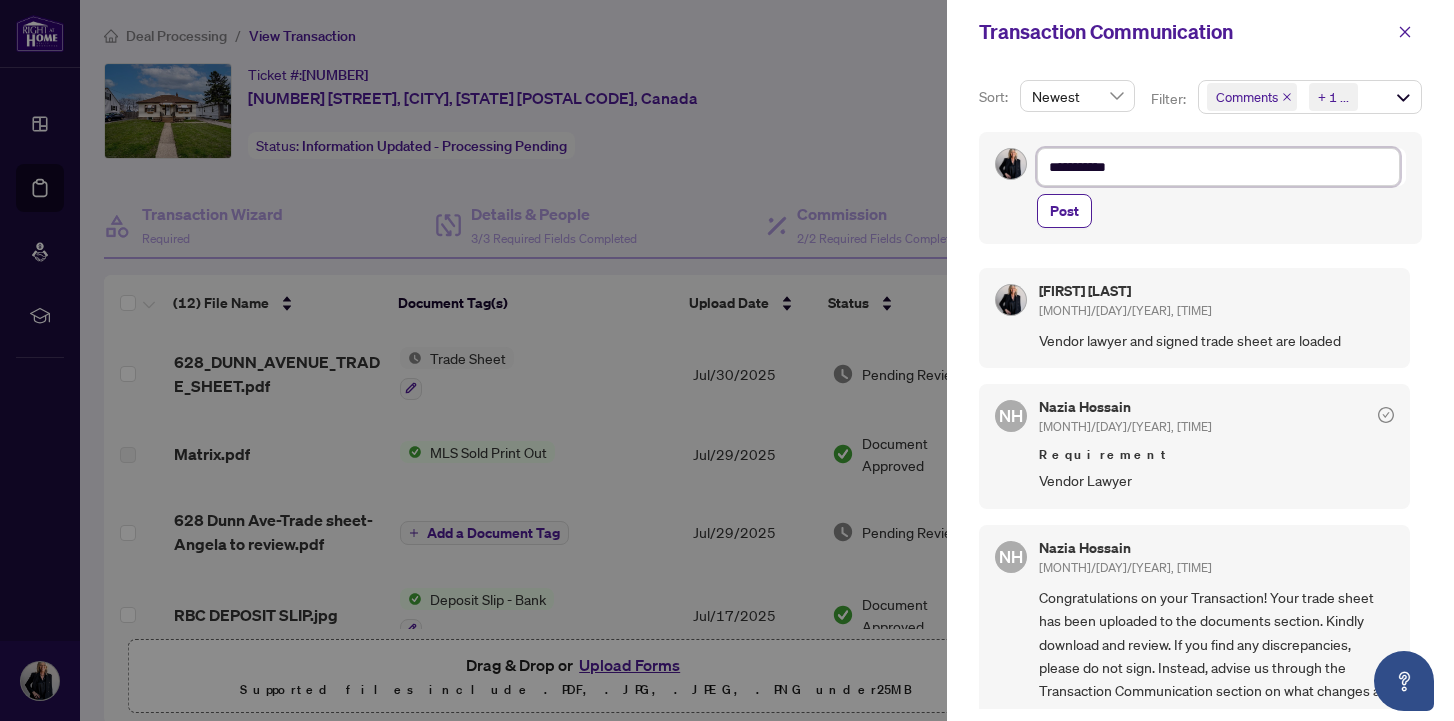type on "**********" 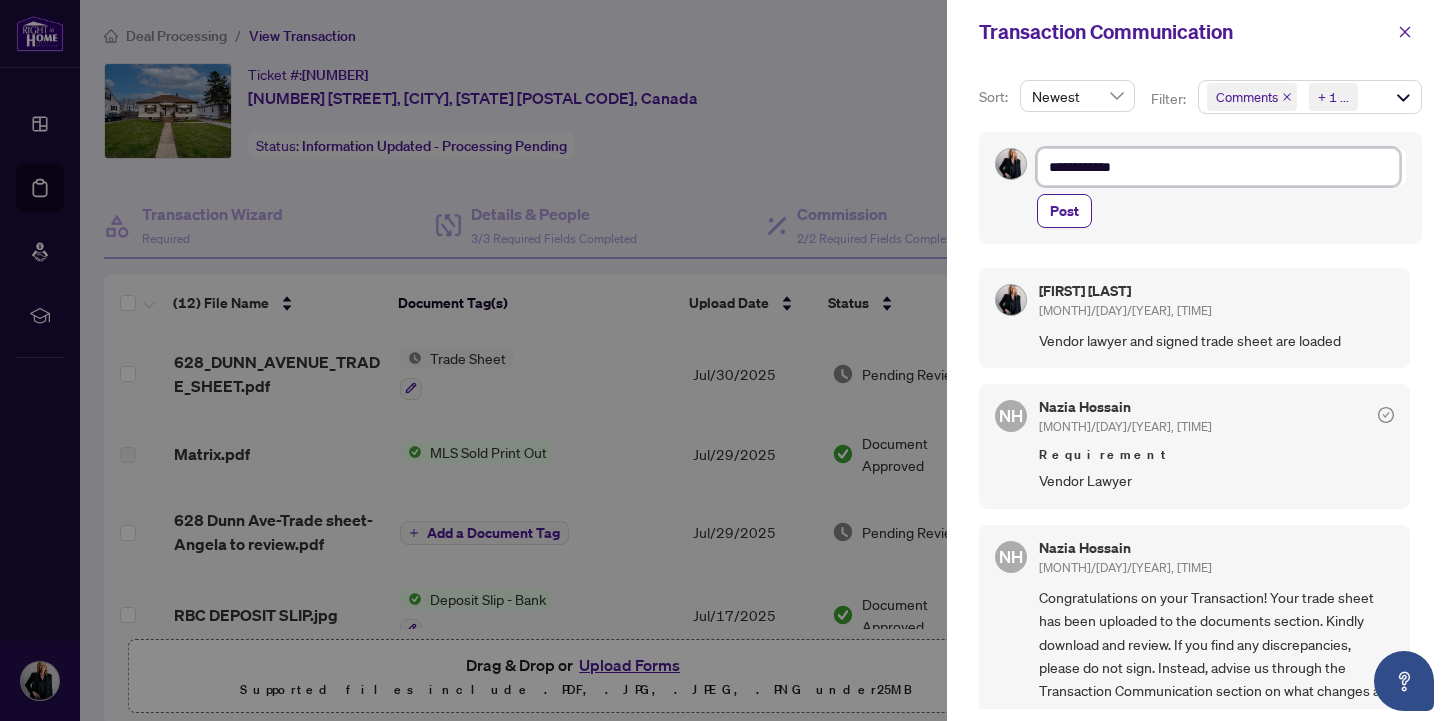 type on "**********" 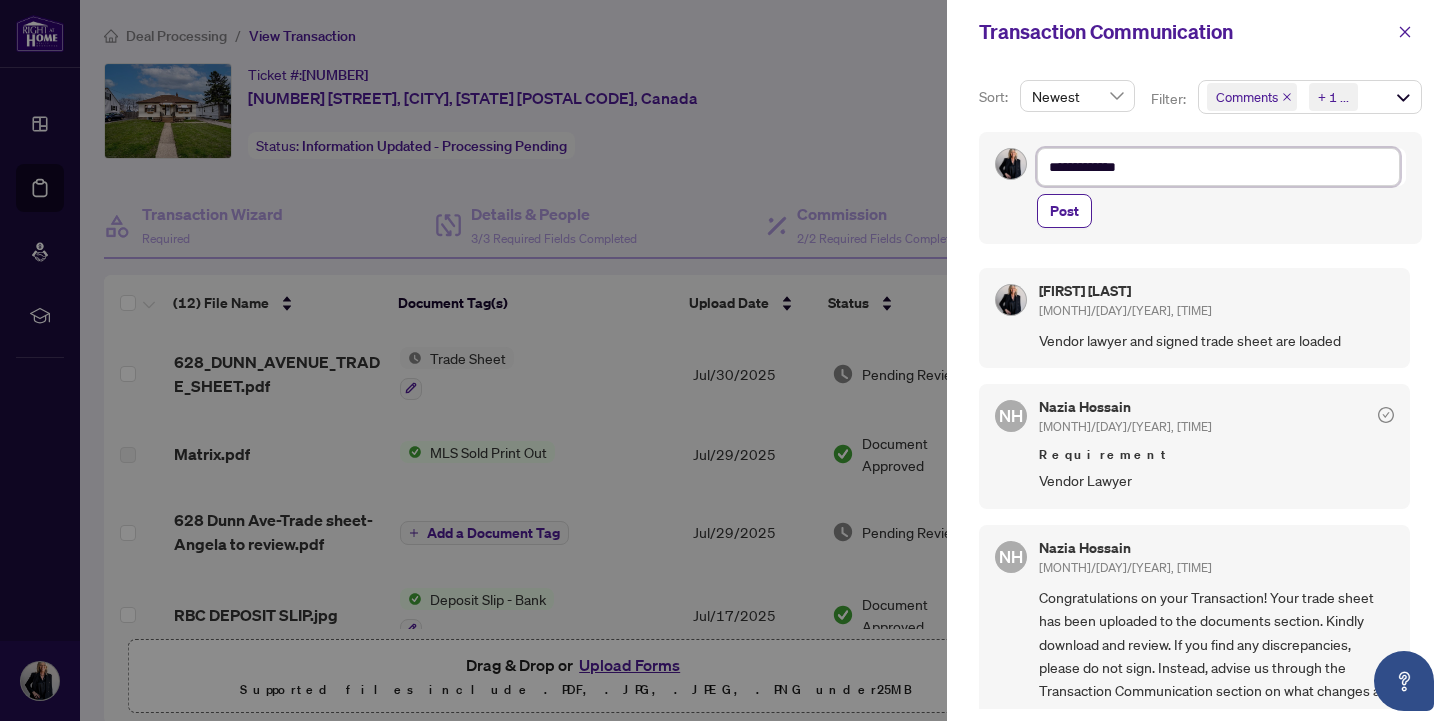 type on "**********" 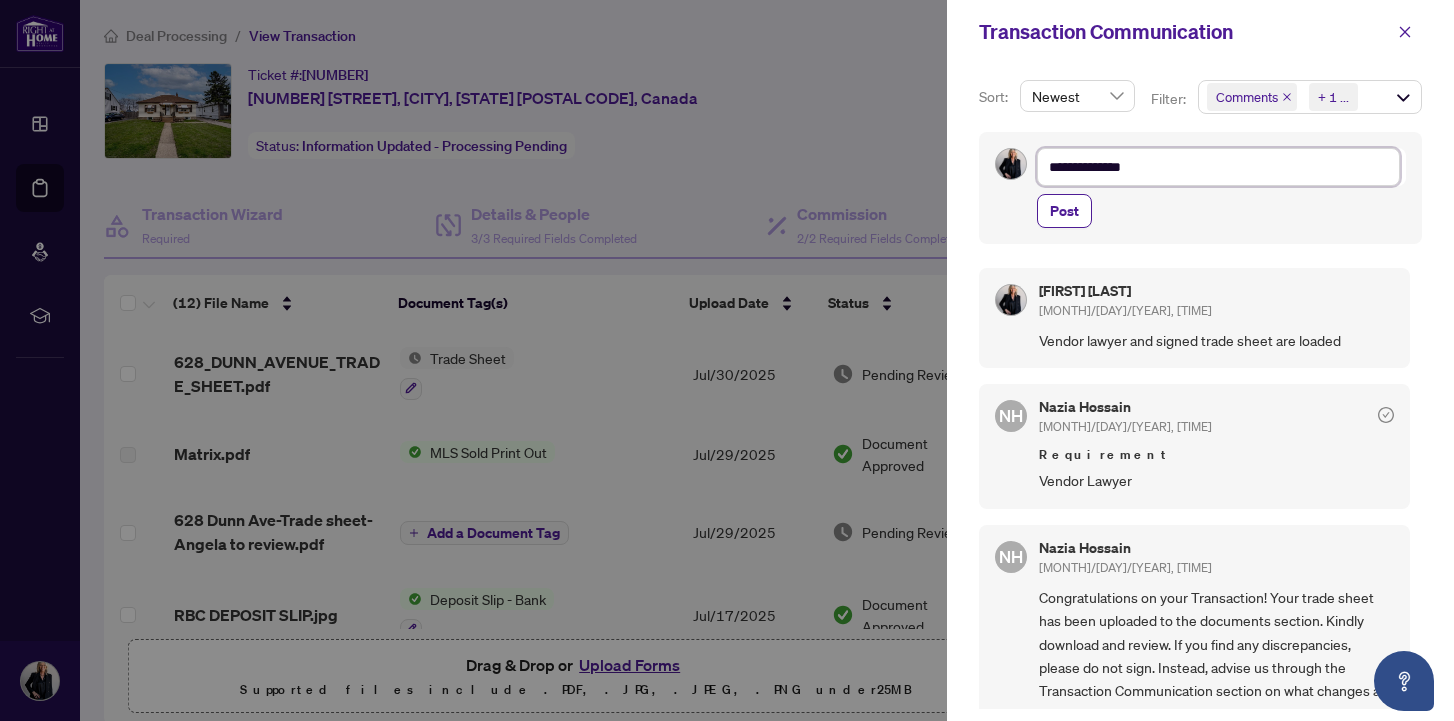 type on "**********" 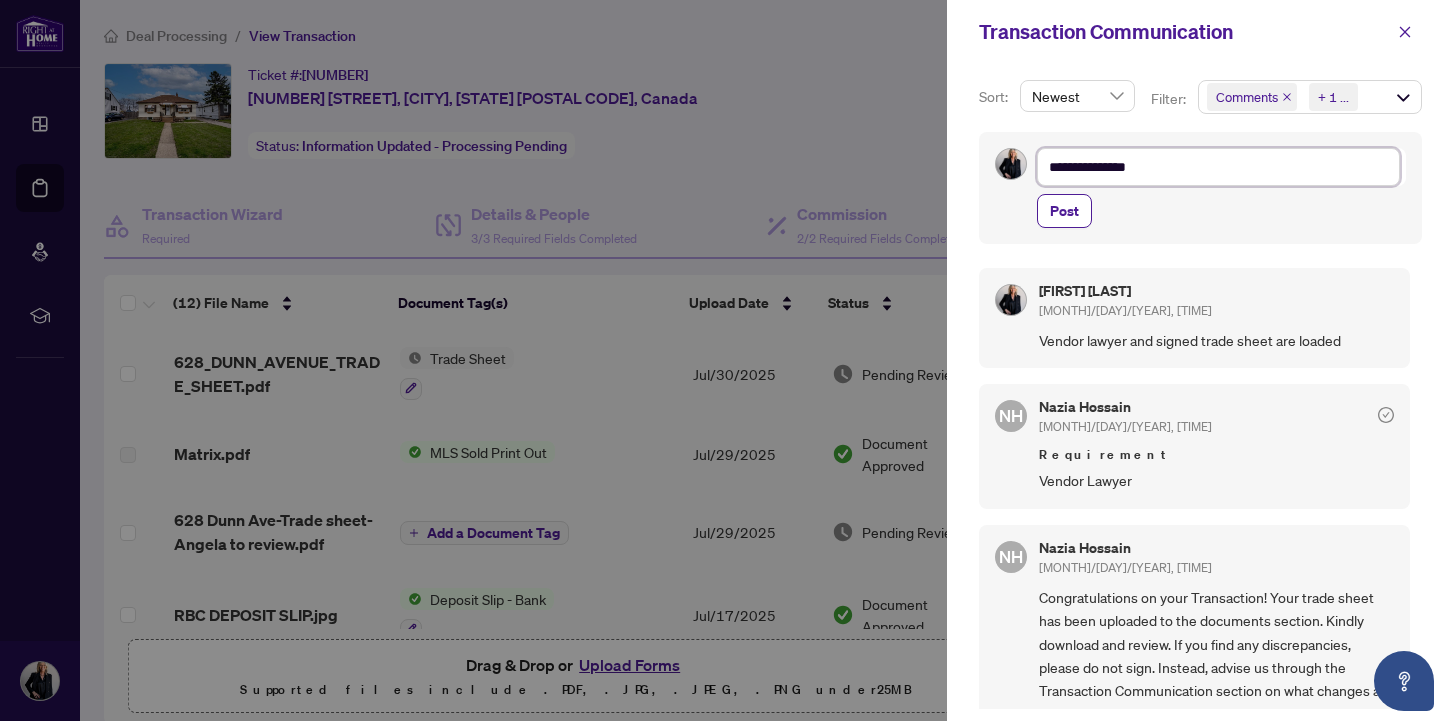 type on "**********" 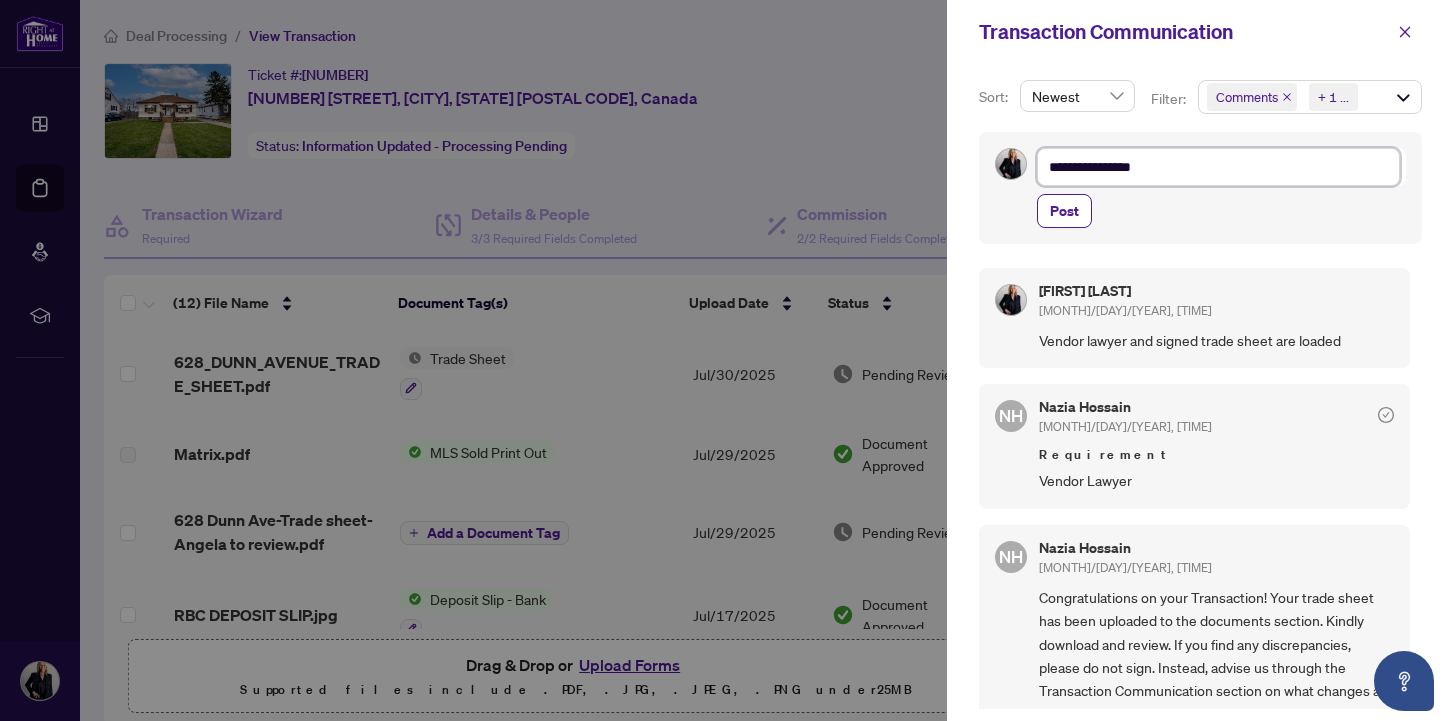type on "**********" 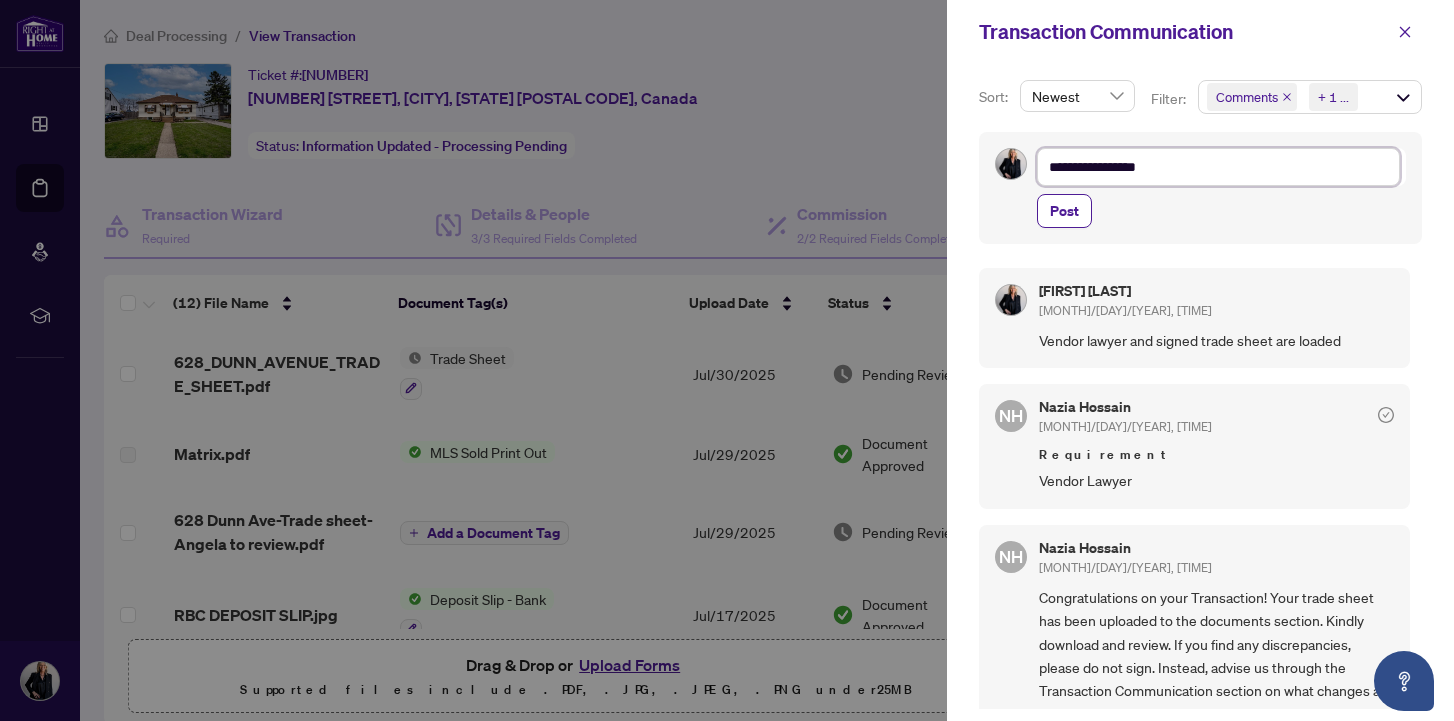 type on "**********" 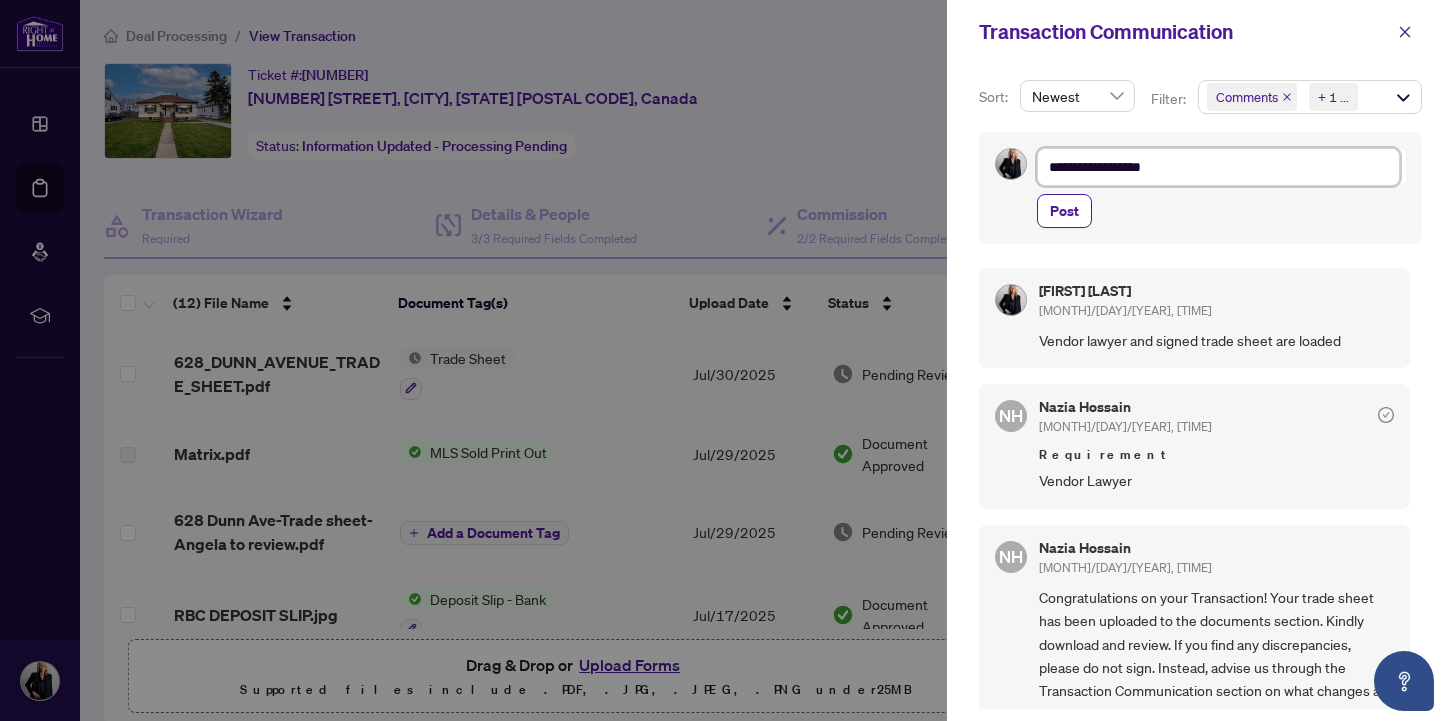 type on "**********" 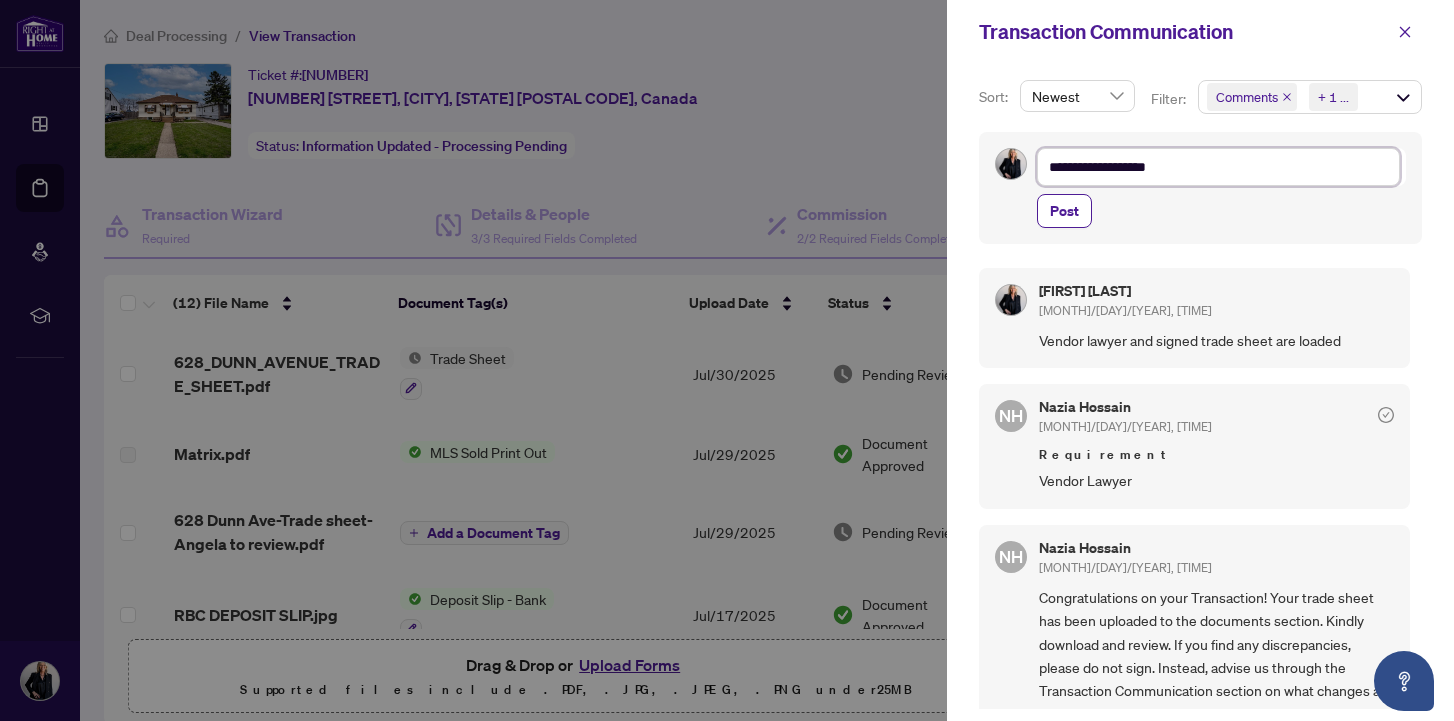 type on "**********" 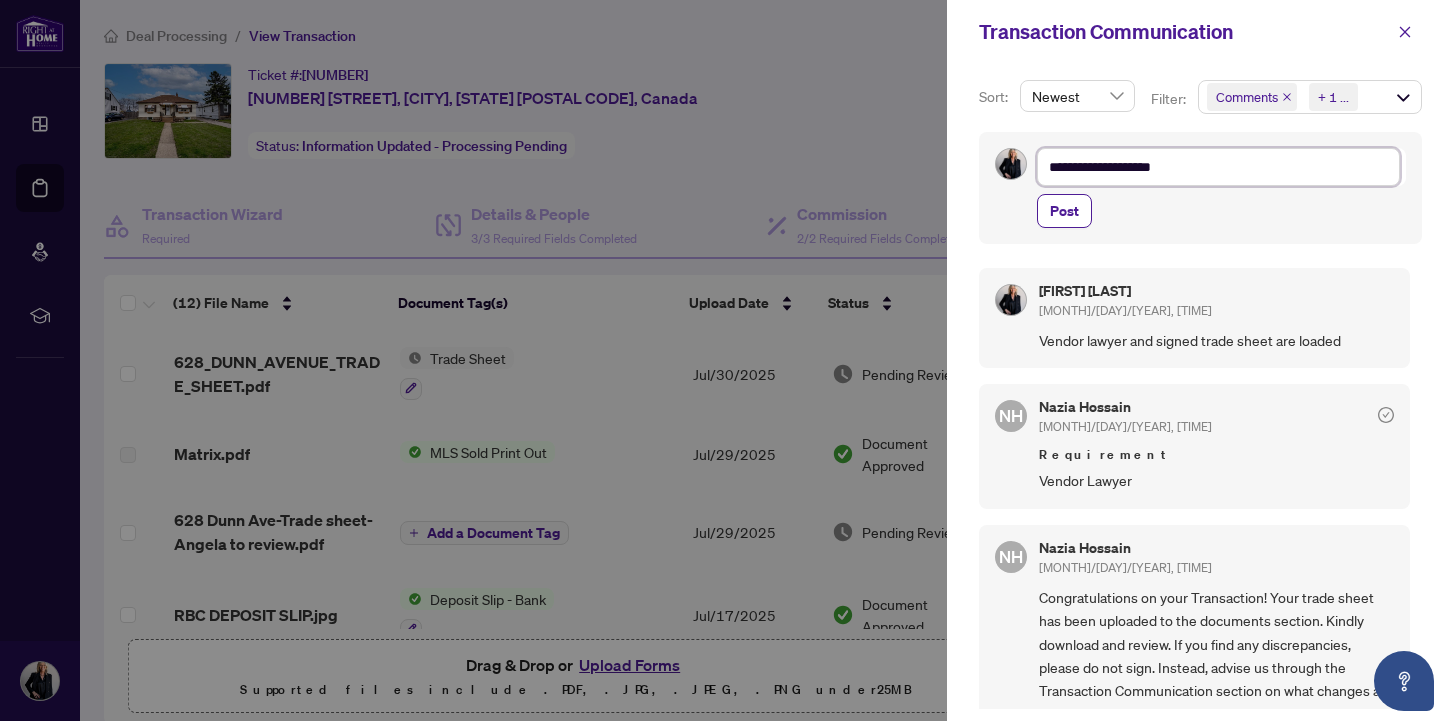 type on "**********" 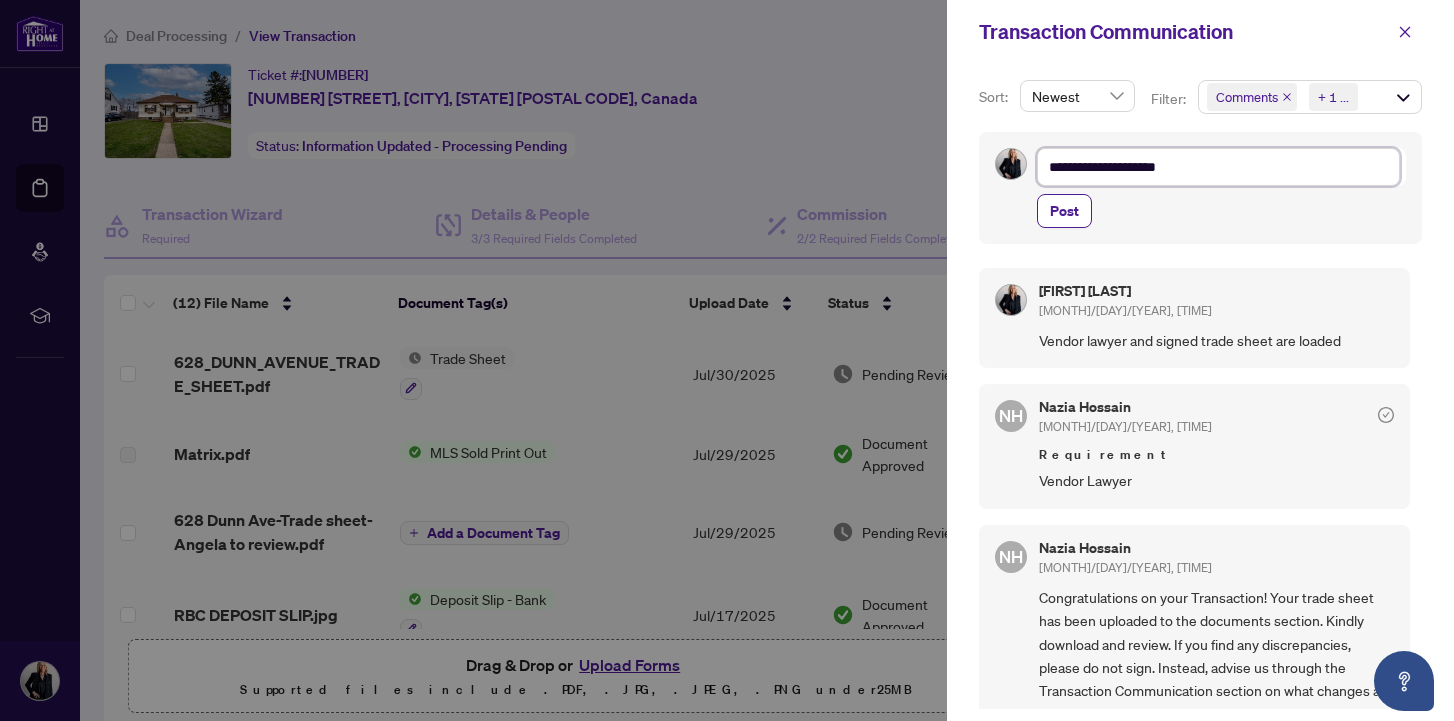 type on "**********" 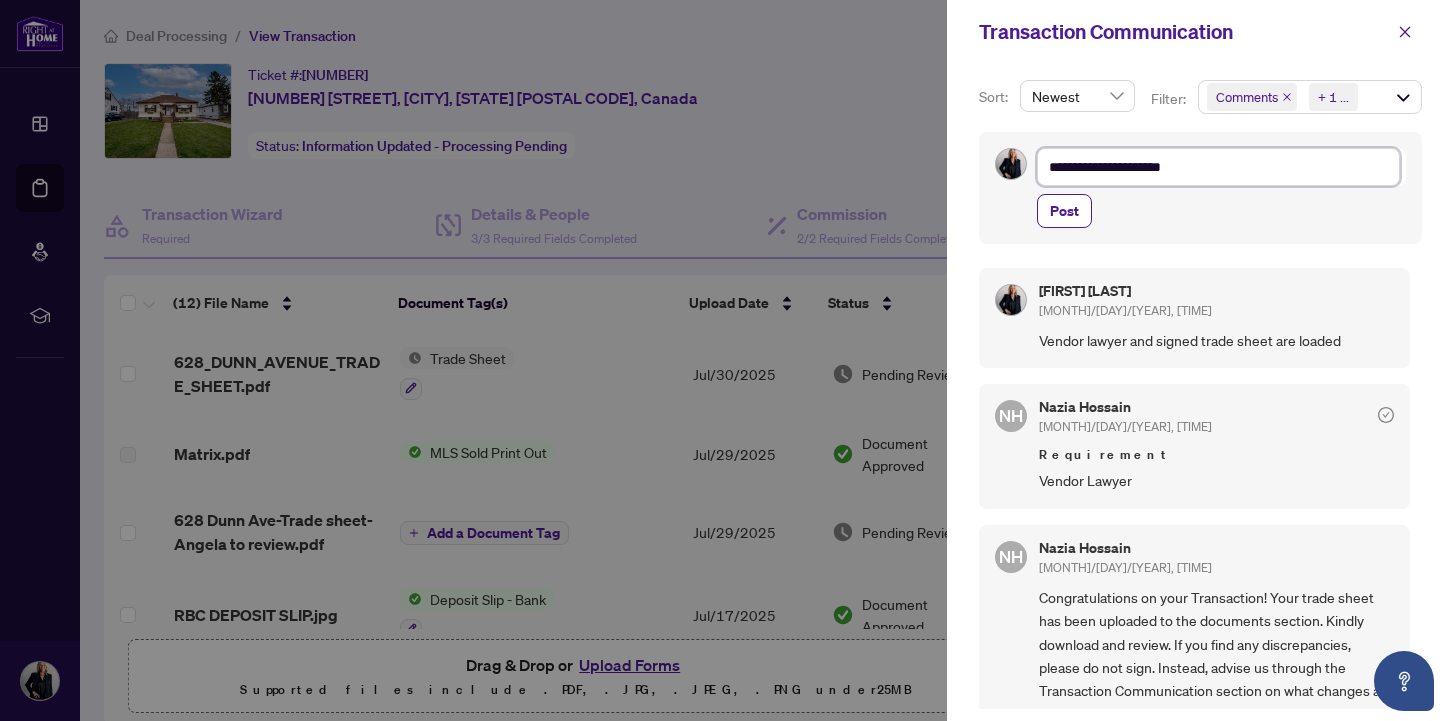type on "**********" 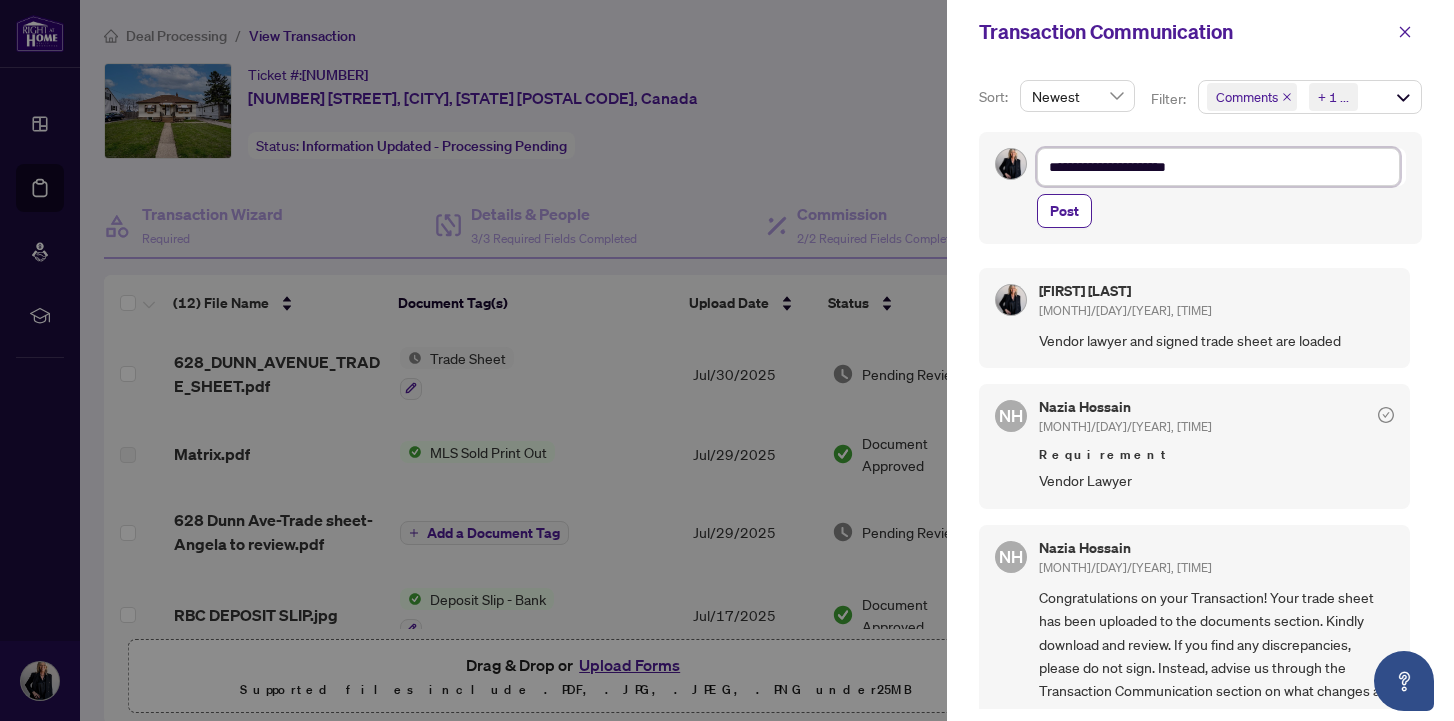 type on "**********" 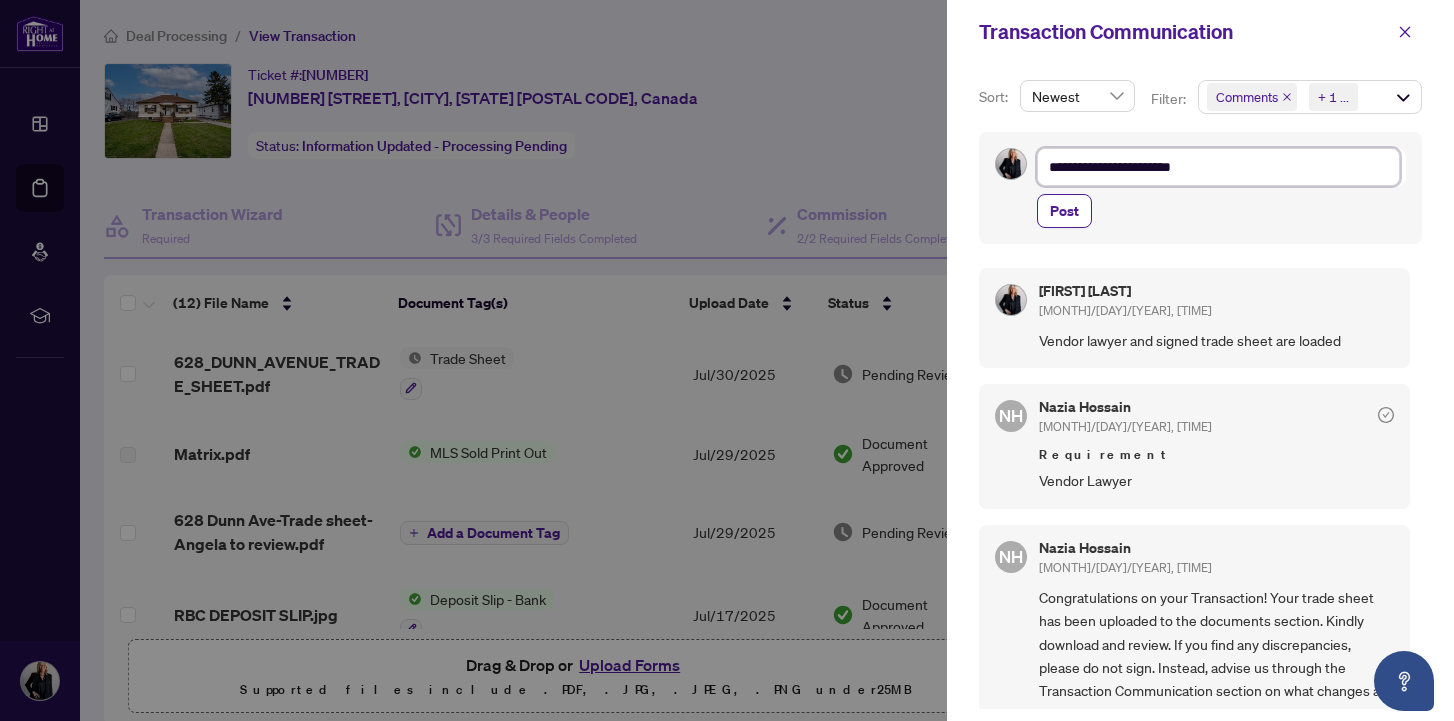type on "**********" 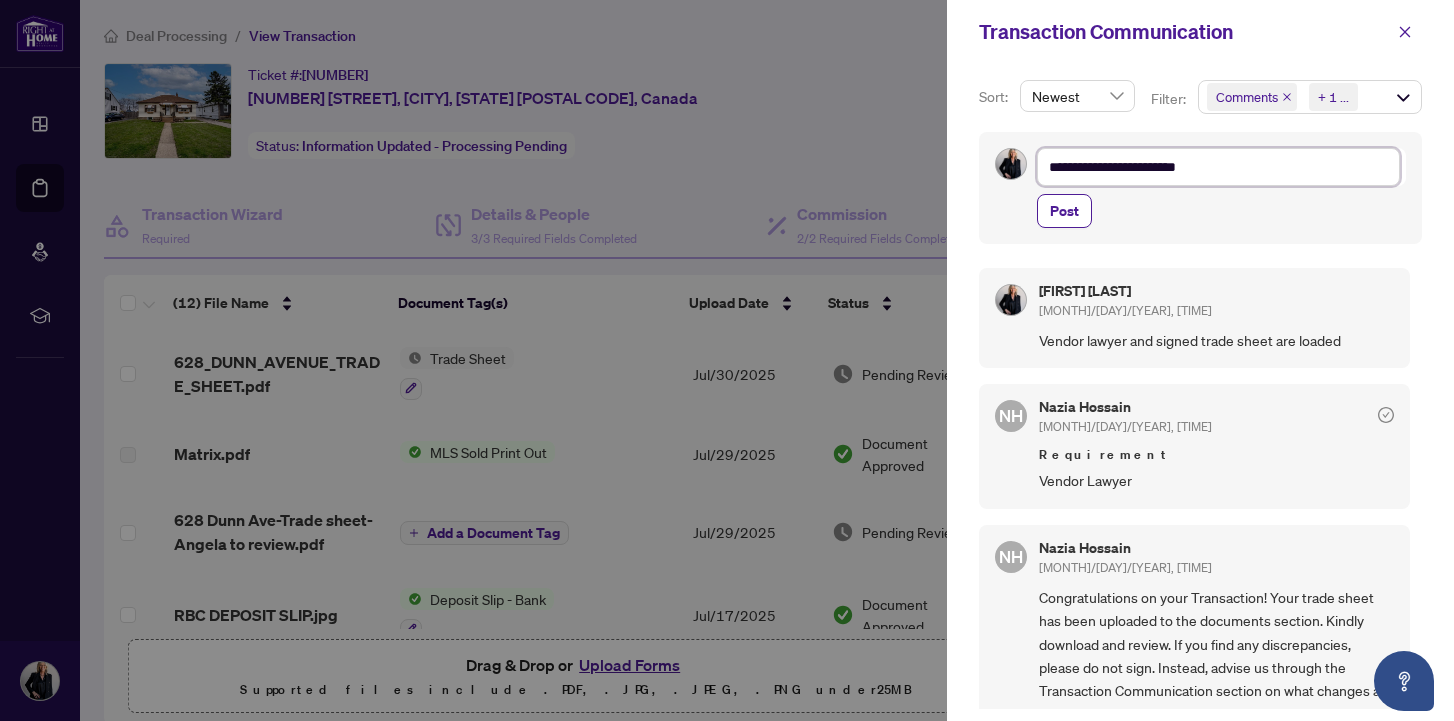 type on "**********" 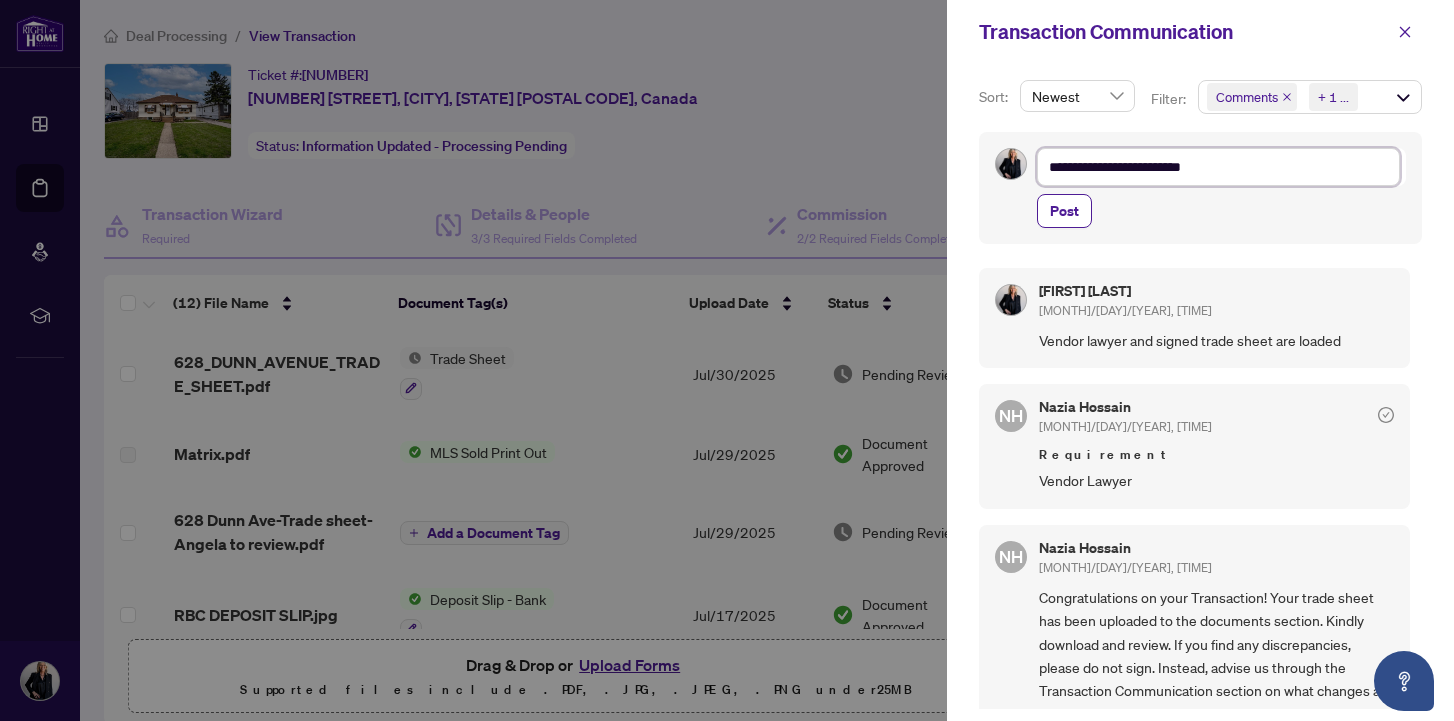 type on "**********" 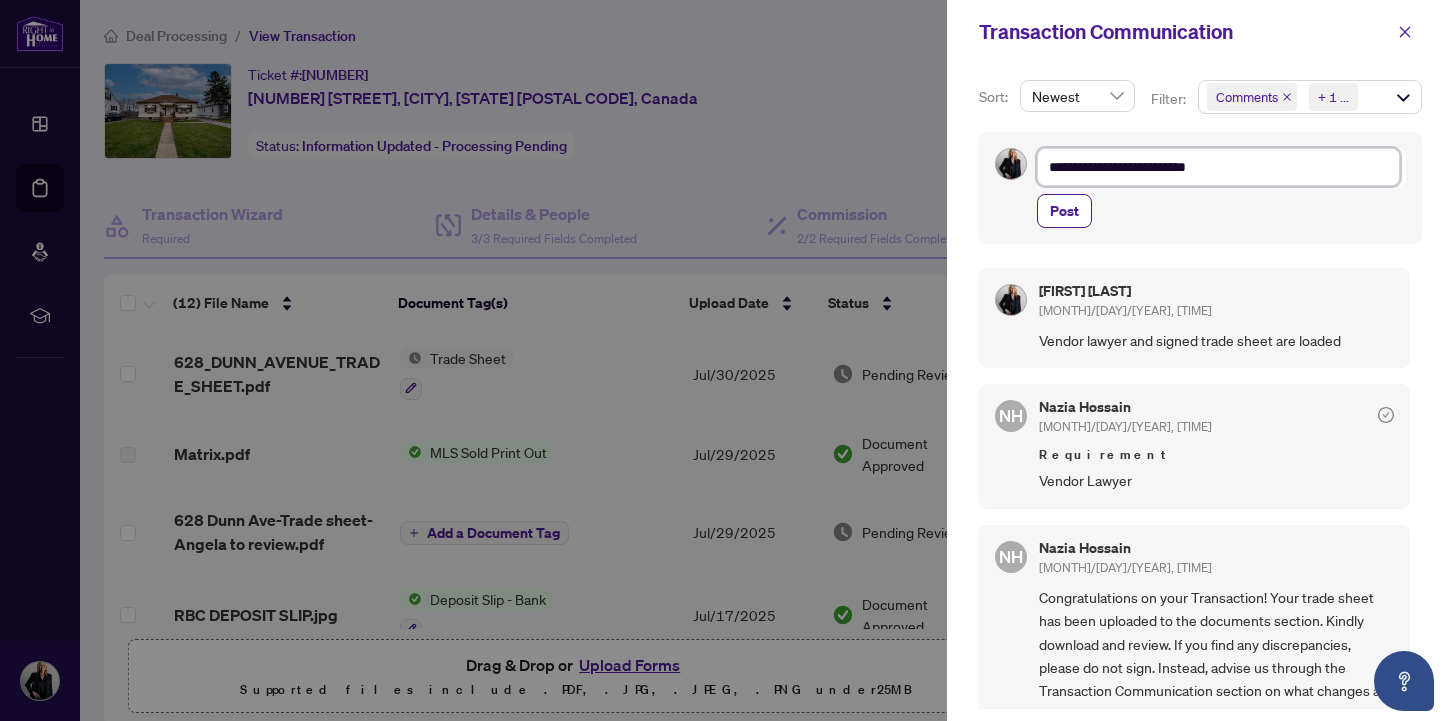 type on "**********" 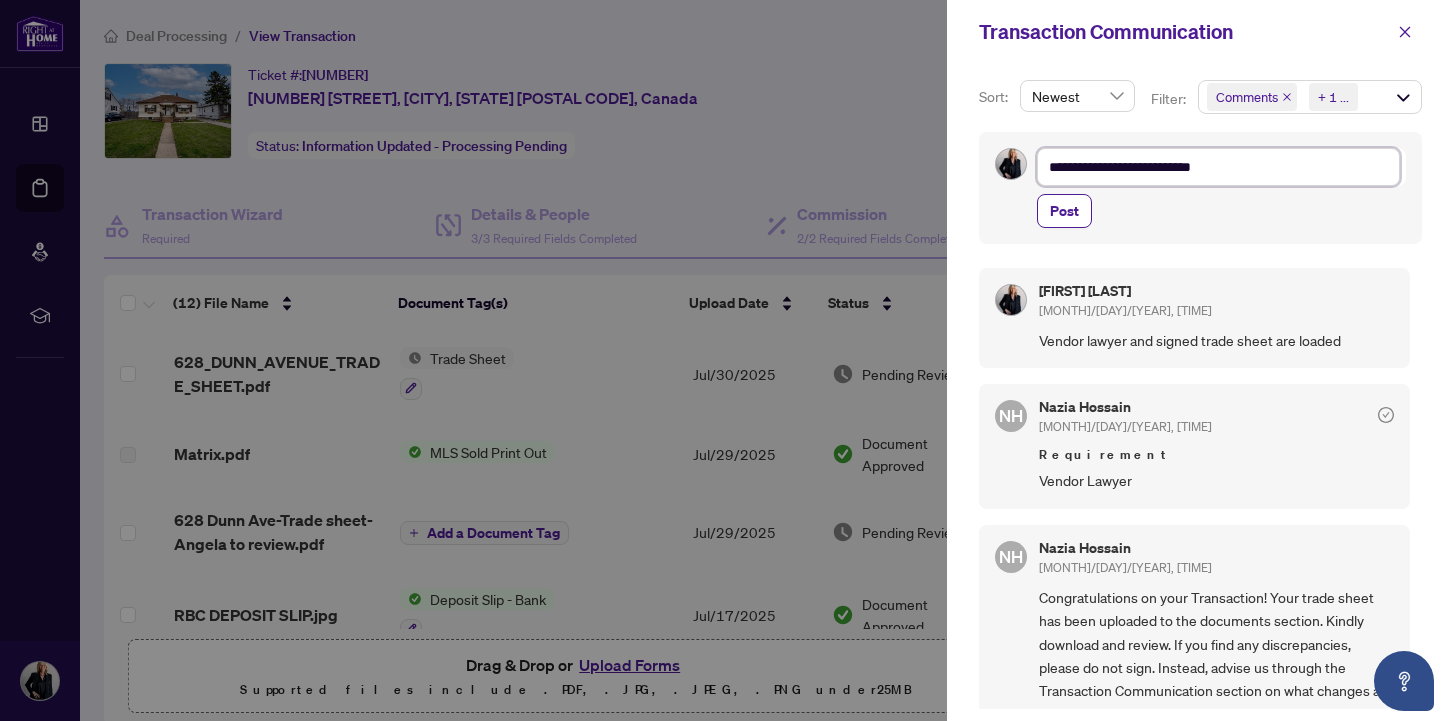 type on "**********" 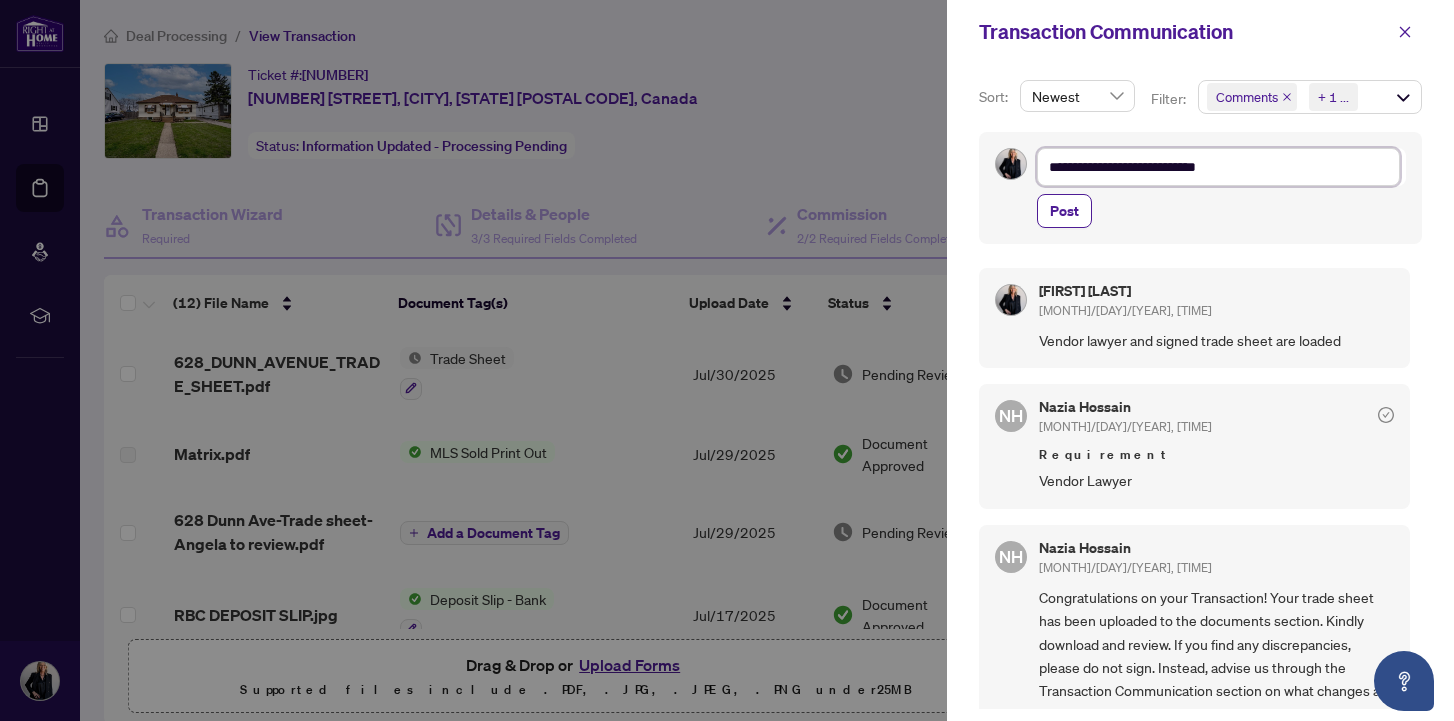 type on "**********" 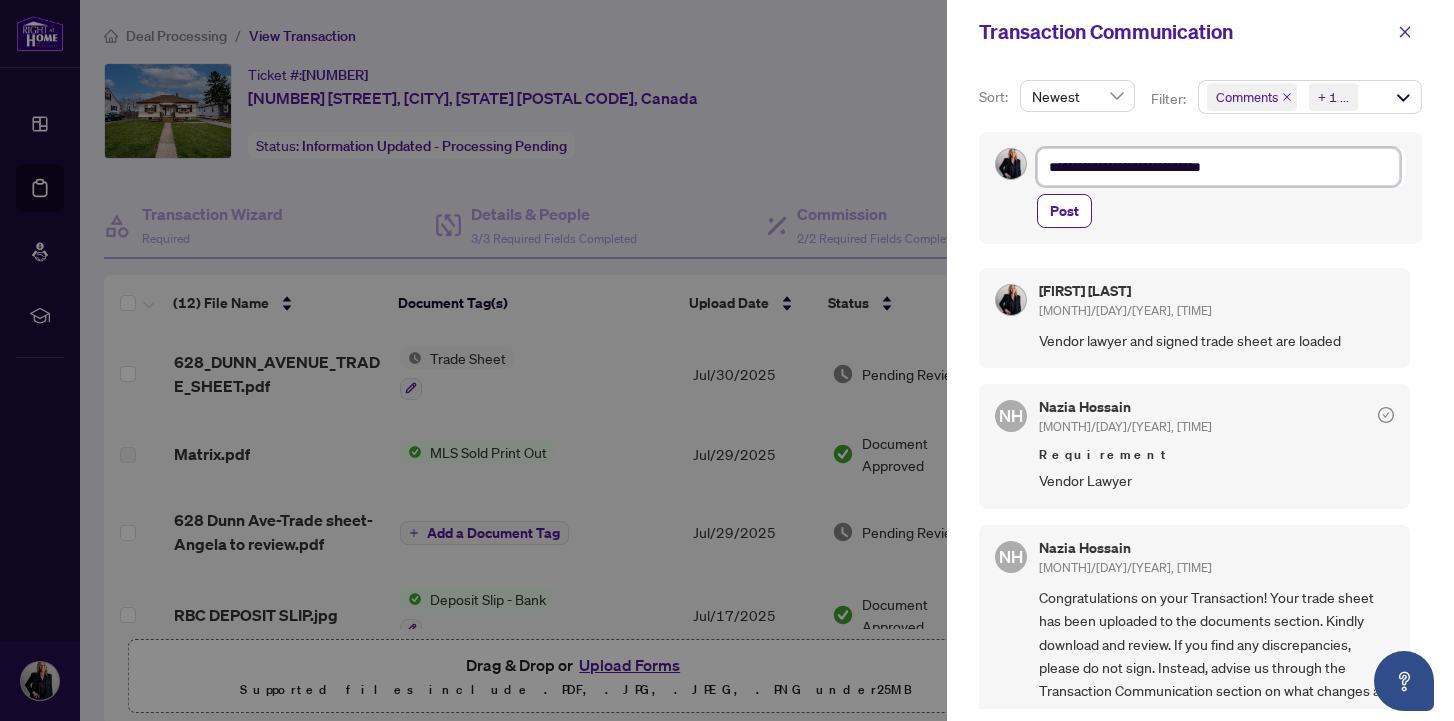 type on "**********" 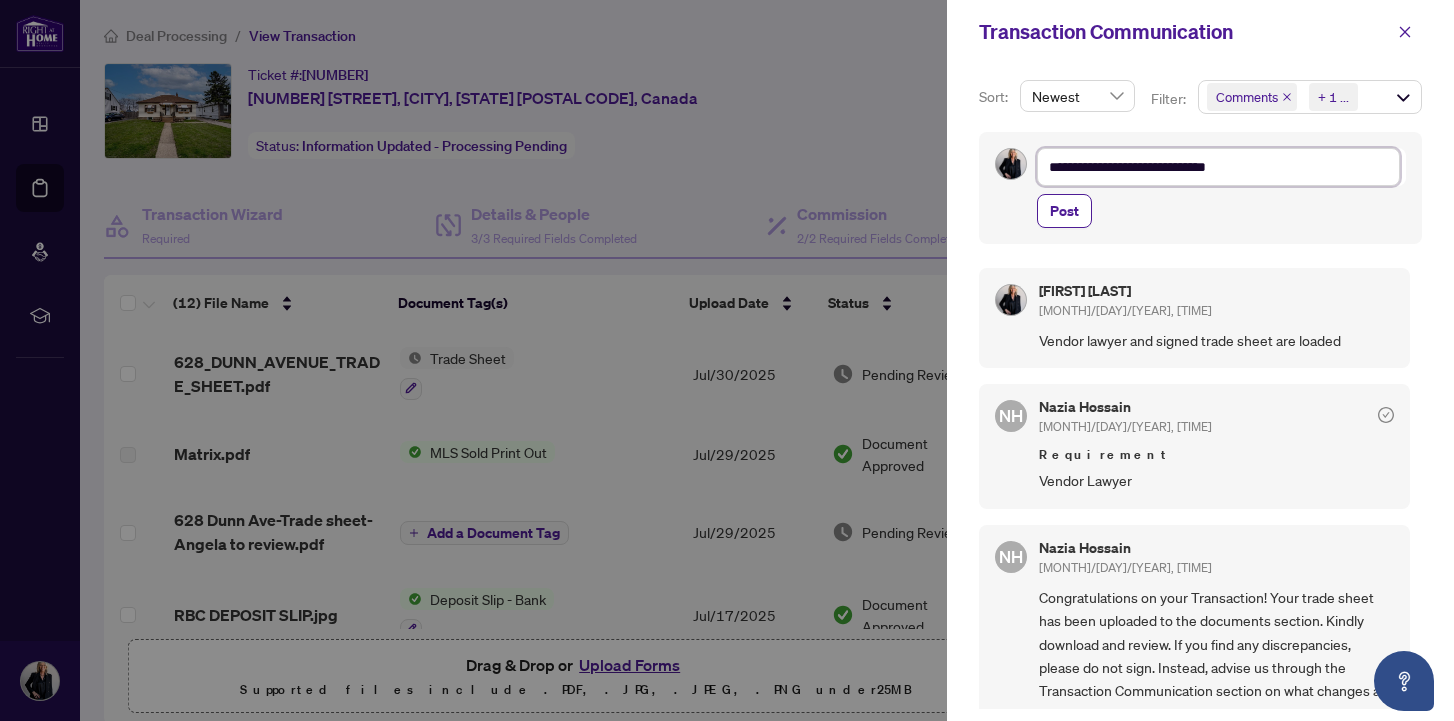 type on "**********" 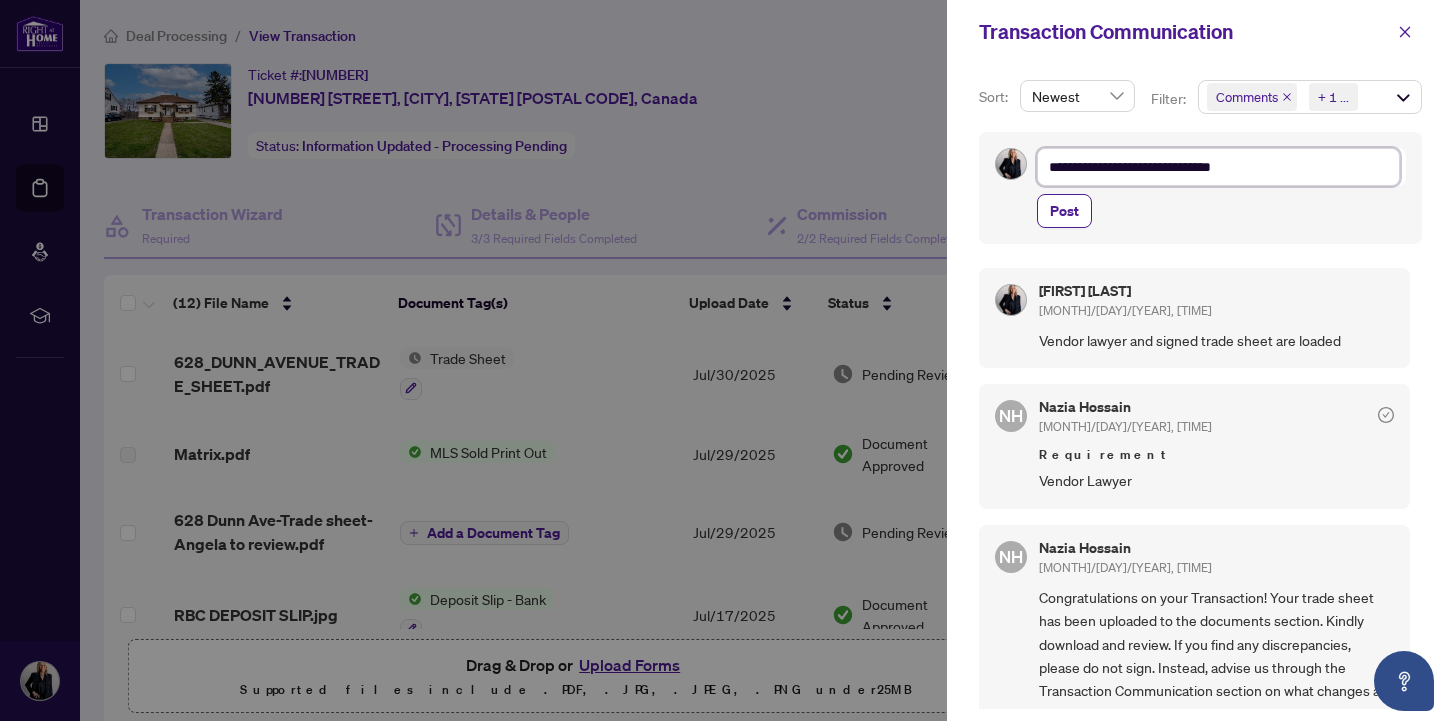 type on "**********" 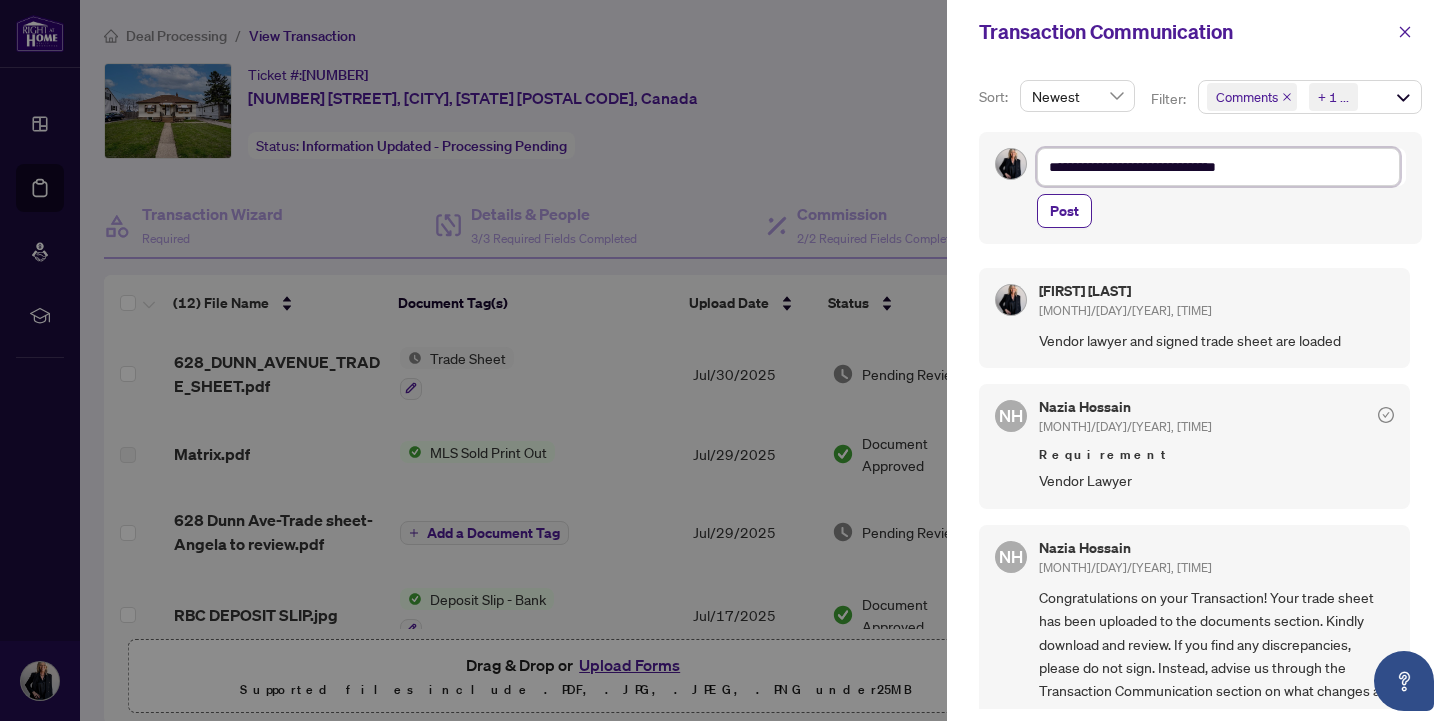 type on "**********" 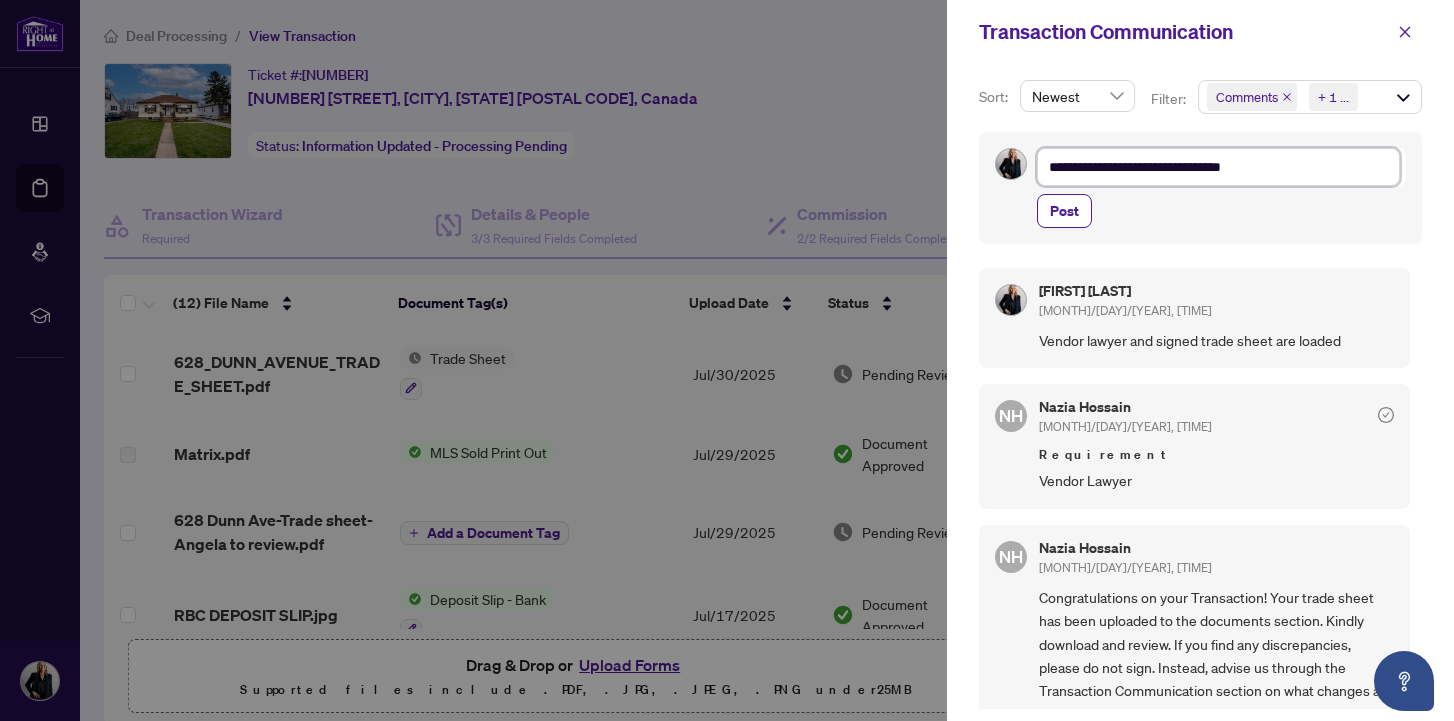 type on "**********" 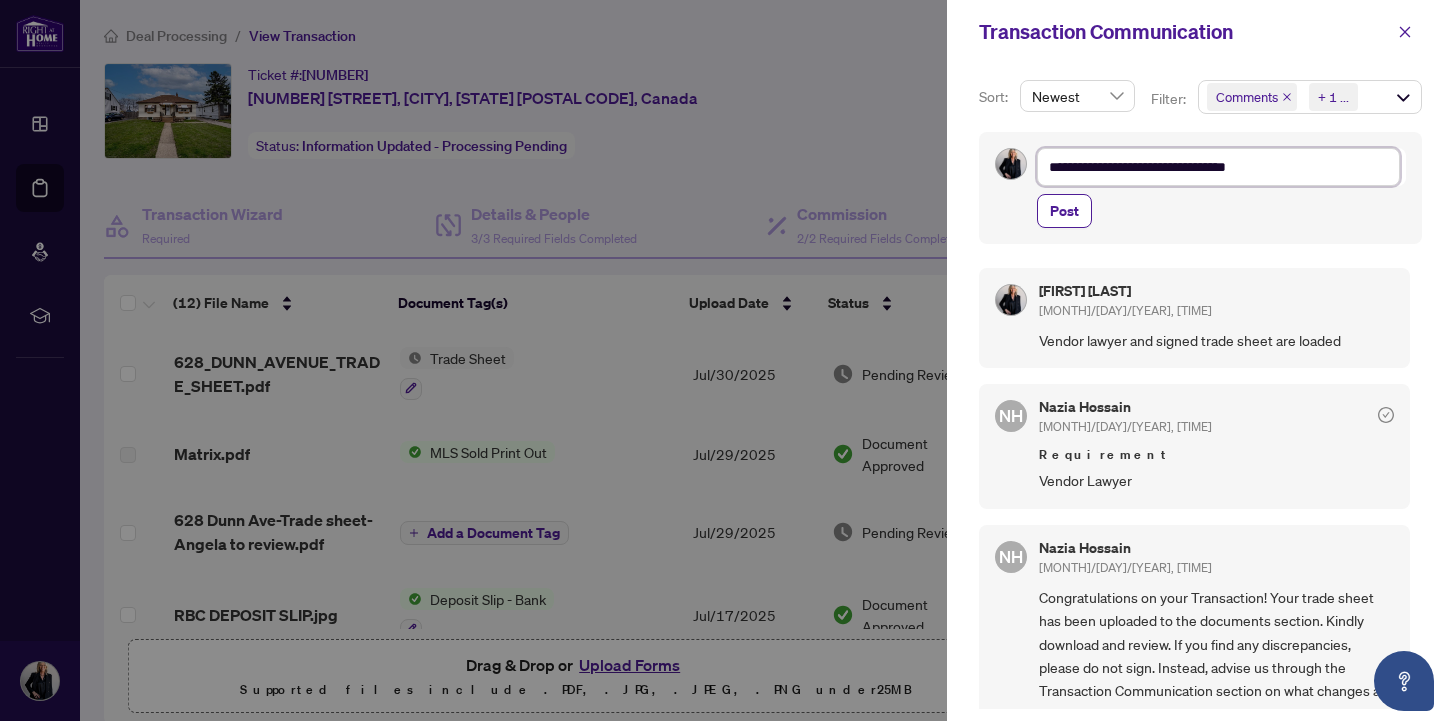 type 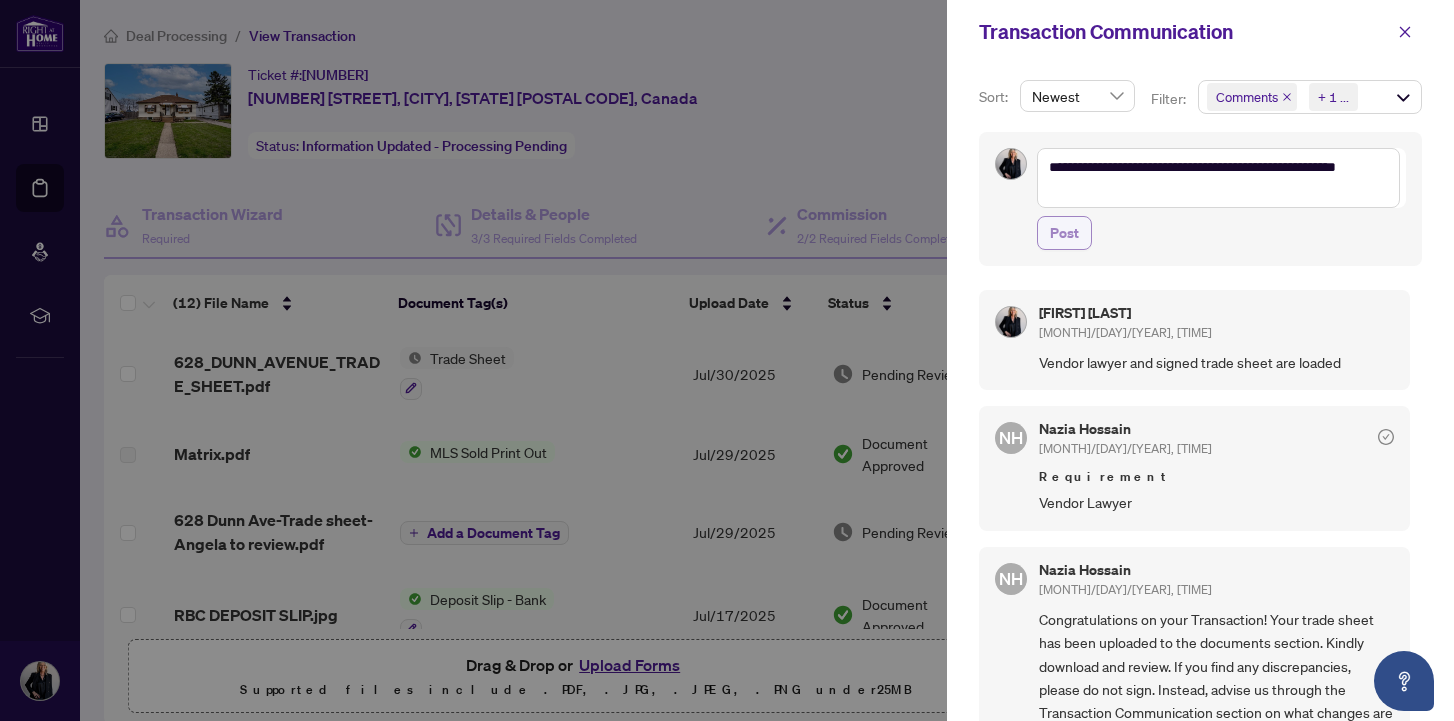 click on "Post" at bounding box center (1064, 233) 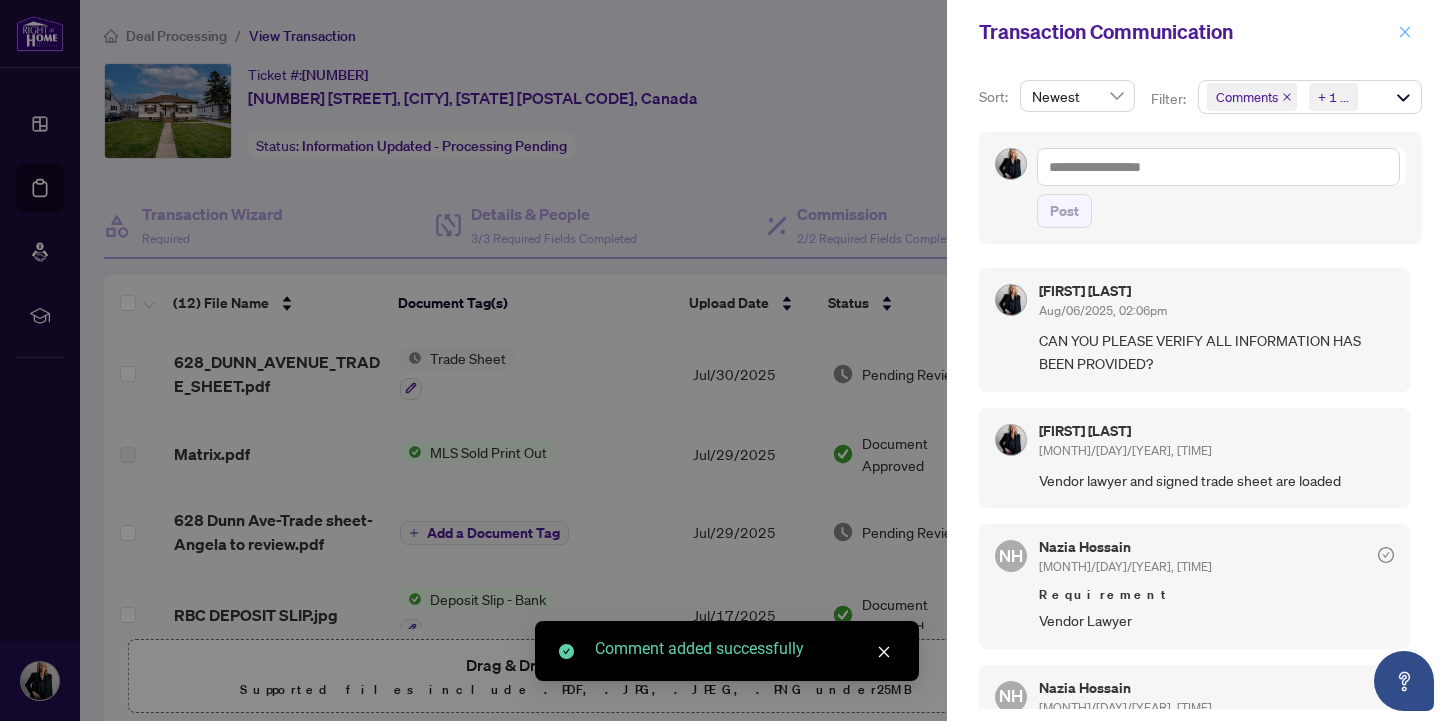 click 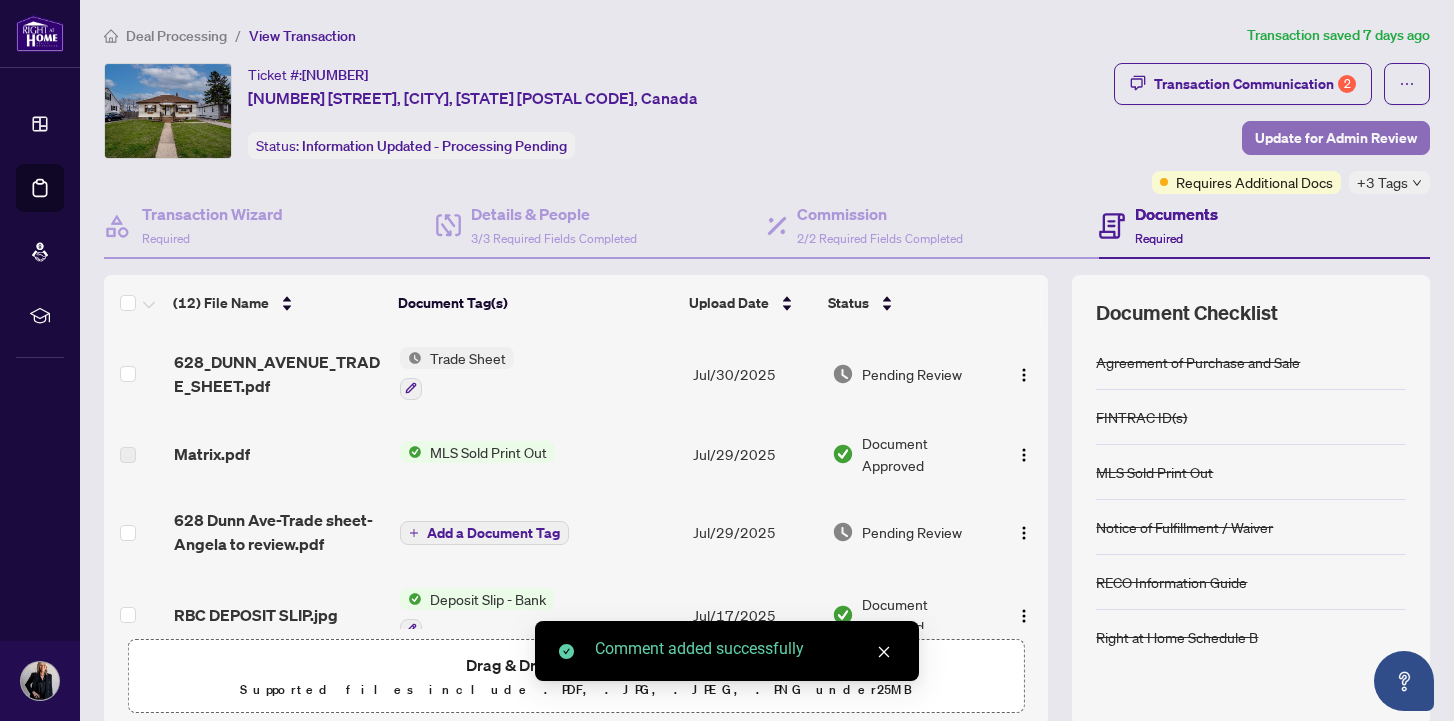 click on "Update for Admin Review" at bounding box center [1336, 138] 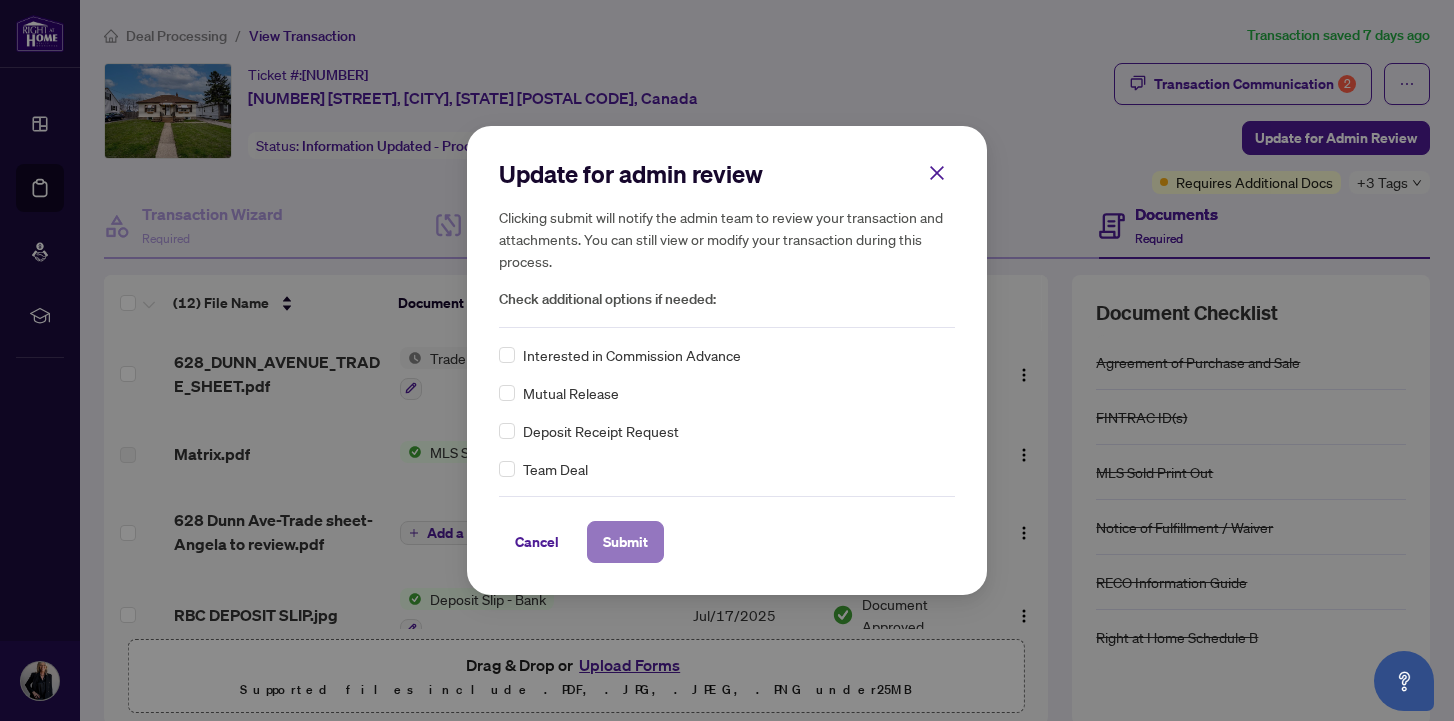 click on "Submit" at bounding box center (625, 542) 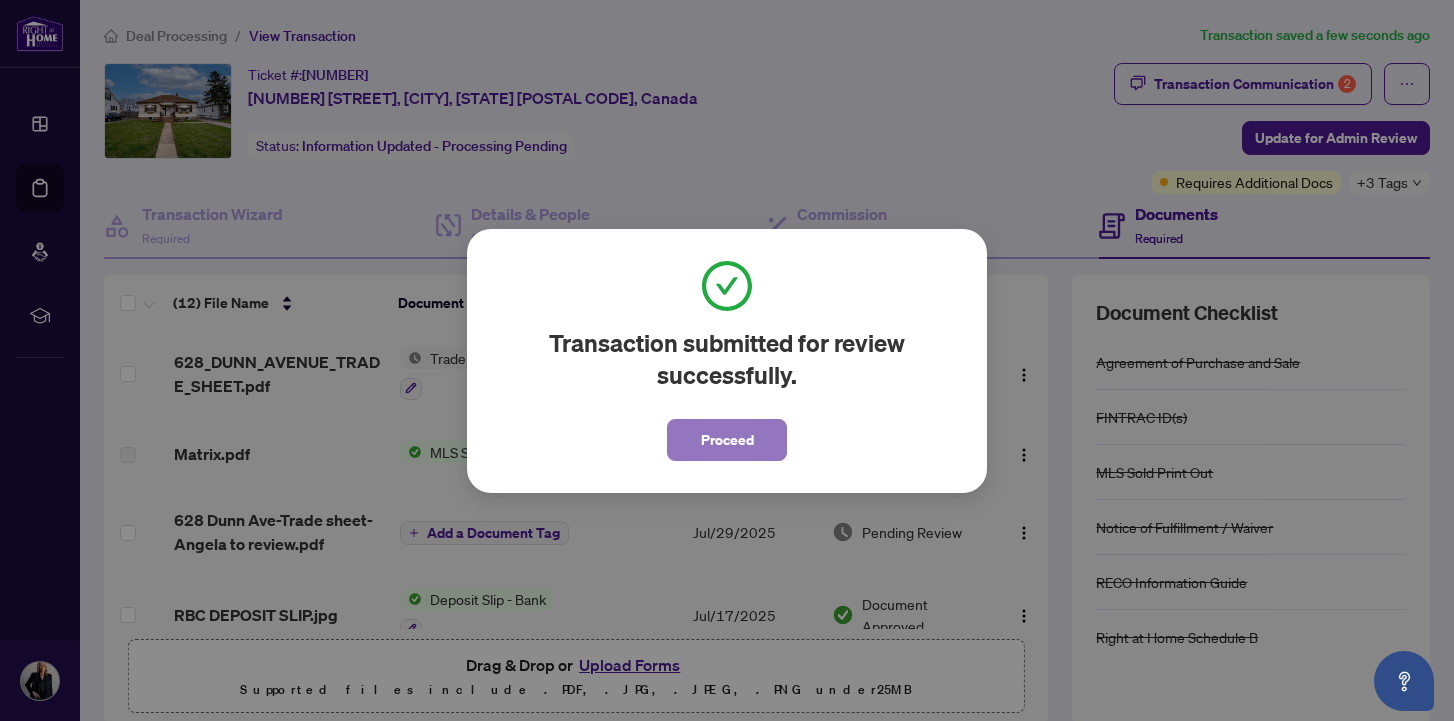 click on "Proceed" at bounding box center (727, 440) 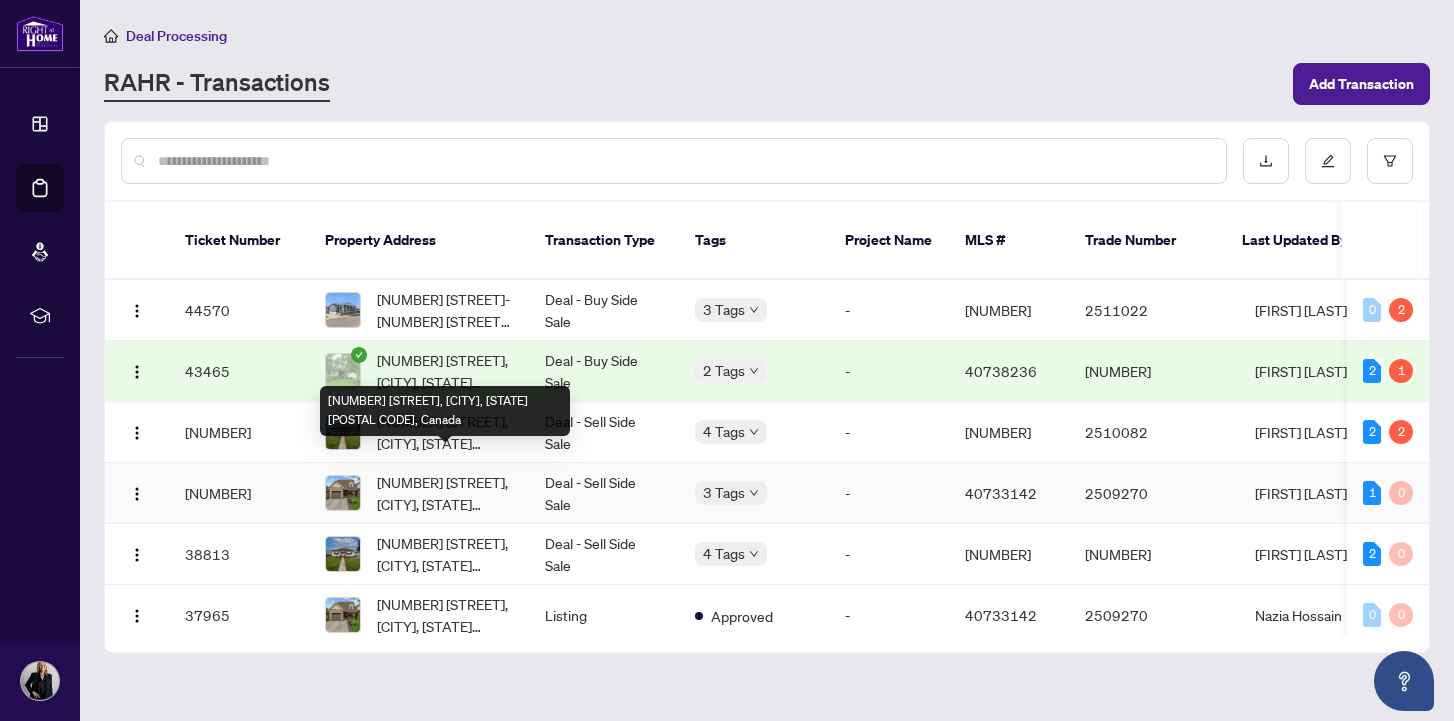 click on "2448 Malcolm Crescent, Burlington, ON L7P 3Y6, Canada" at bounding box center [445, 493] 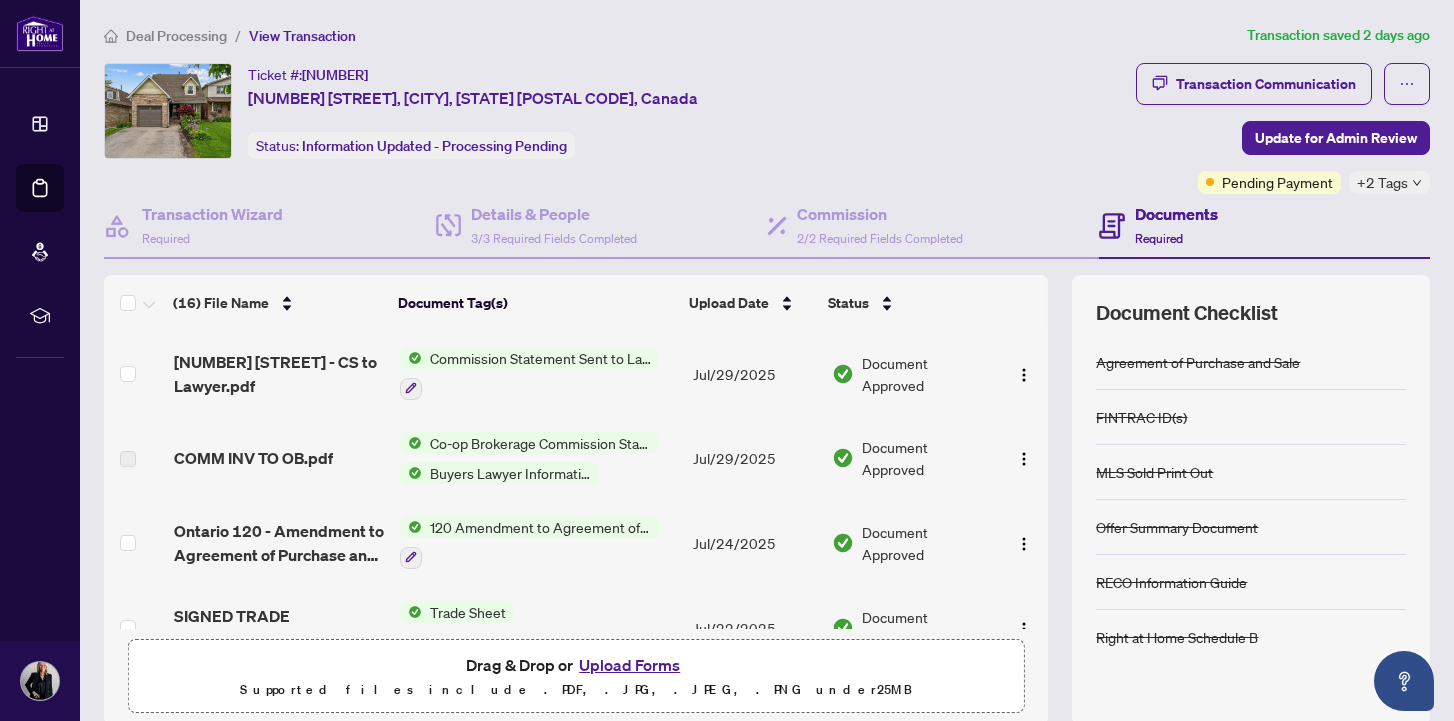 click 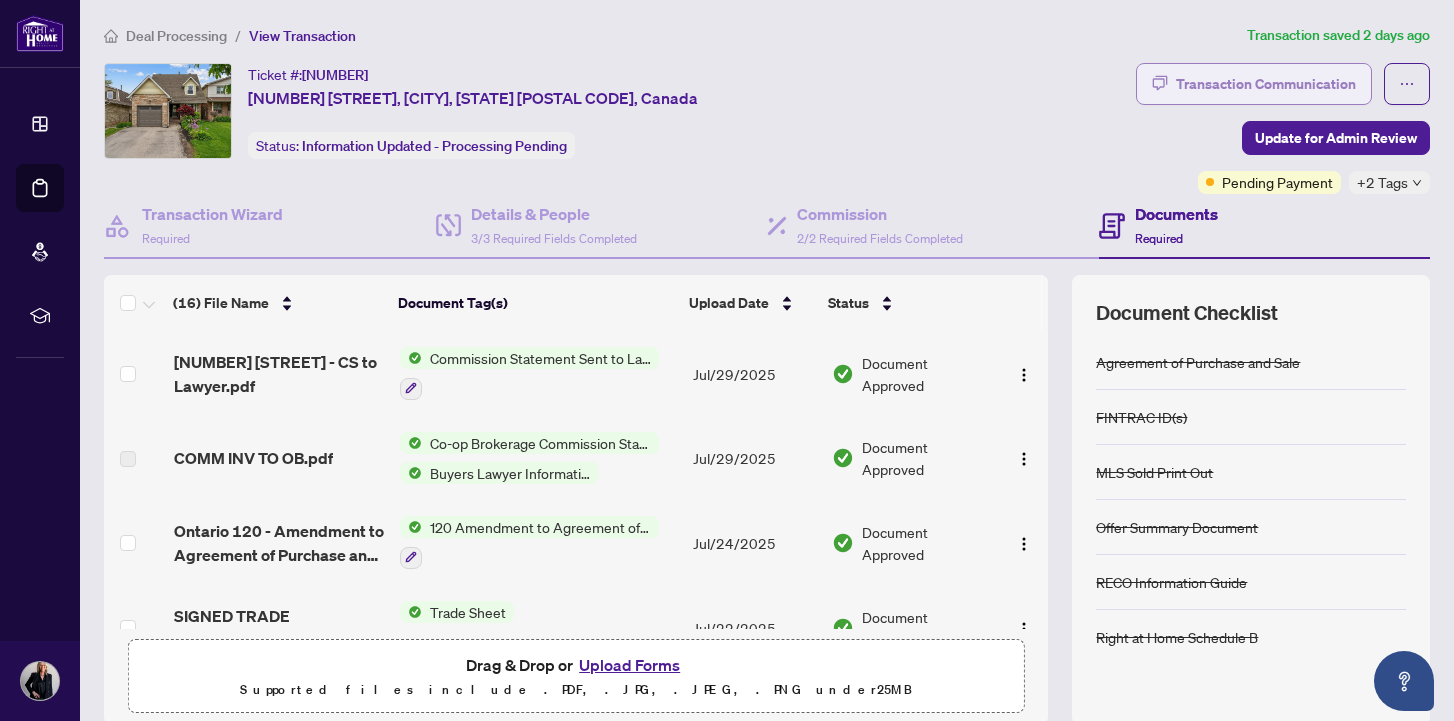 click on "Transaction Communication" at bounding box center [1266, 84] 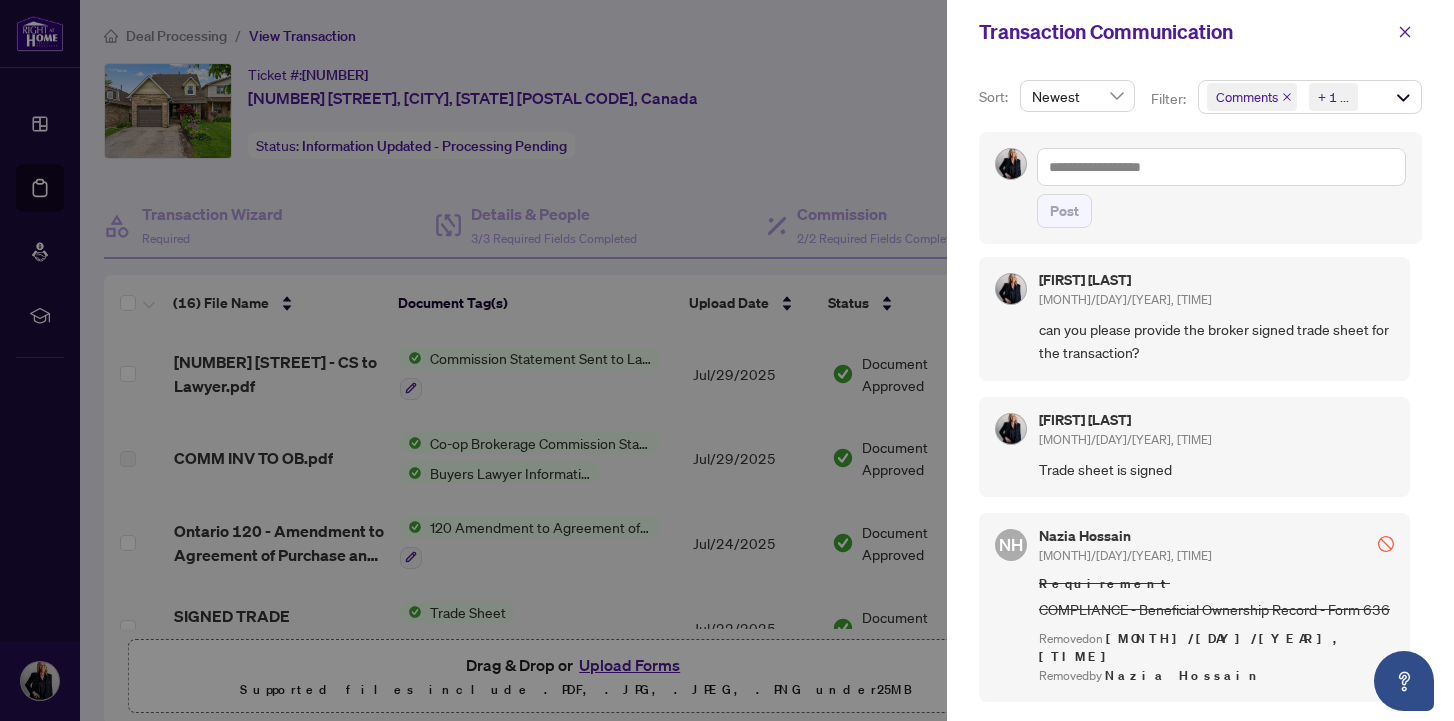 scroll, scrollTop: 0, scrollLeft: 0, axis: both 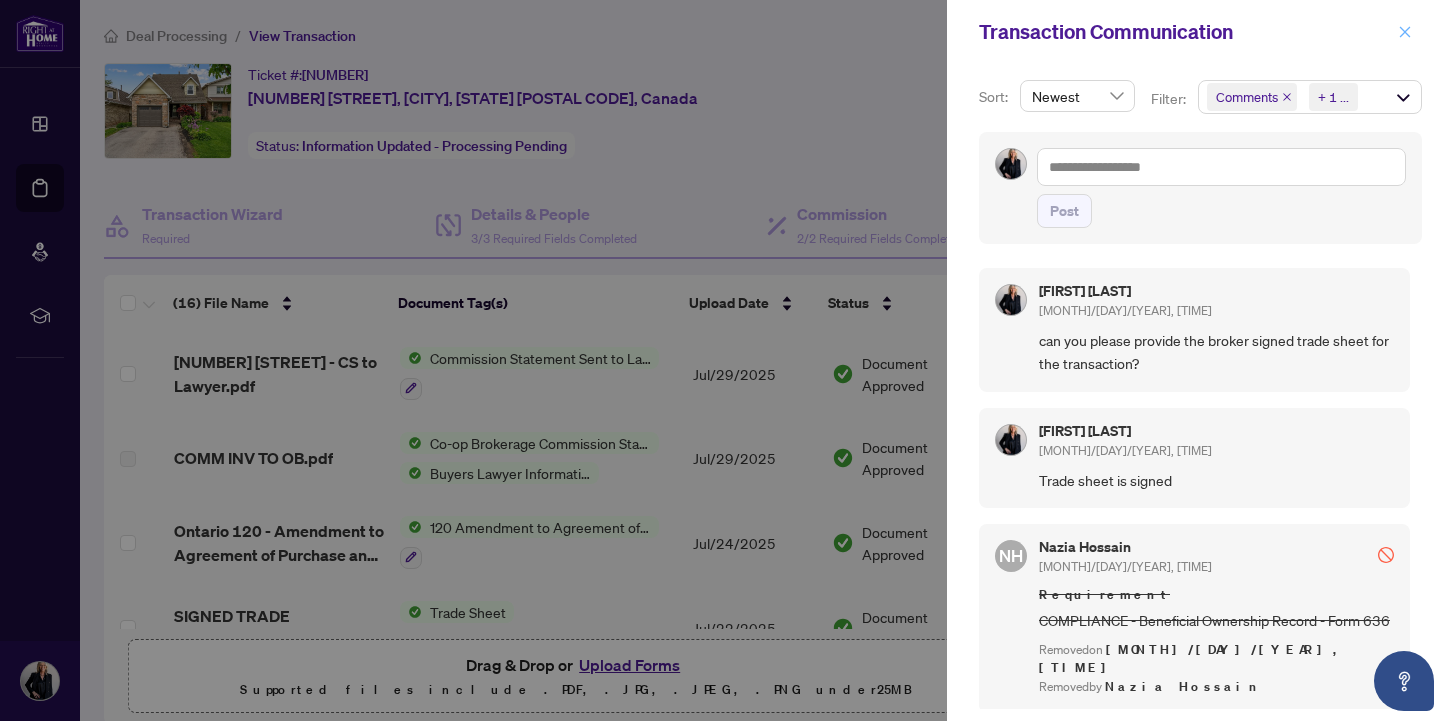 click 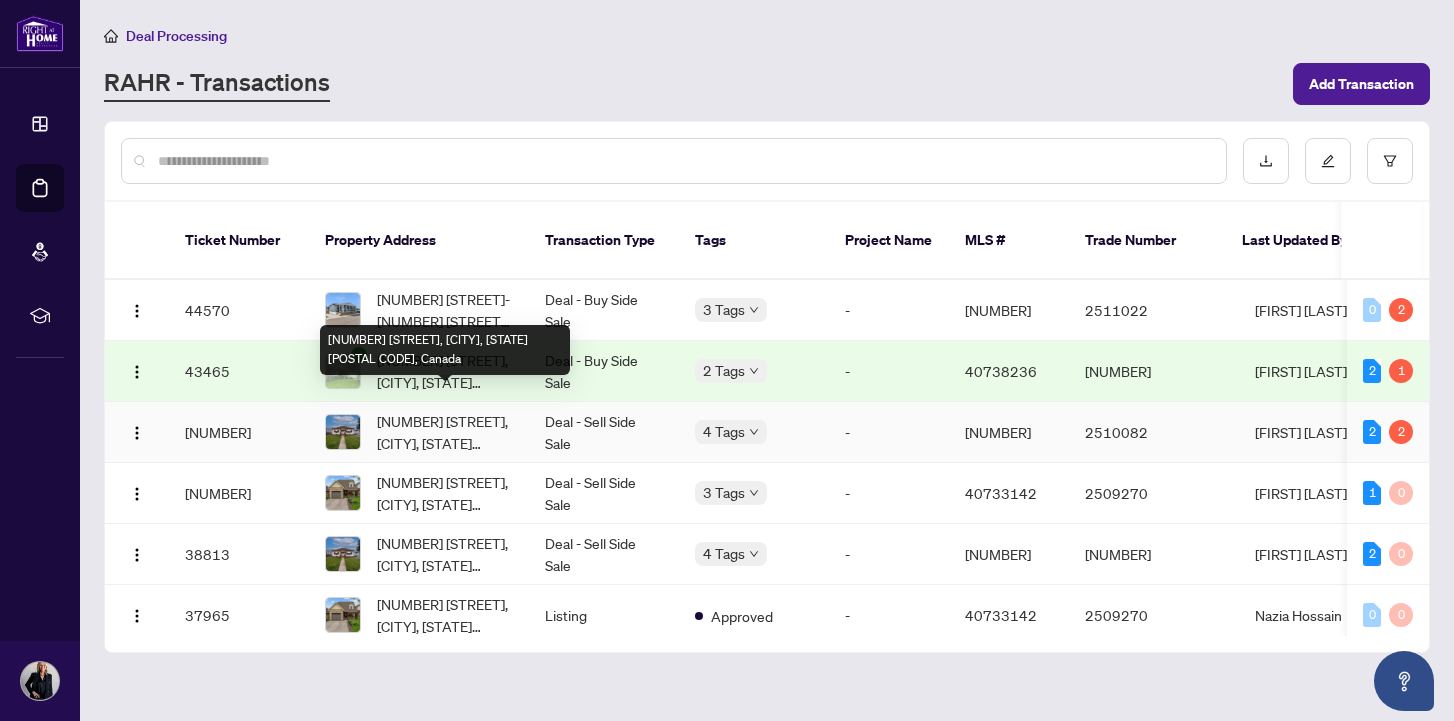 click on "628 Dunn Avenue, Hamilton, ON L8H 6M4, Canada" at bounding box center (445, 432) 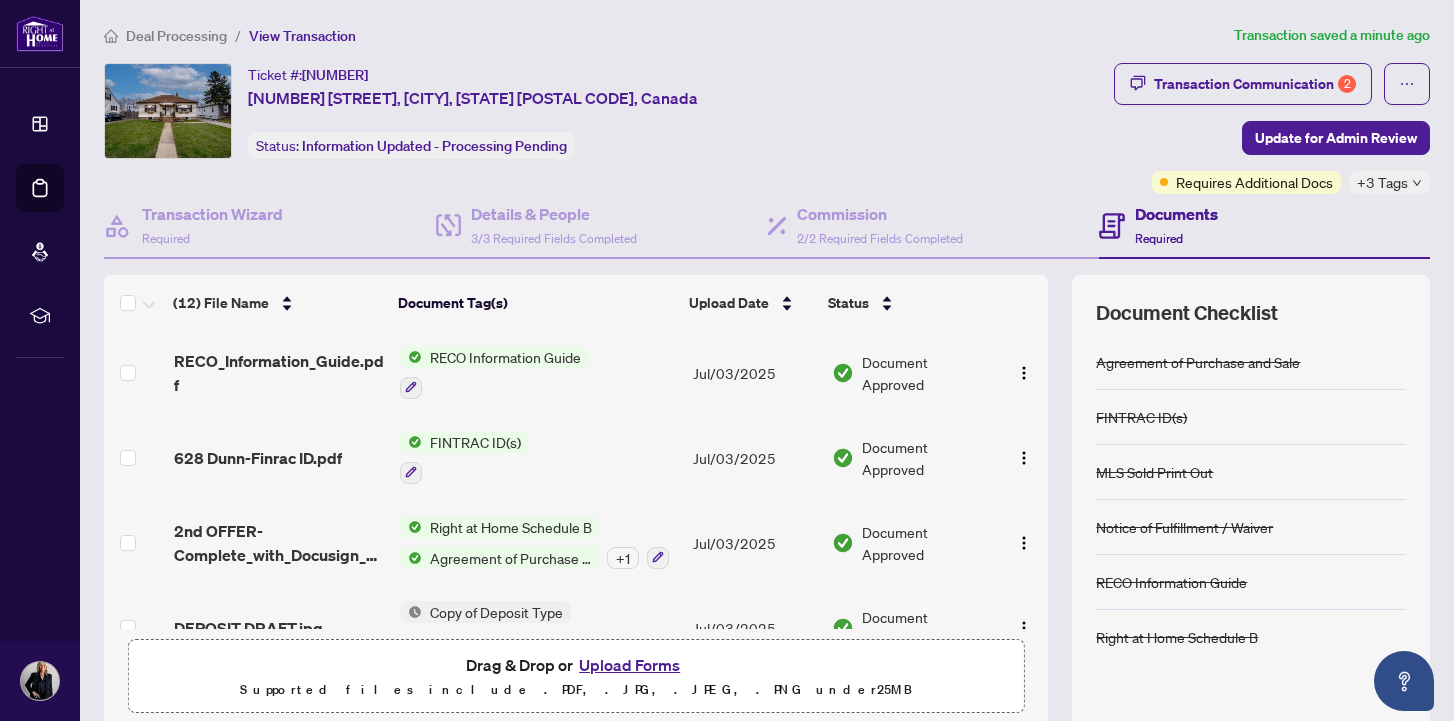 scroll, scrollTop: 705, scrollLeft: 0, axis: vertical 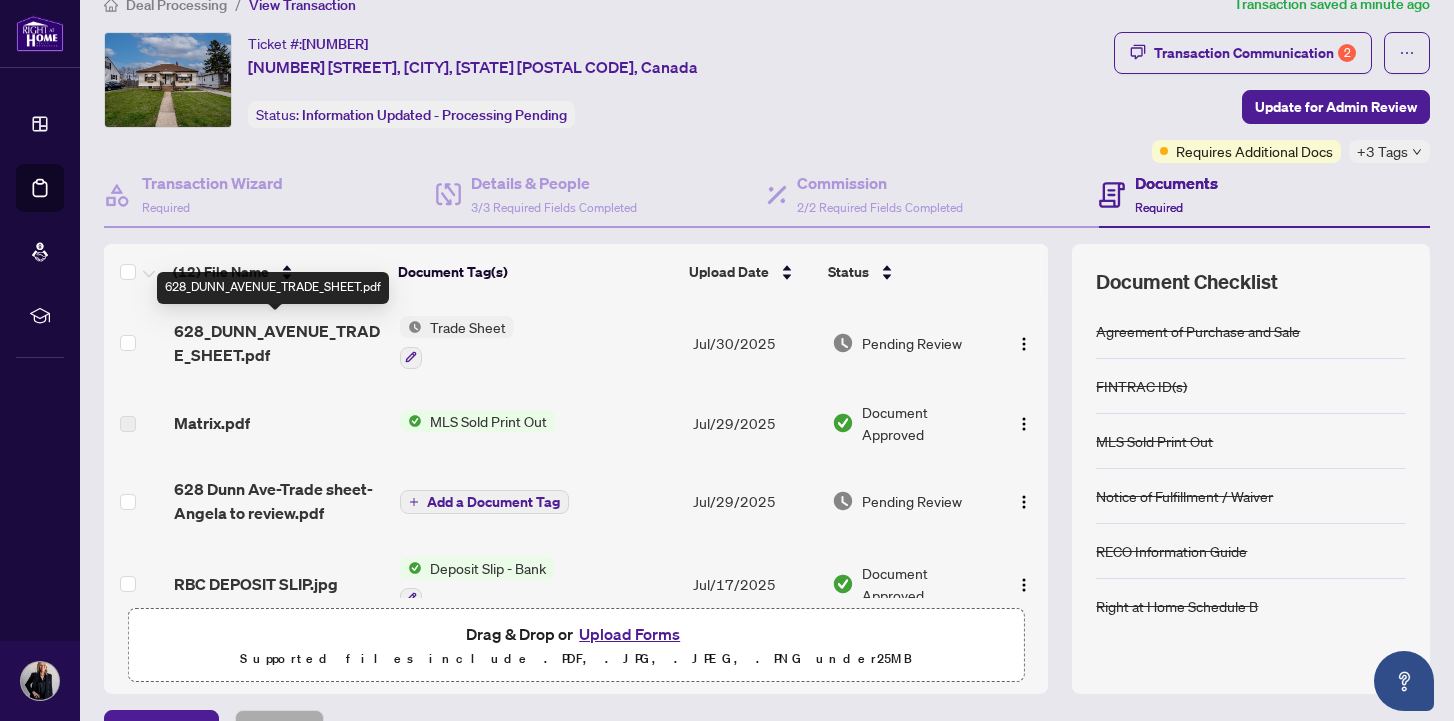click on "628_DUNN_AVENUE_TRADE_SHEET.pdf" at bounding box center (279, 343) 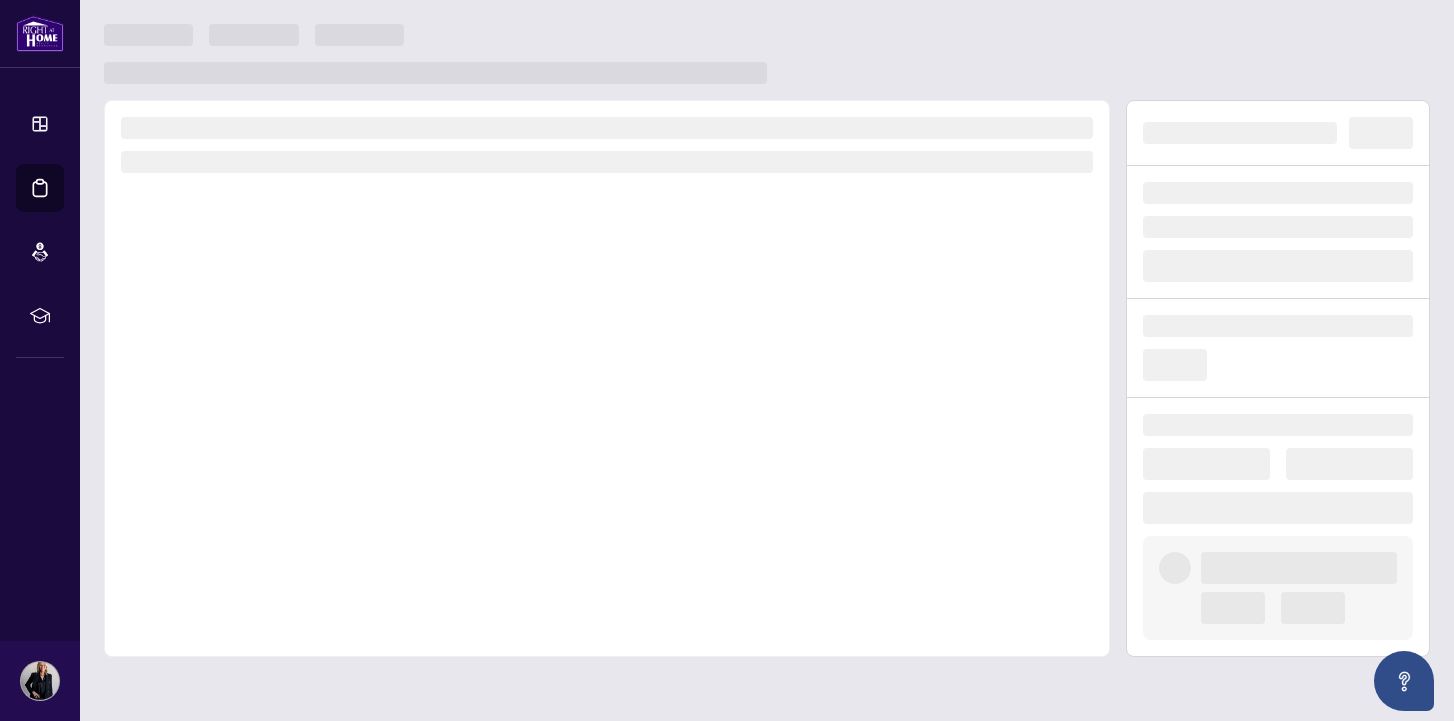 scroll, scrollTop: 0, scrollLeft: 0, axis: both 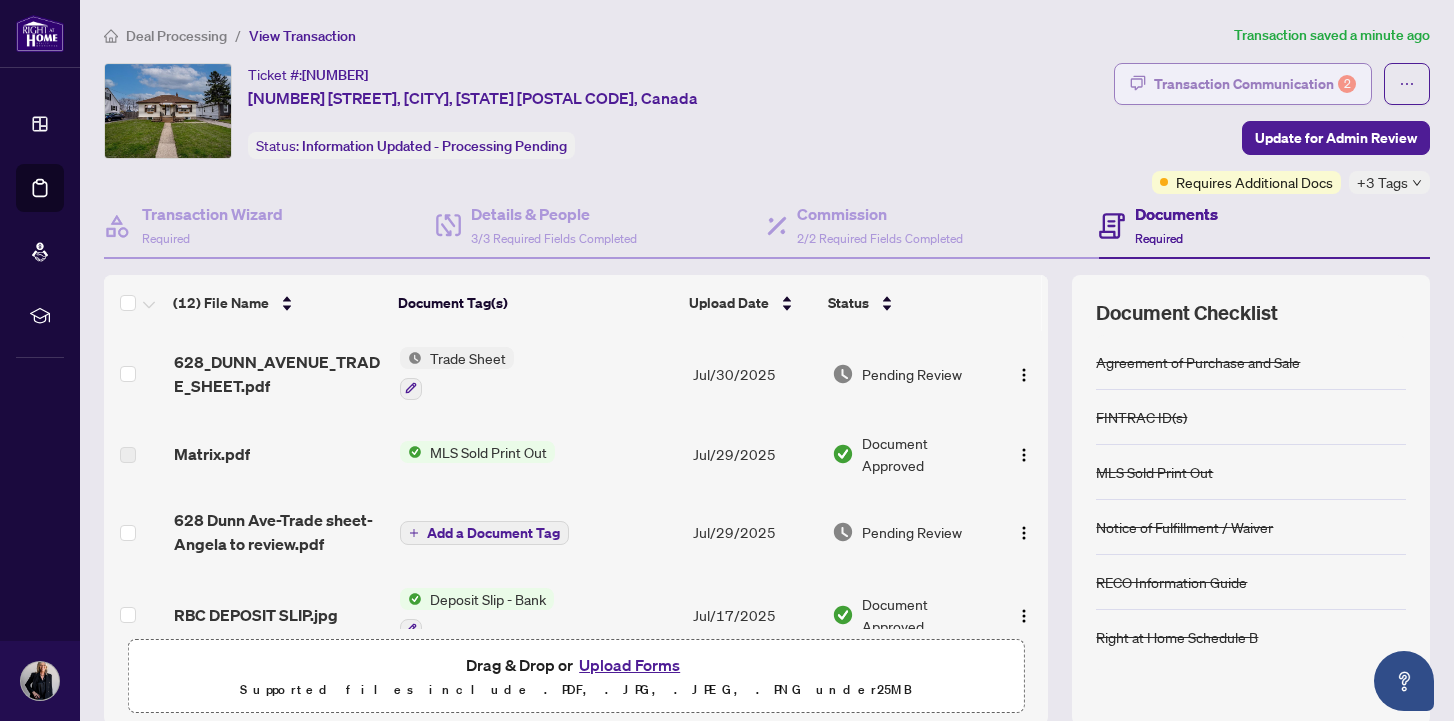 click on "Transaction Communication 2" at bounding box center [1255, 84] 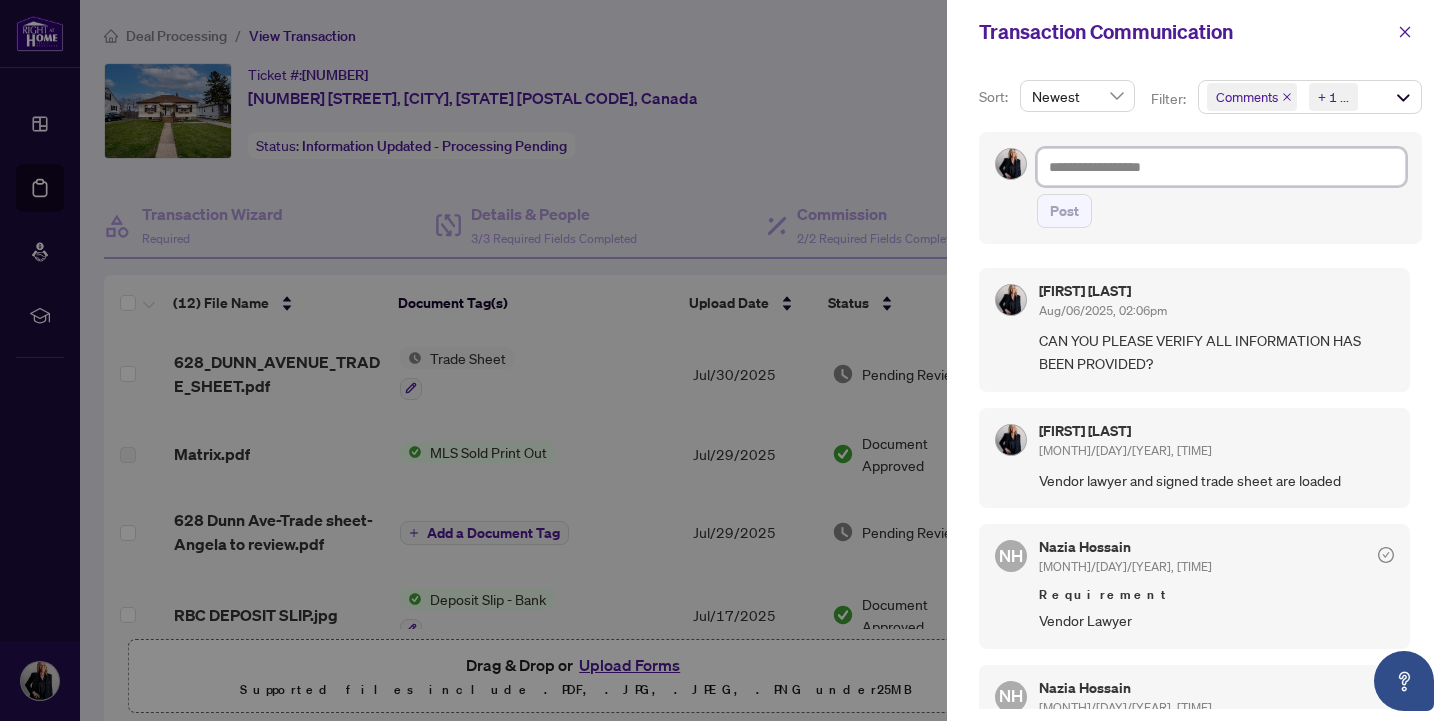 click at bounding box center [1221, 167] 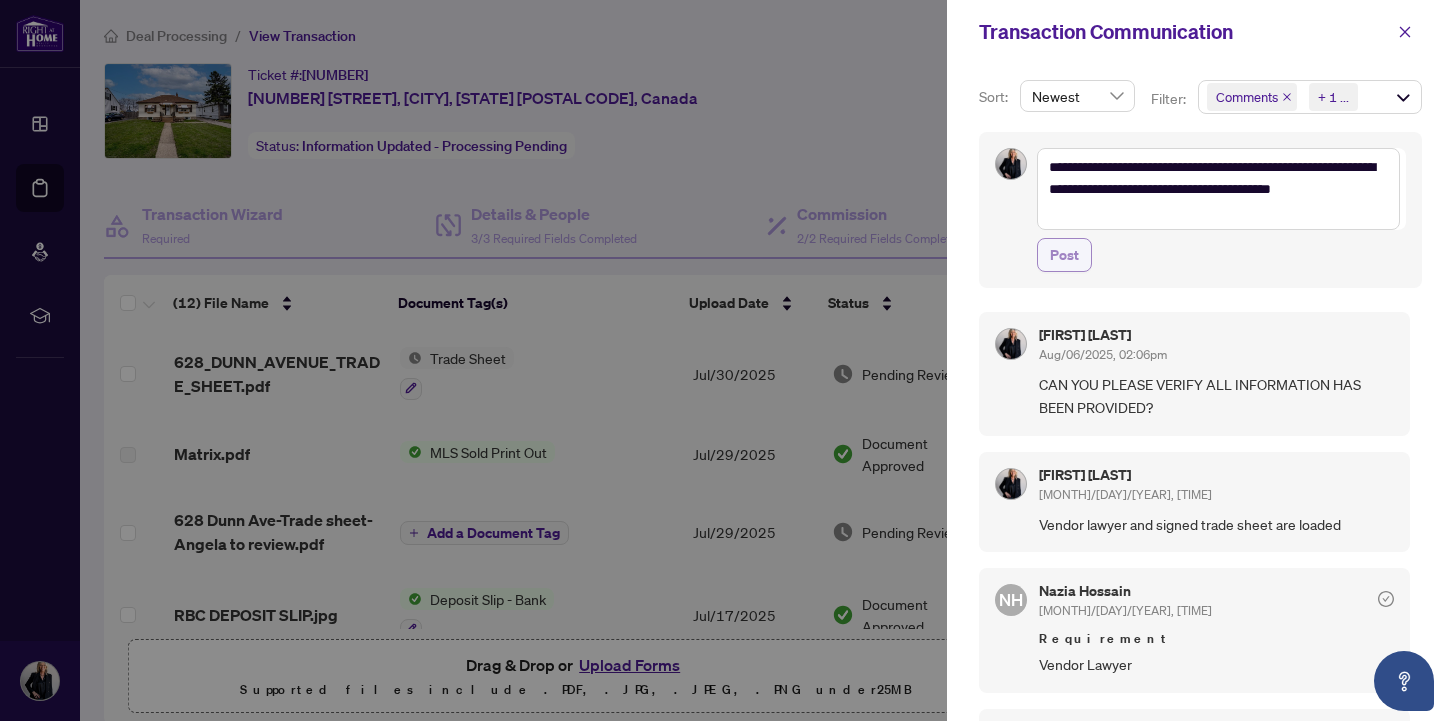 click on "Post" at bounding box center [1064, 255] 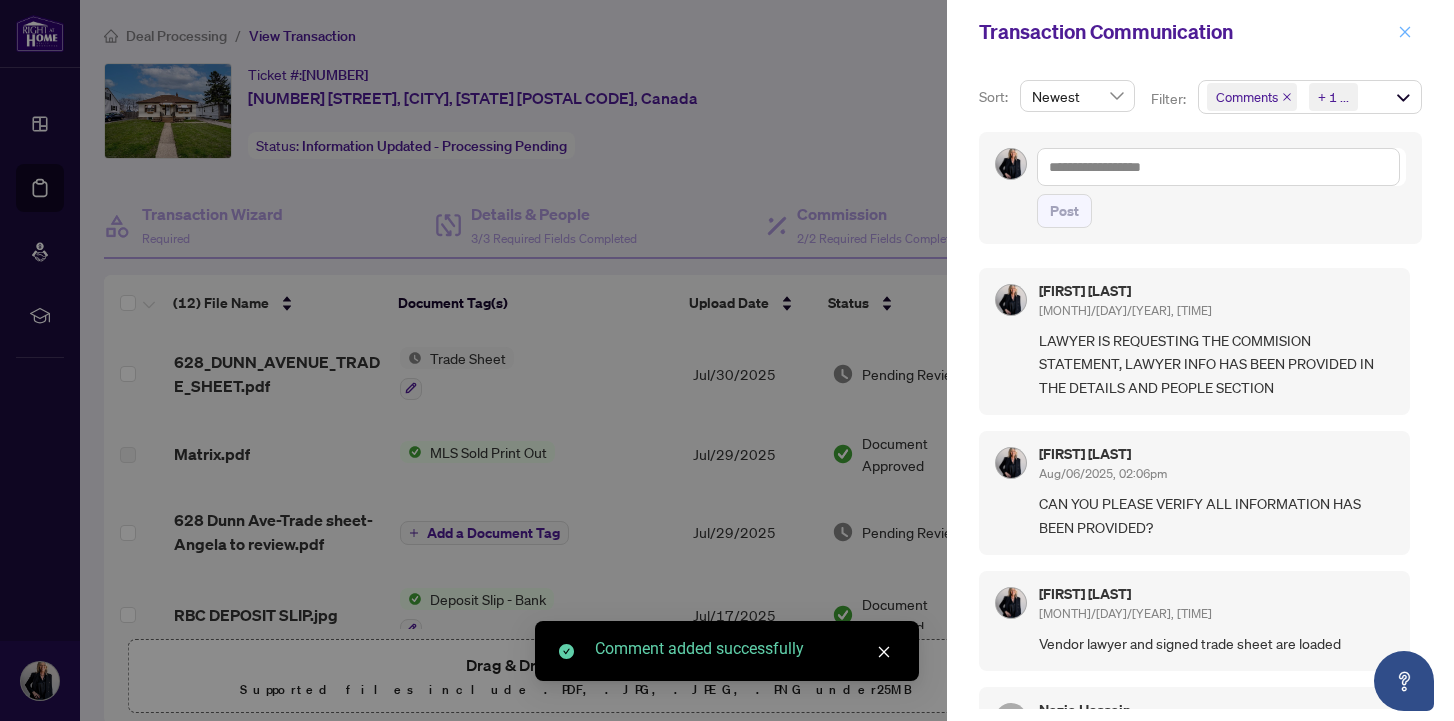 click 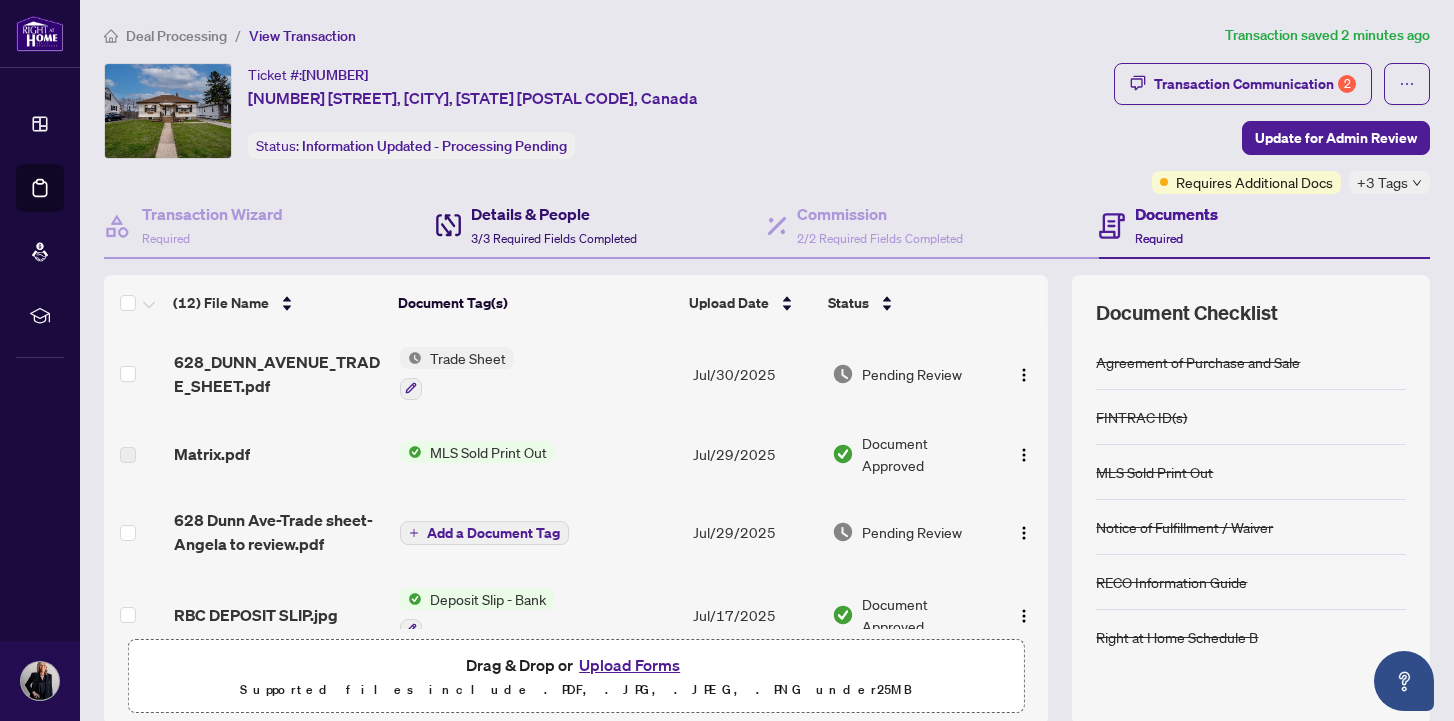 click on "Details & People" at bounding box center [554, 214] 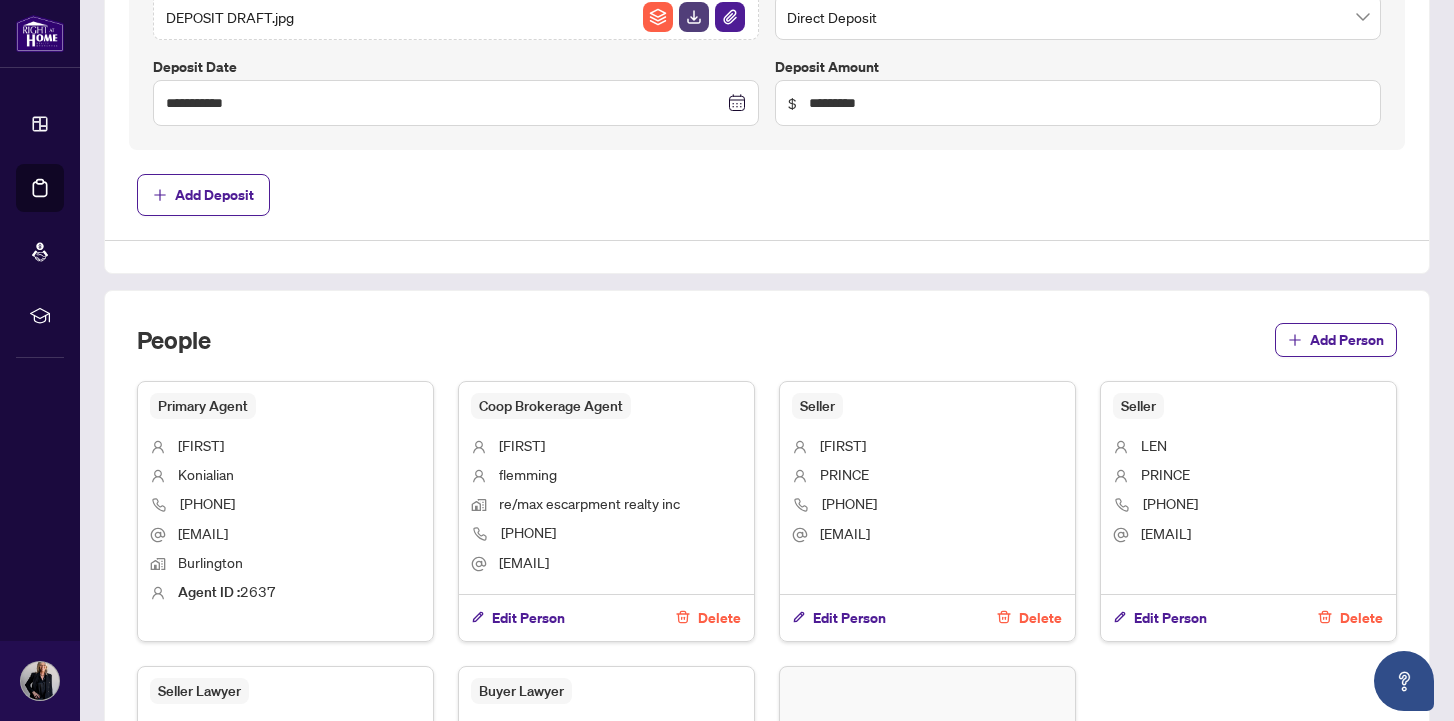scroll, scrollTop: 1314, scrollLeft: 0, axis: vertical 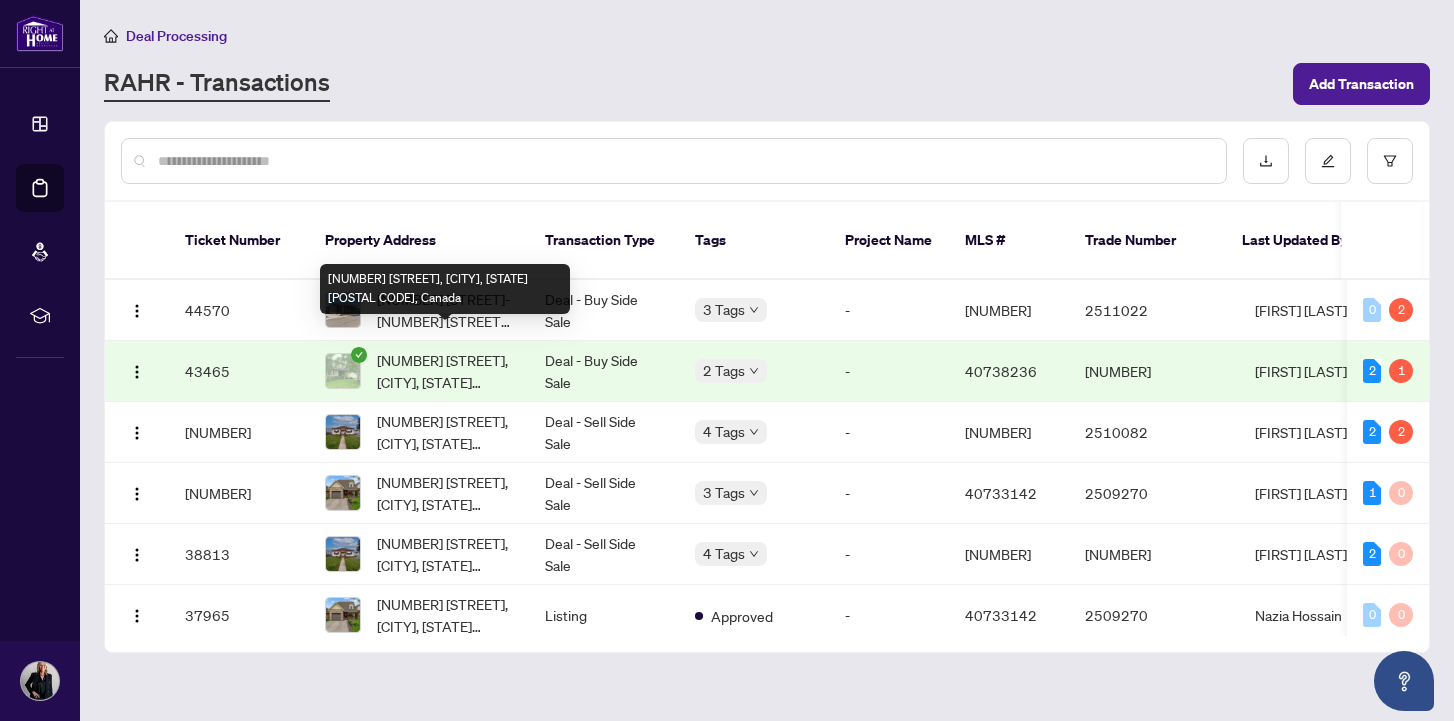 click on "2224 Vista Drive, Burlington, ON L7M 3N5, Canada" at bounding box center [445, 371] 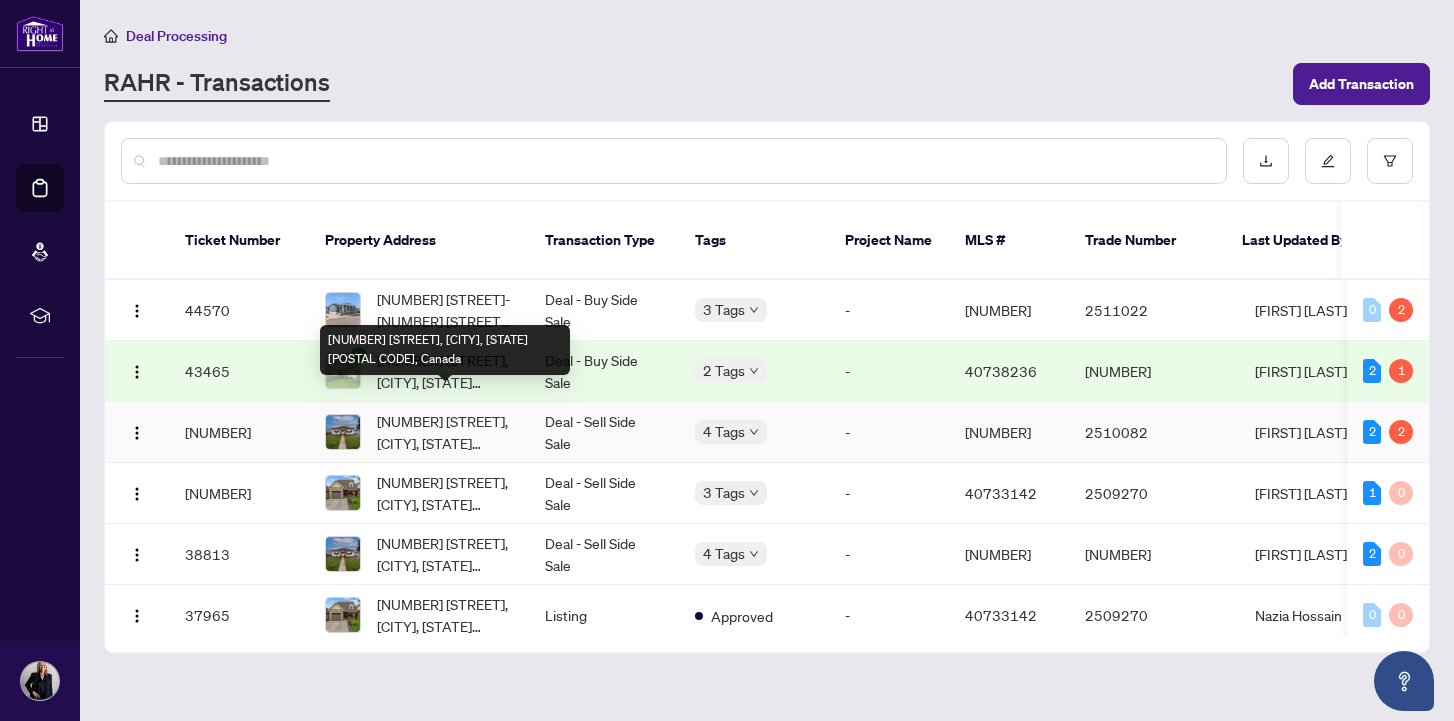 click on "628 Dunn Avenue, Hamilton, ON L8H 6M4, Canada" at bounding box center (445, 432) 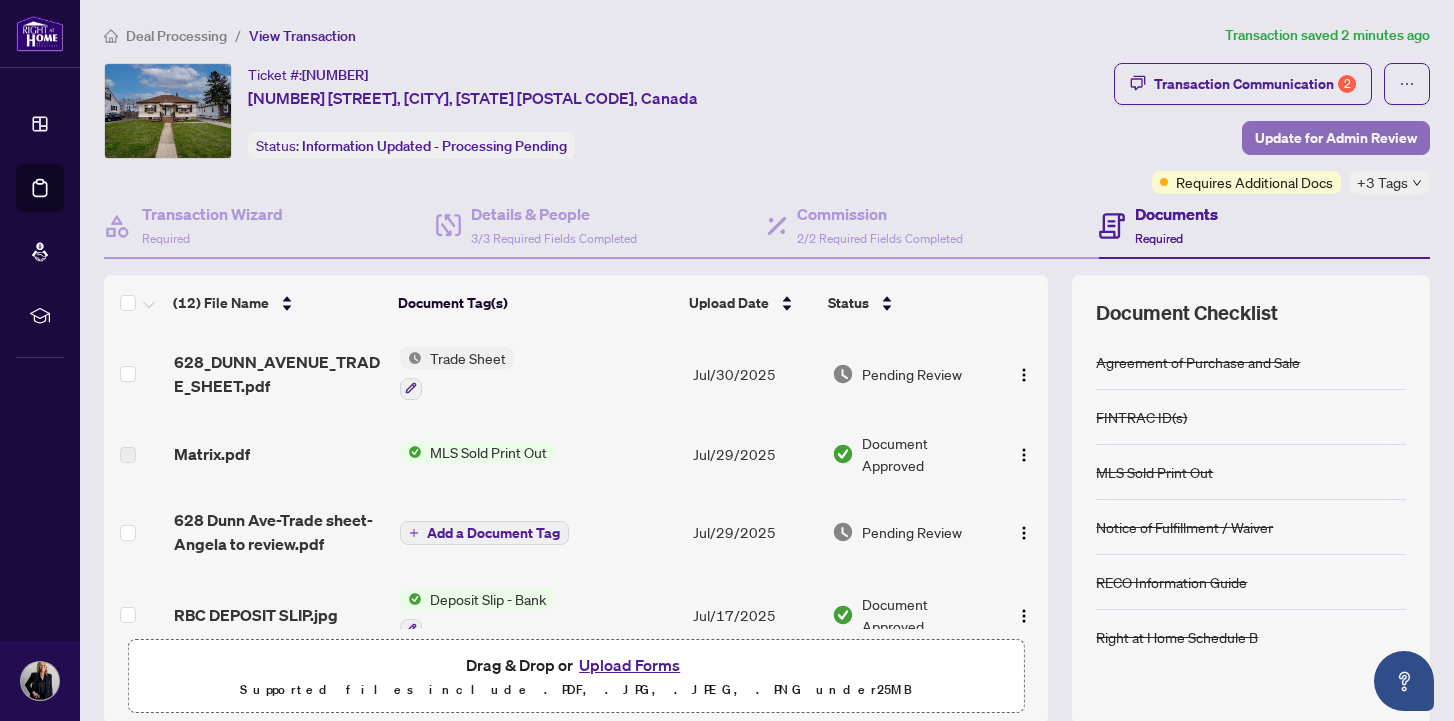 click on "Update for Admin Review" at bounding box center [1336, 138] 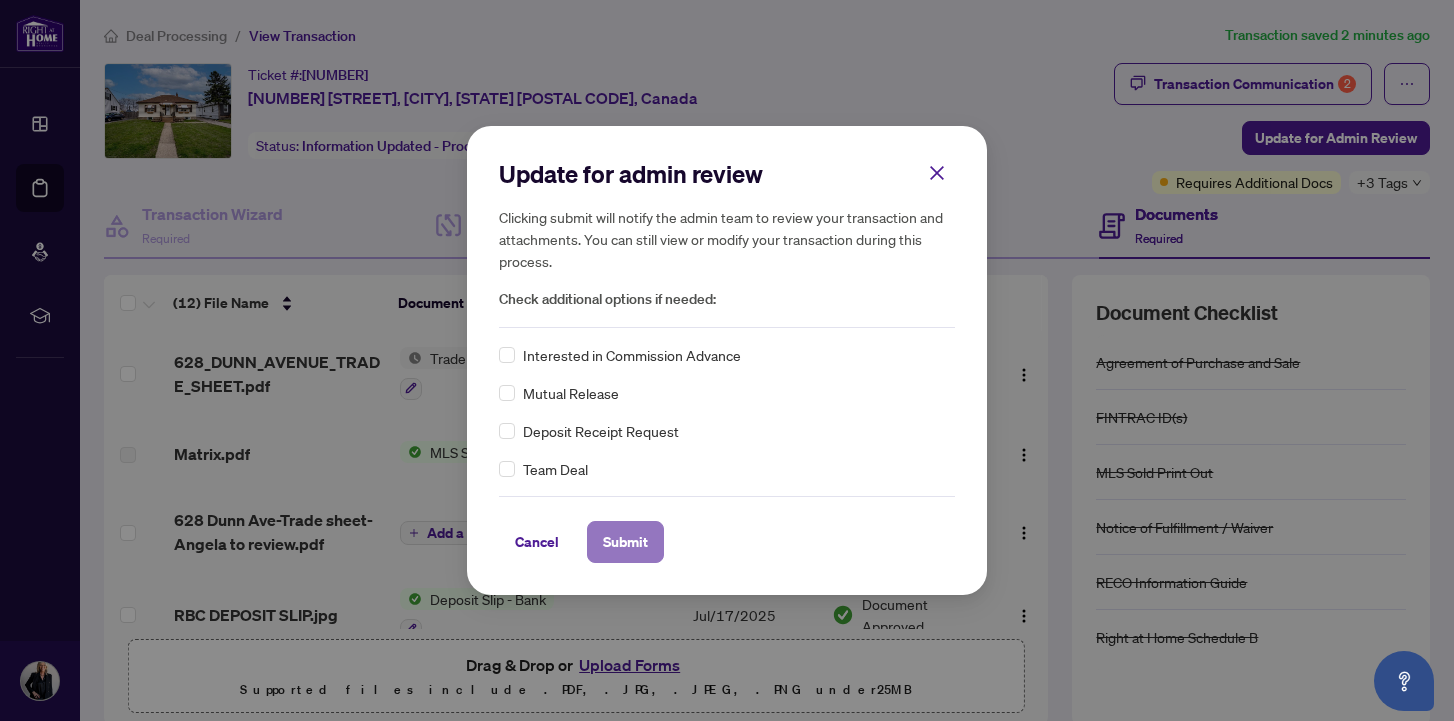 click on "Submit" at bounding box center (625, 542) 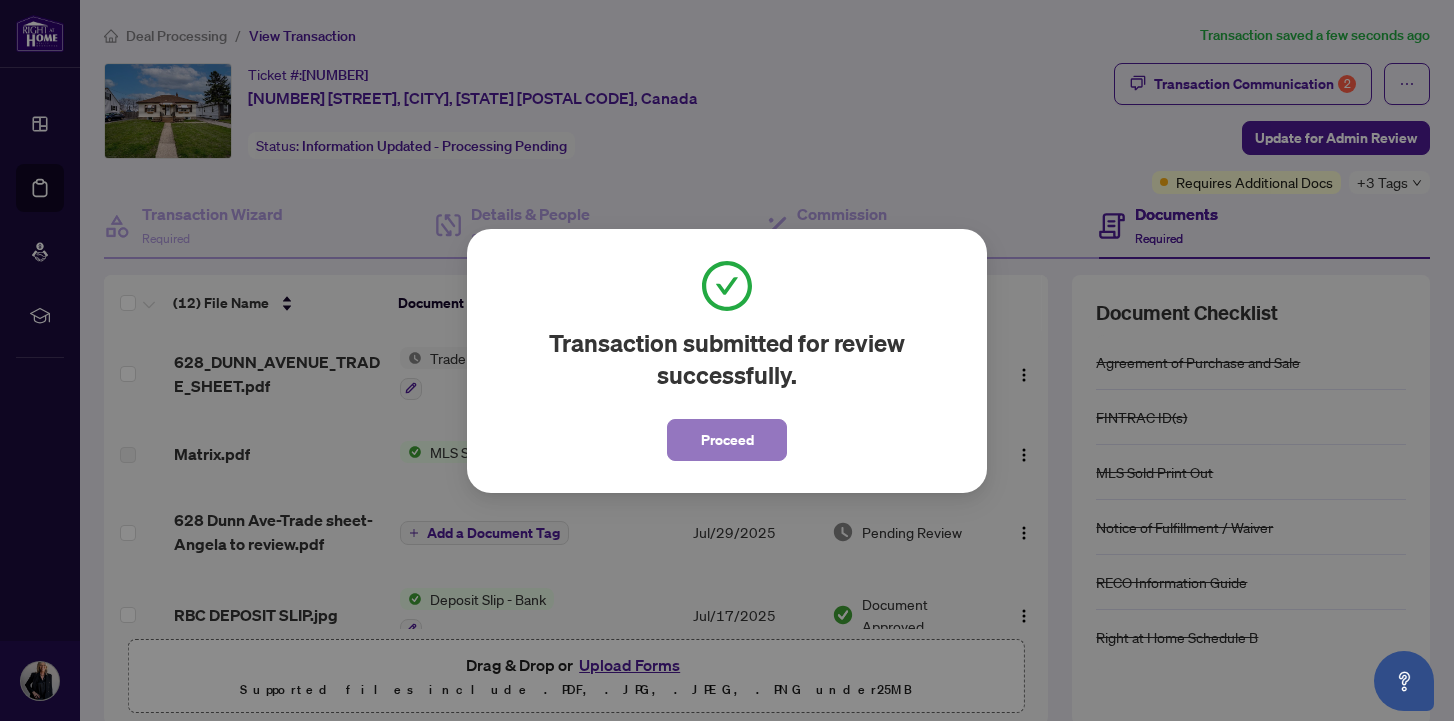 click on "Proceed" at bounding box center [727, 440] 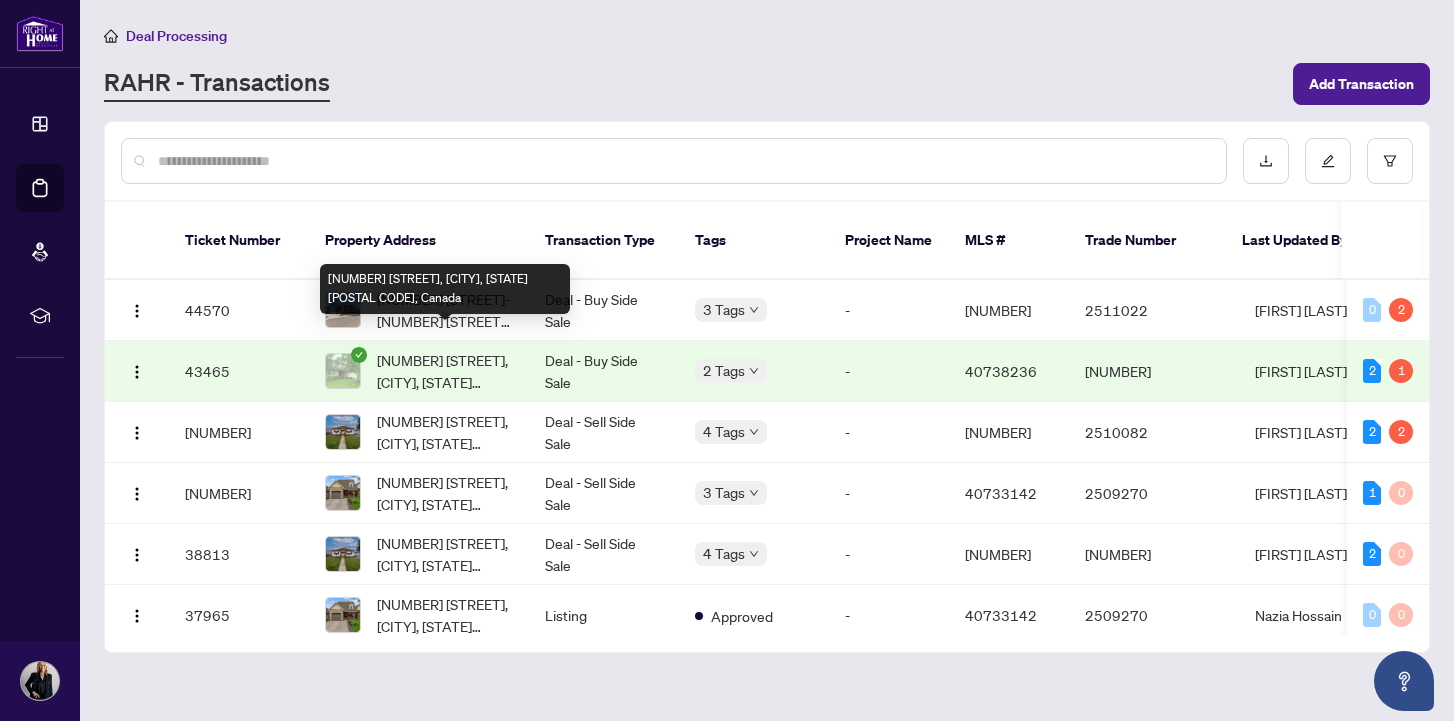 click on "2224 Vista Drive, Burlington, ON L7M 3N5, Canada" at bounding box center [445, 371] 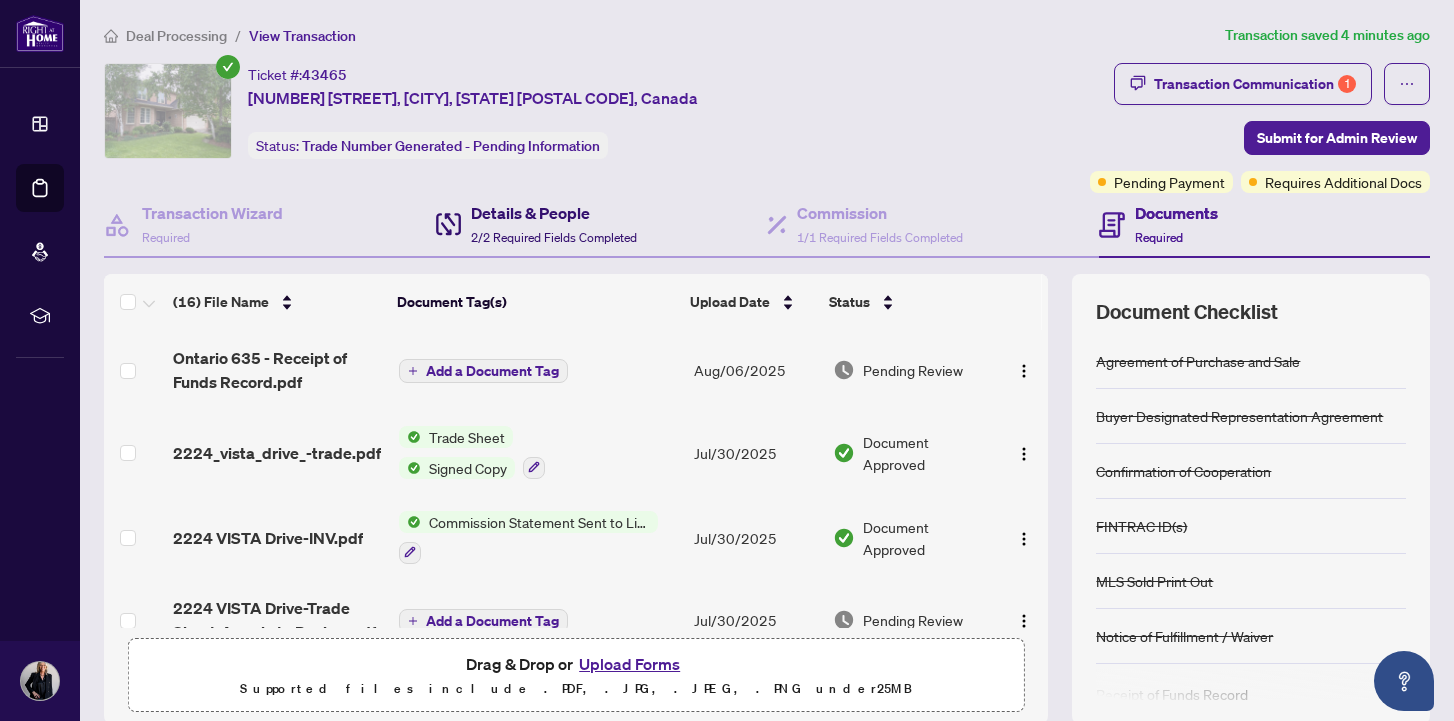 click on "Details & People" at bounding box center (554, 213) 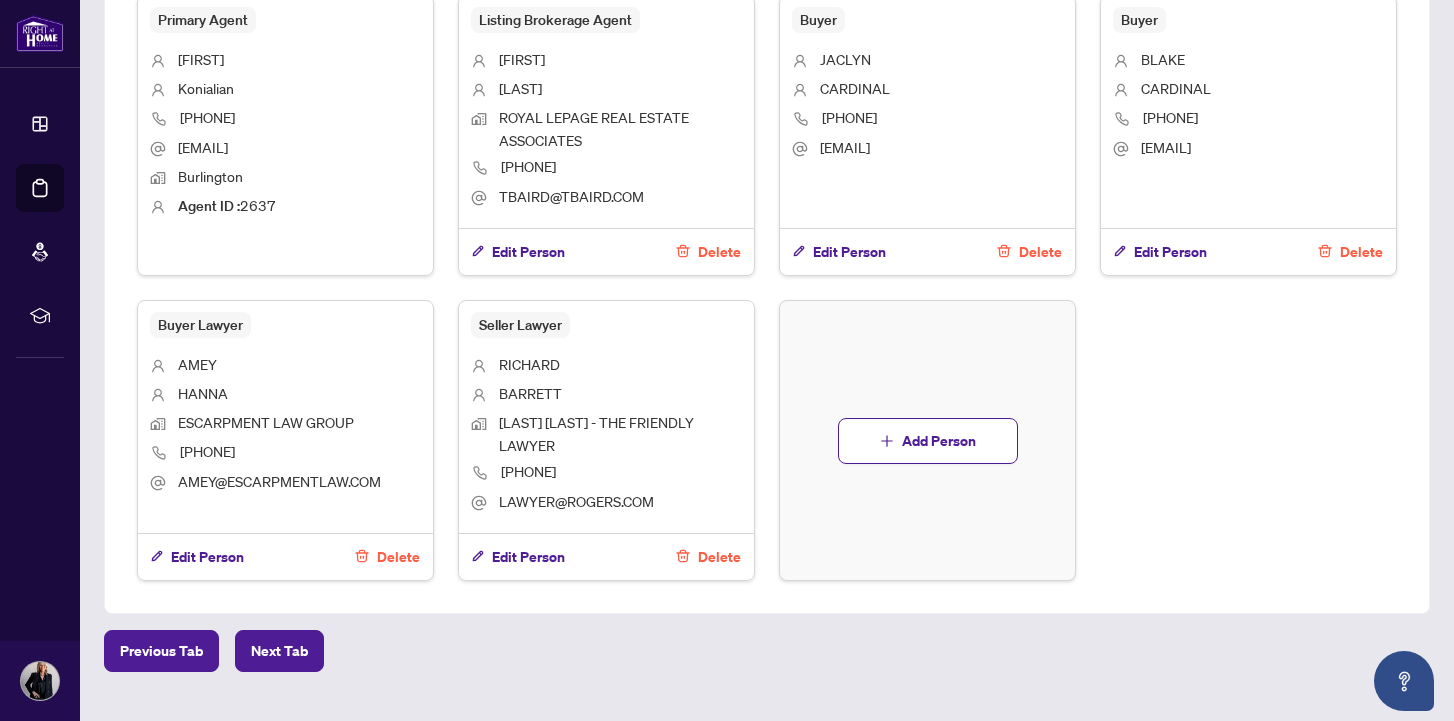 scroll, scrollTop: 1328, scrollLeft: 0, axis: vertical 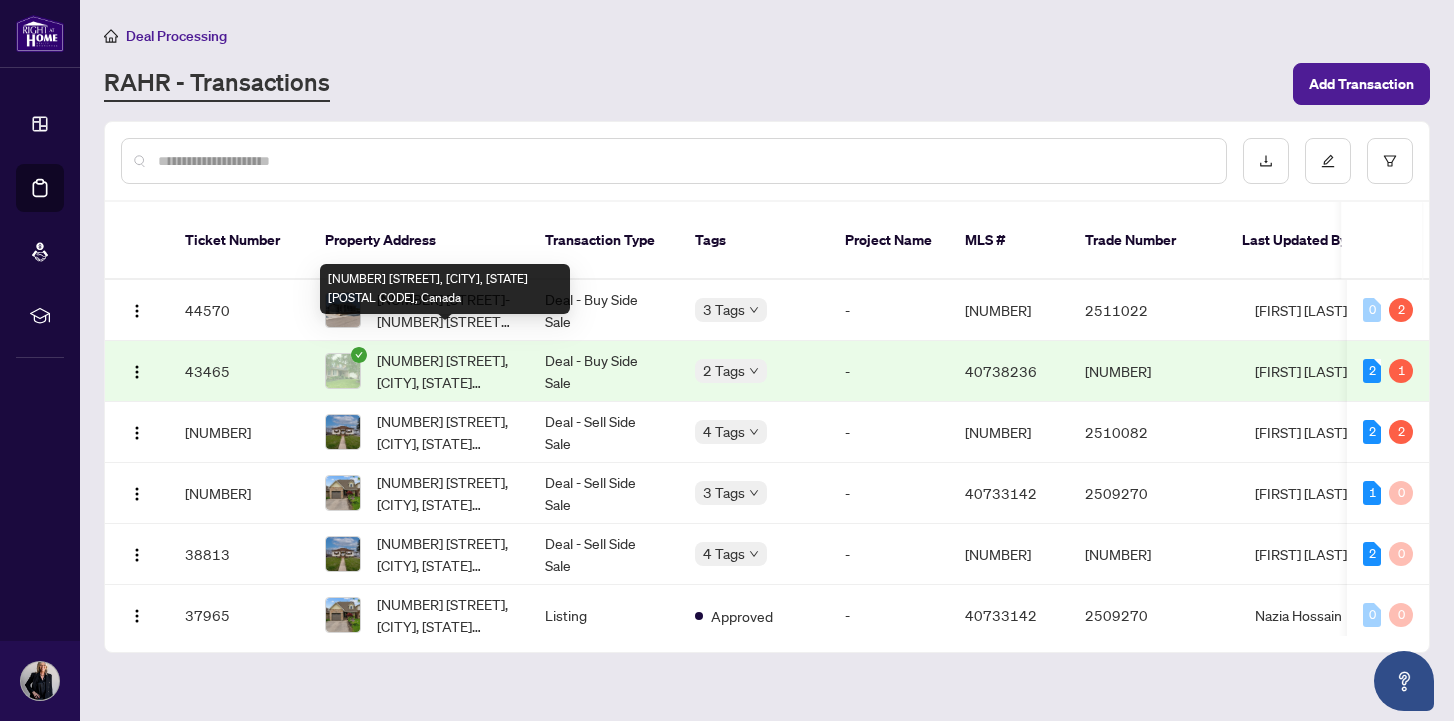 click on "2224 Vista Drive, Burlington, ON L7M 3N5, Canada" at bounding box center (445, 371) 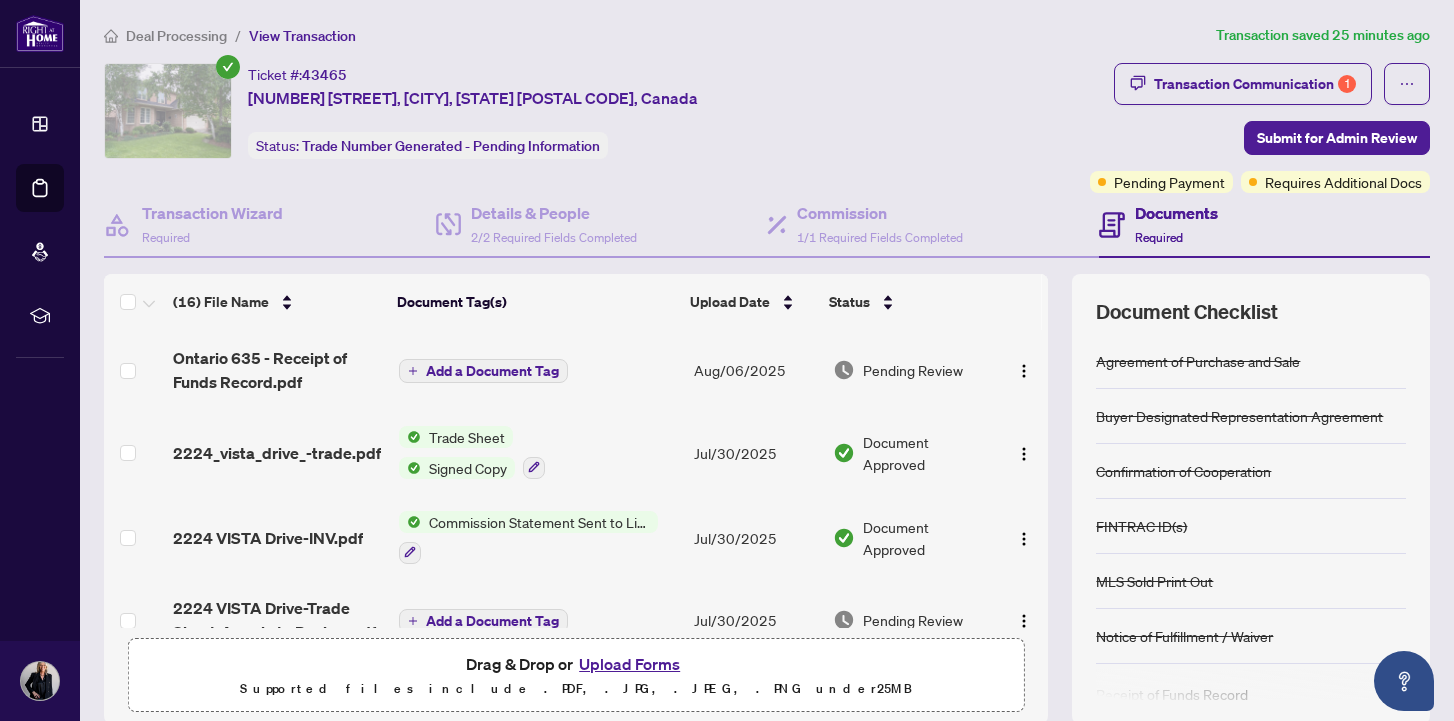 click on "Commission Statement Sent to Listing Brokerage" at bounding box center (539, 522) 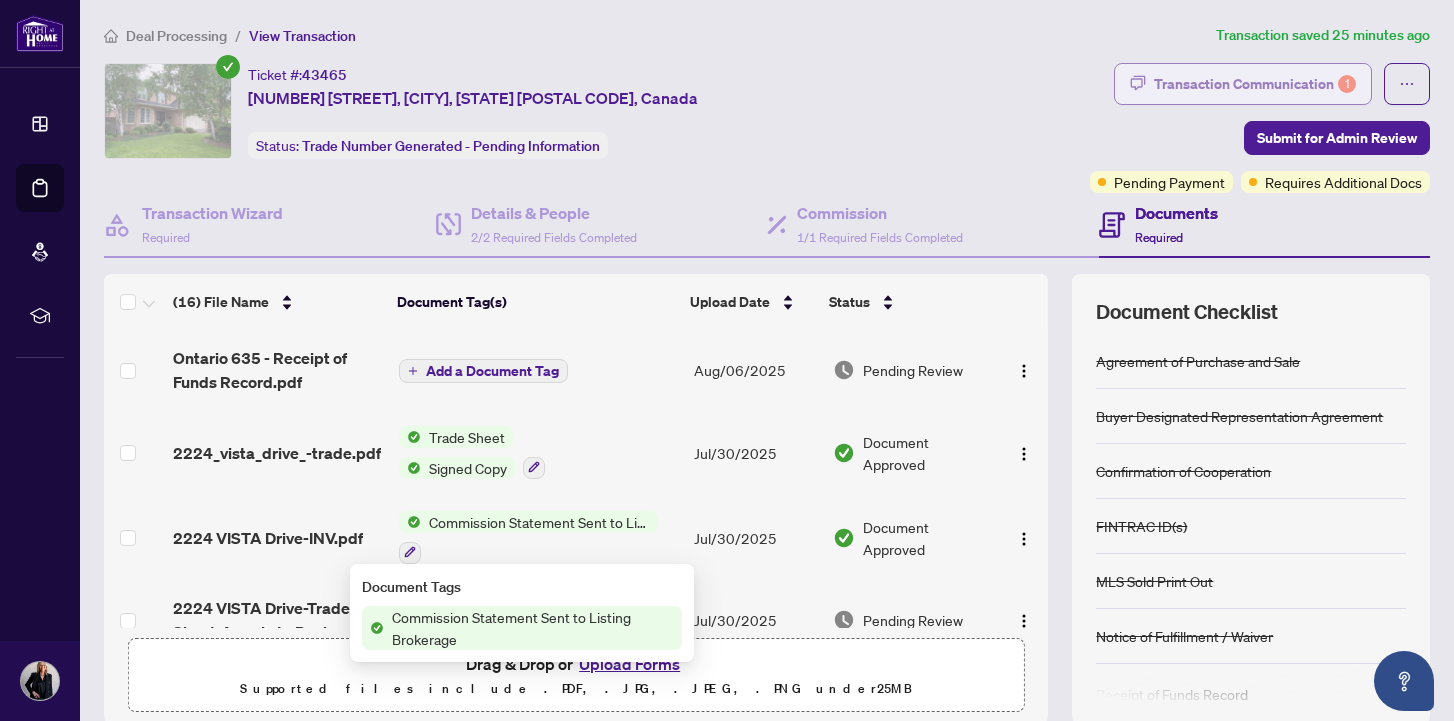 click on "Transaction Communication 1" at bounding box center [1255, 84] 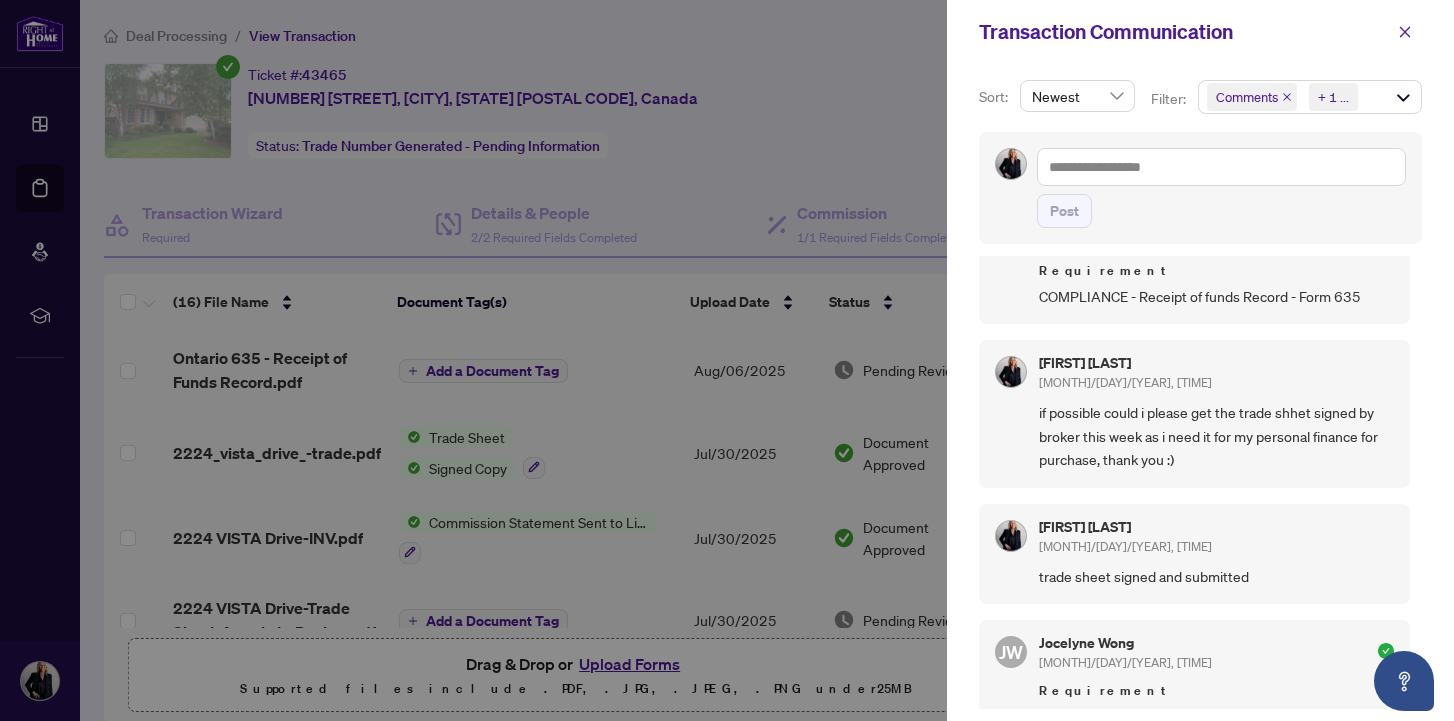 scroll, scrollTop: 370, scrollLeft: 0, axis: vertical 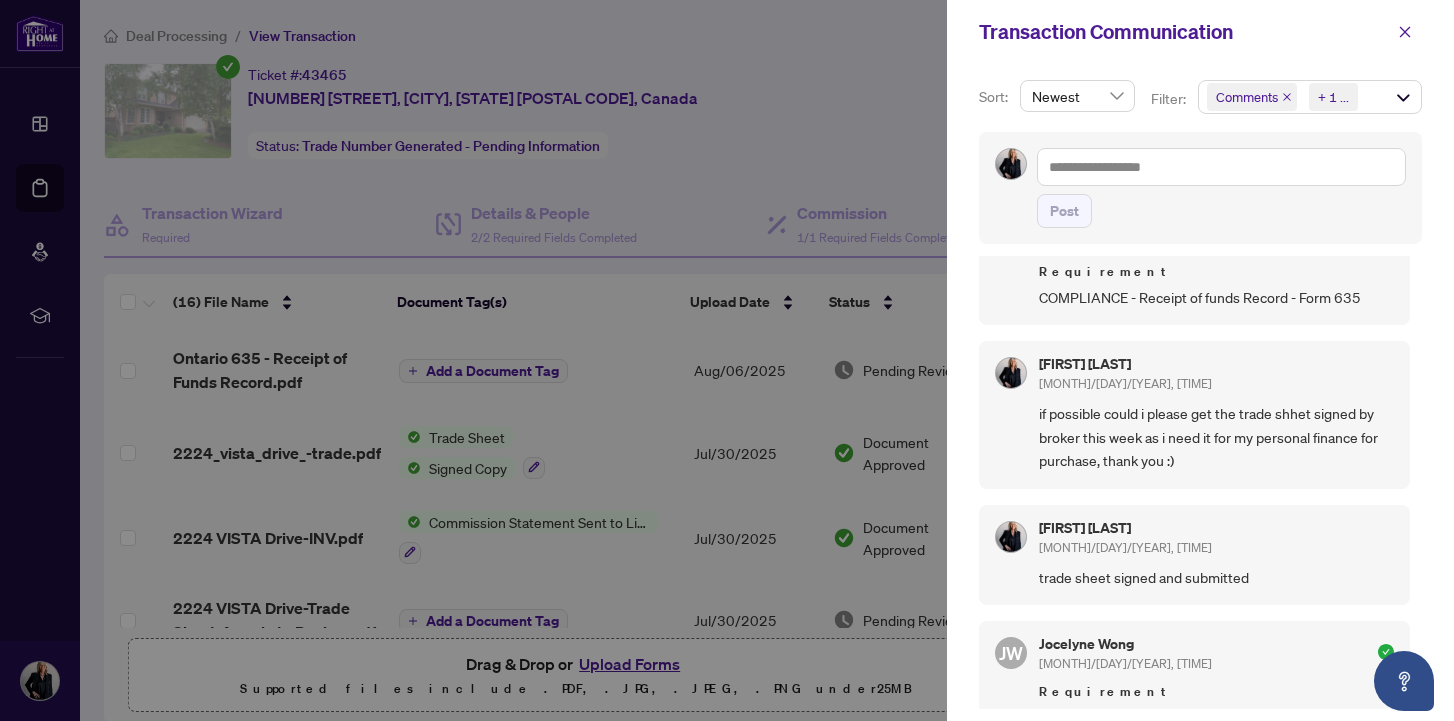 click at bounding box center [727, 360] 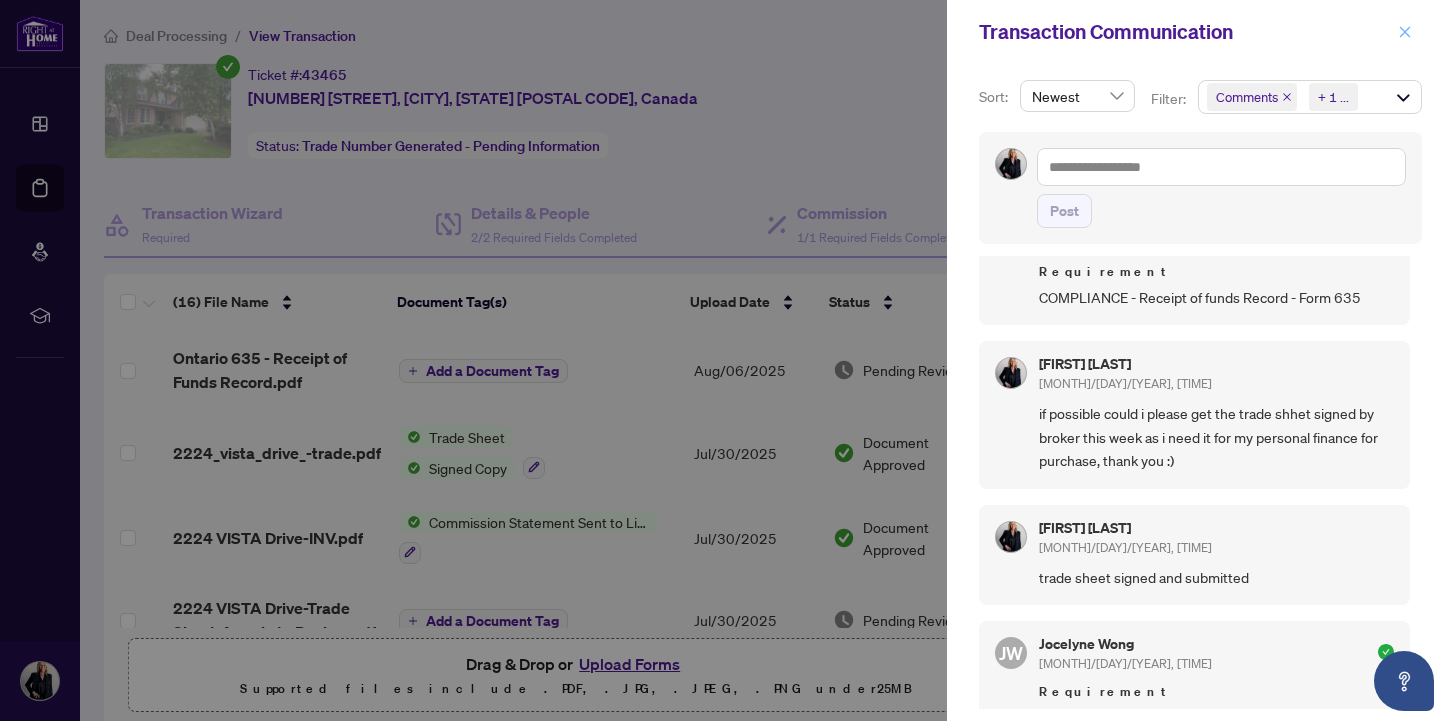 click 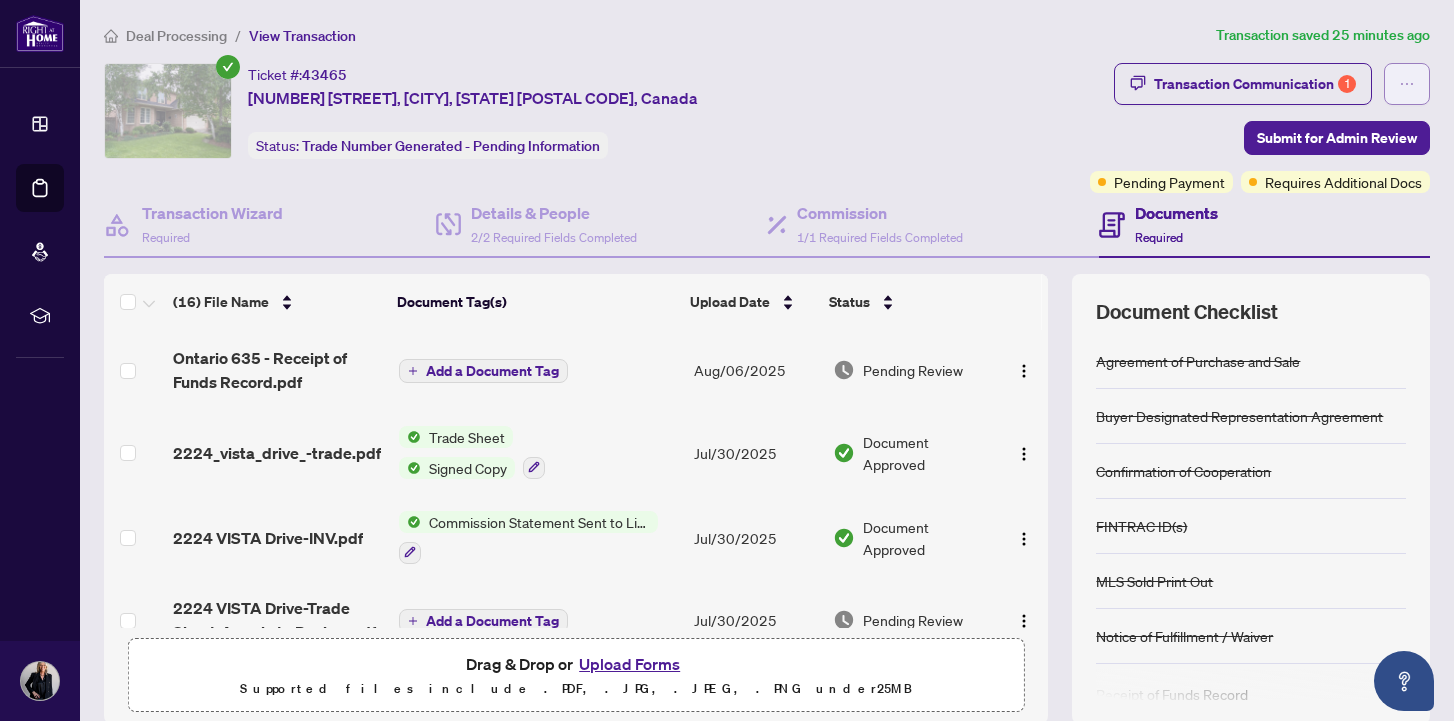click 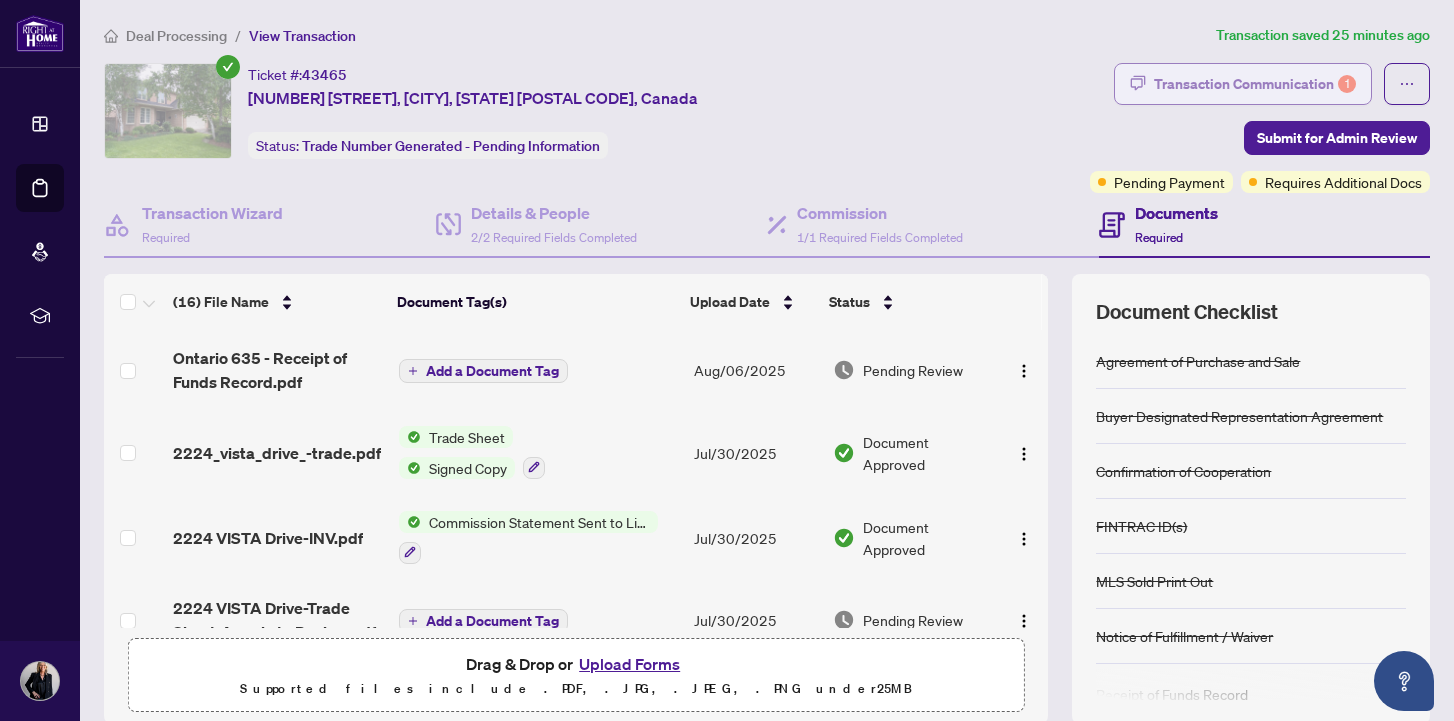 click on "Transaction Communication 1" at bounding box center (1255, 84) 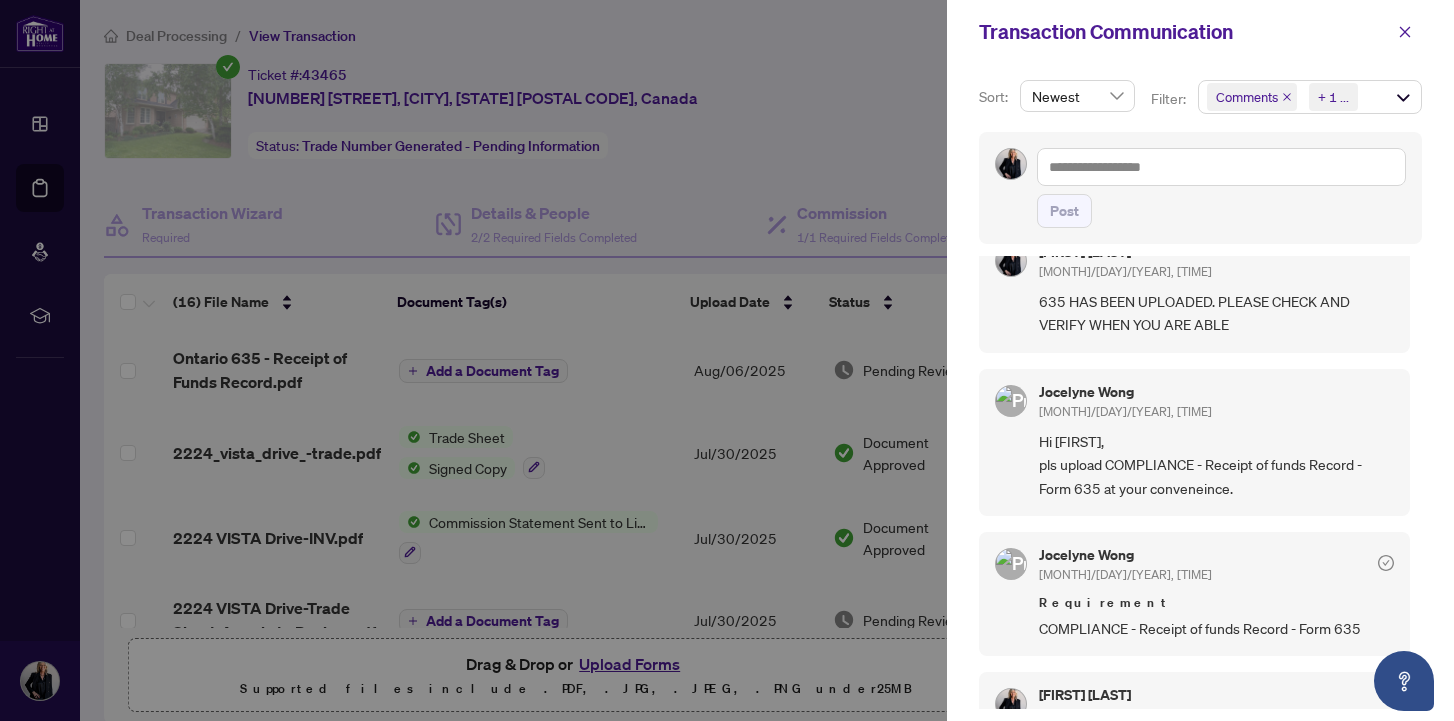 scroll, scrollTop: 0, scrollLeft: 0, axis: both 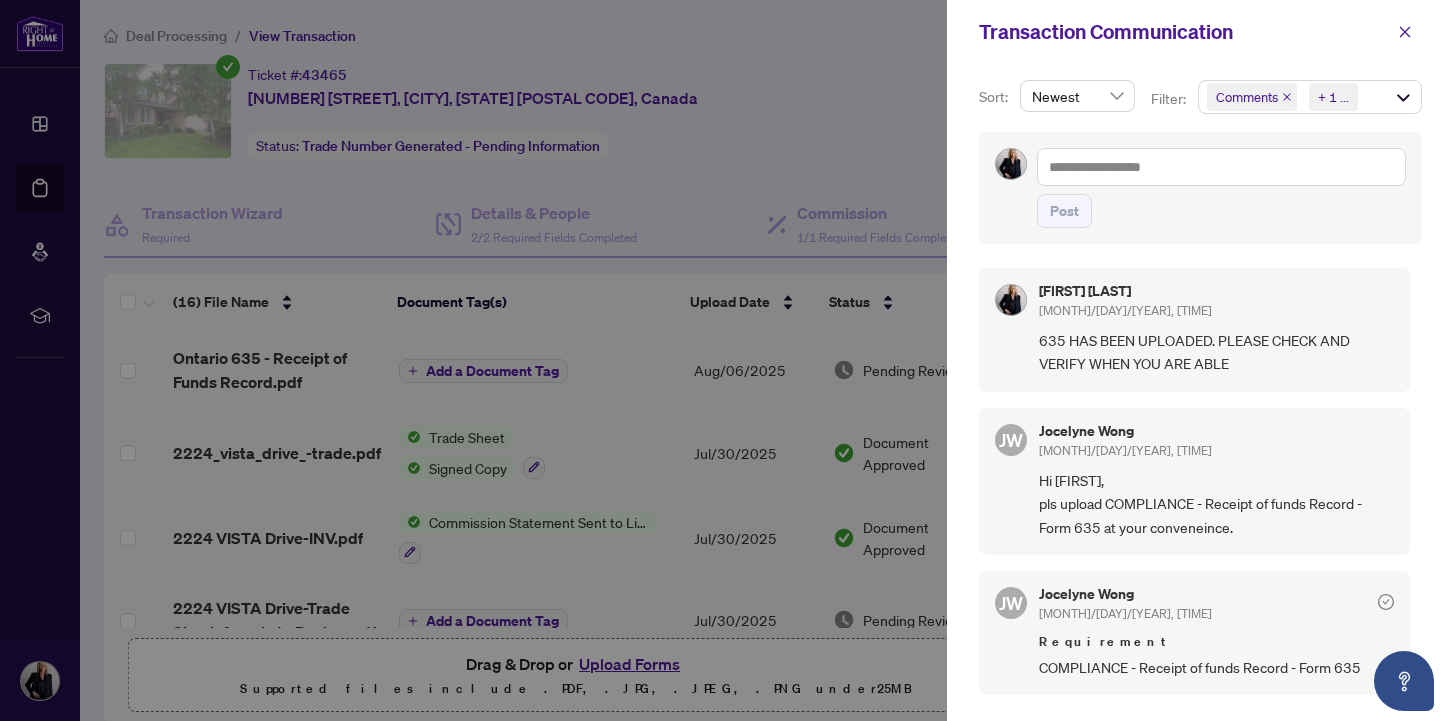 click on "Comments Requirements + 1 ..." at bounding box center [1310, 97] 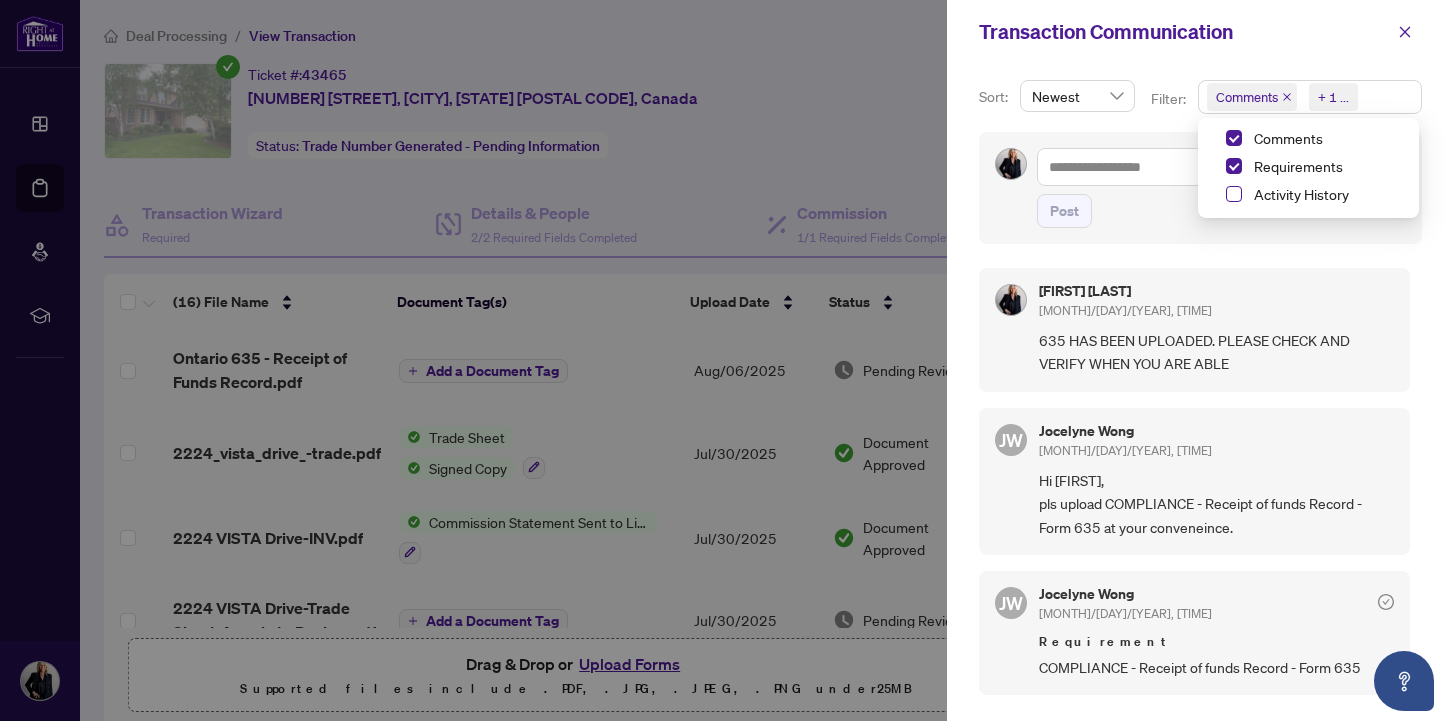 click at bounding box center [1234, 194] 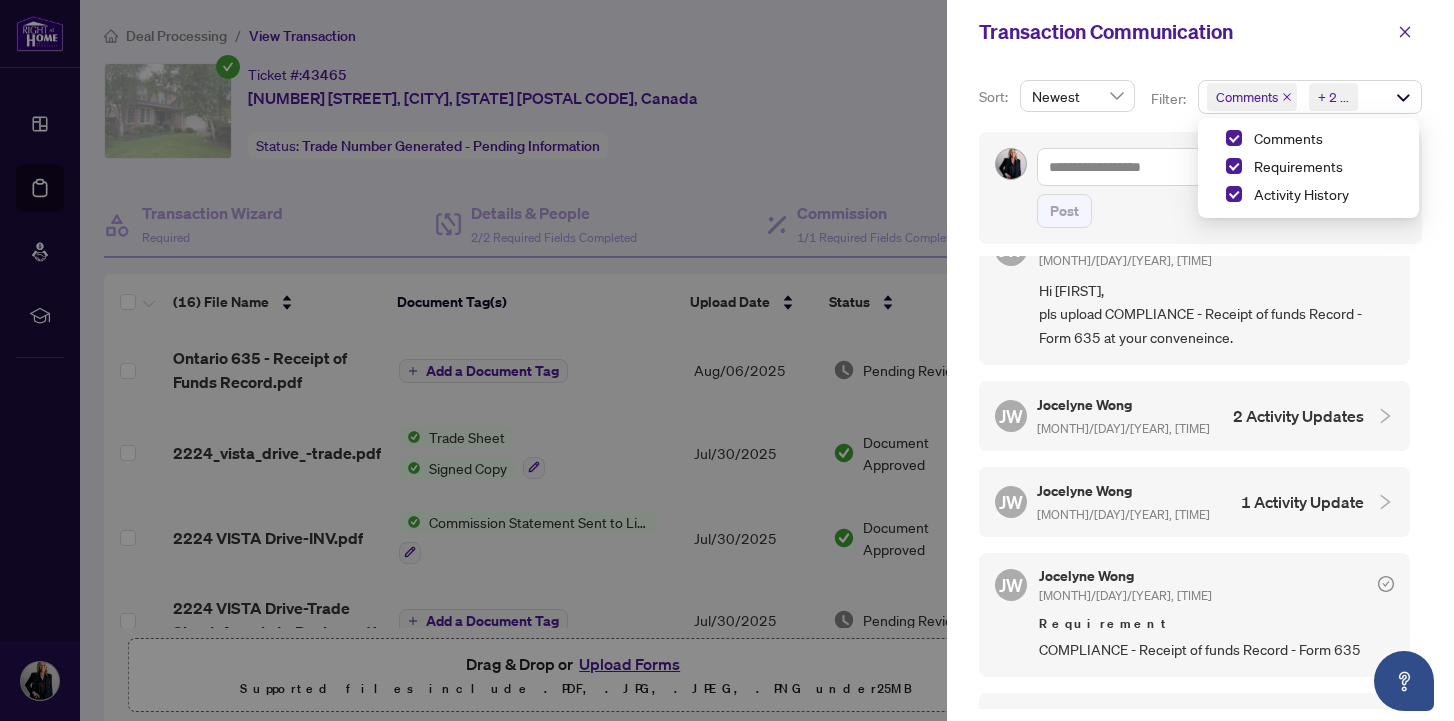 scroll, scrollTop: 290, scrollLeft: 0, axis: vertical 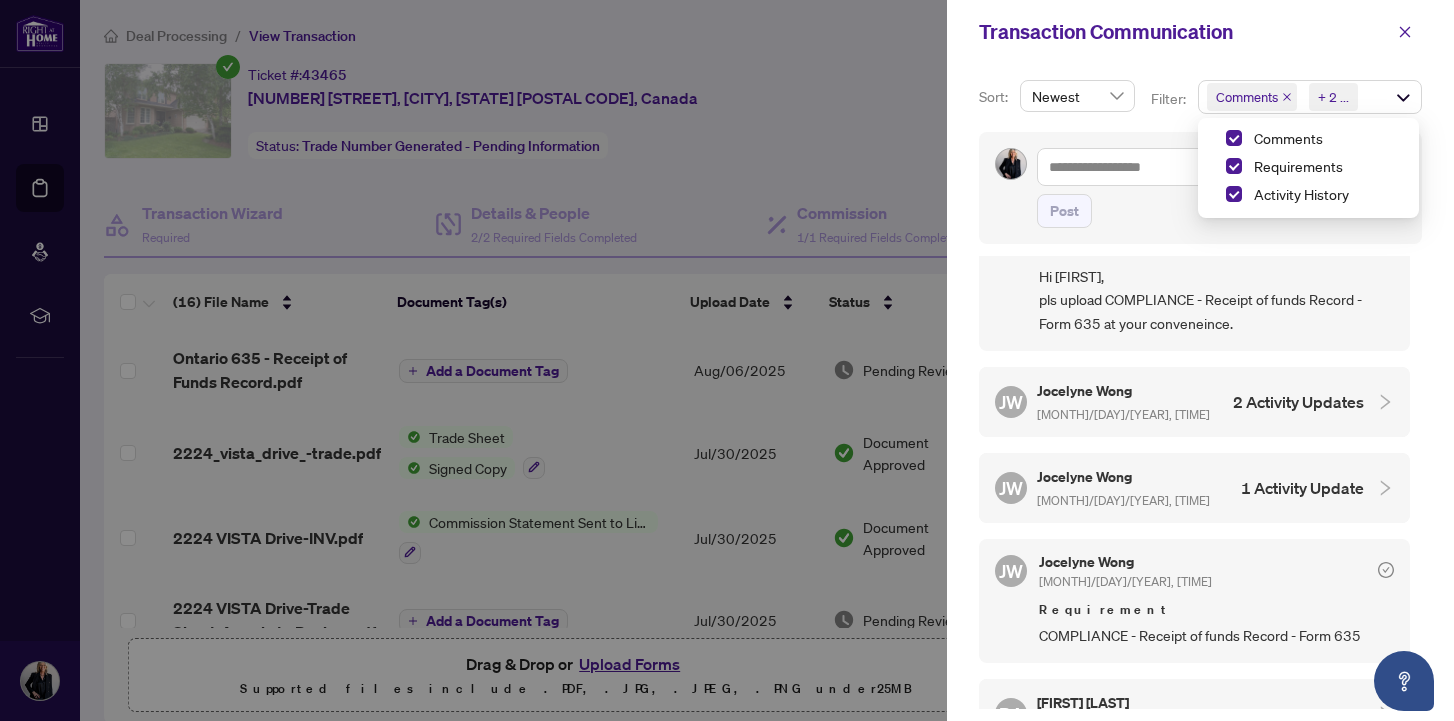 click 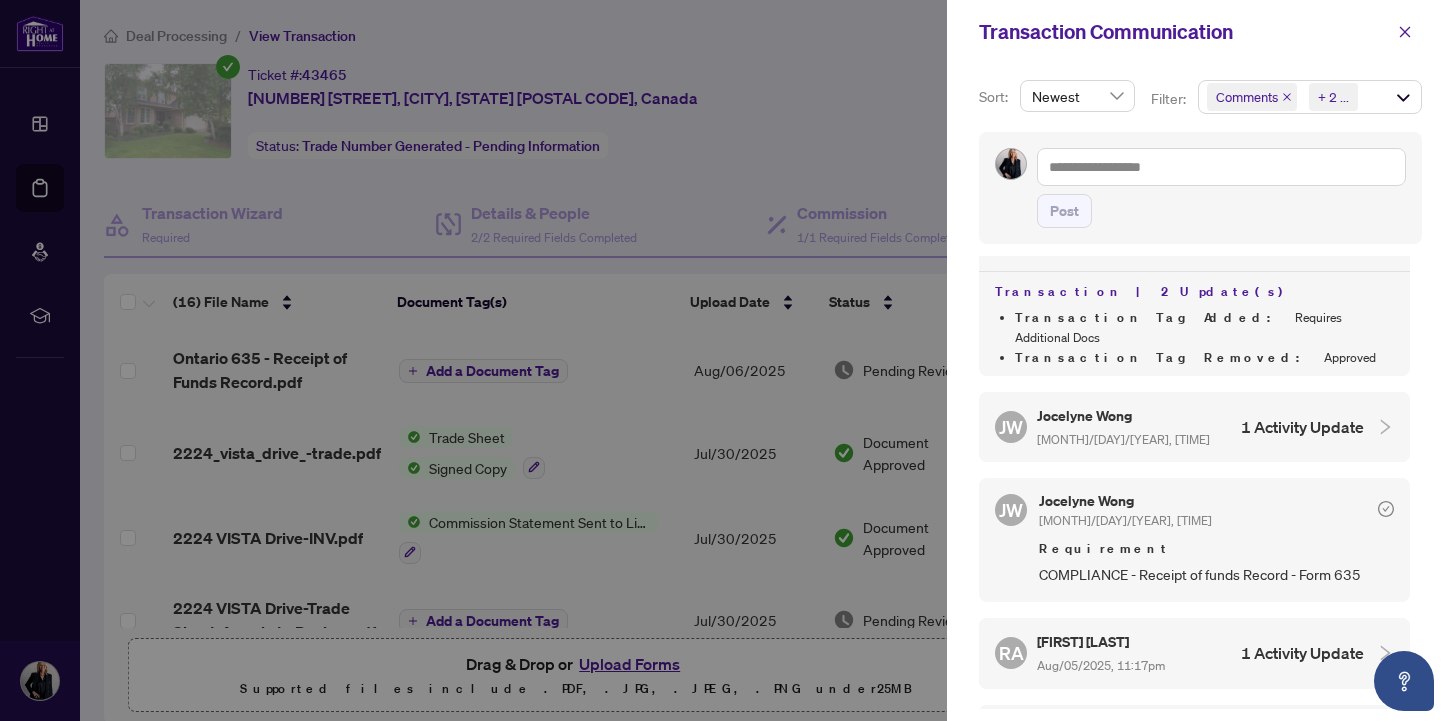 scroll, scrollTop: 491, scrollLeft: 0, axis: vertical 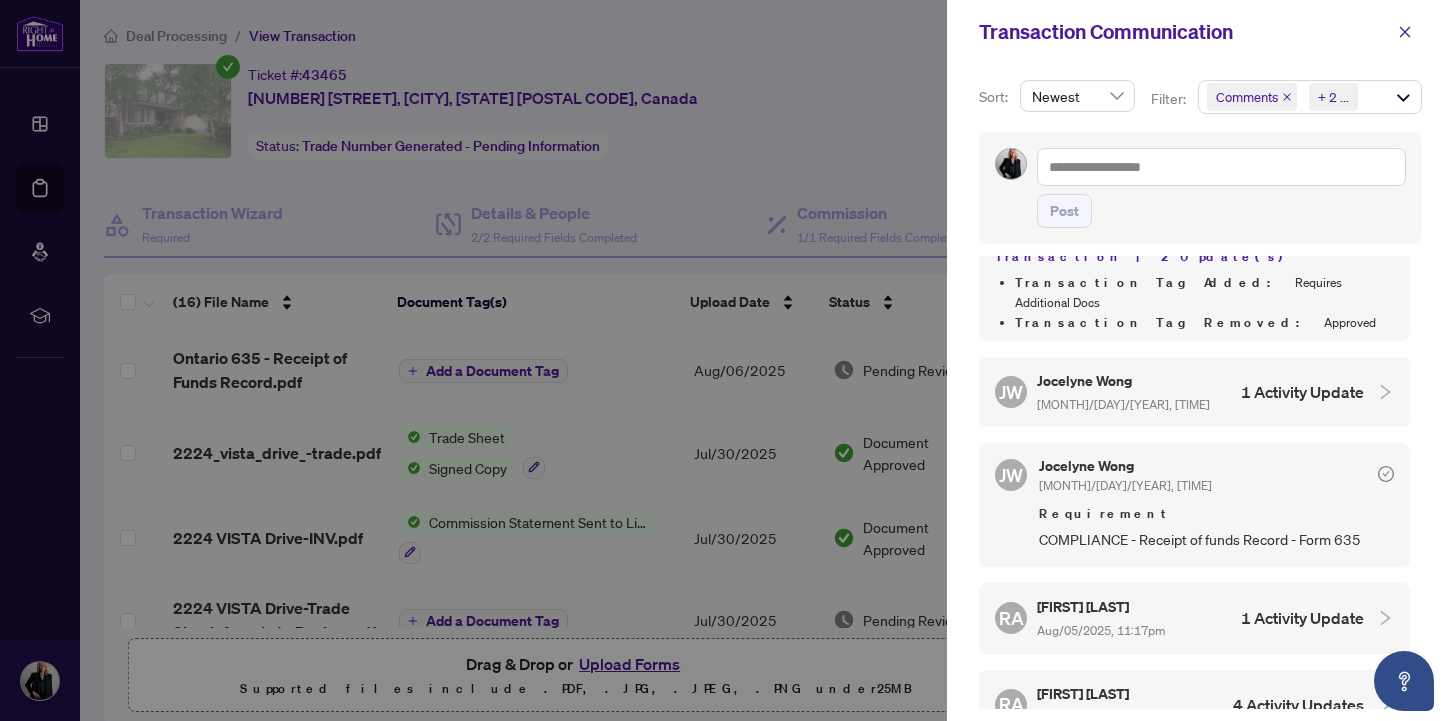 click 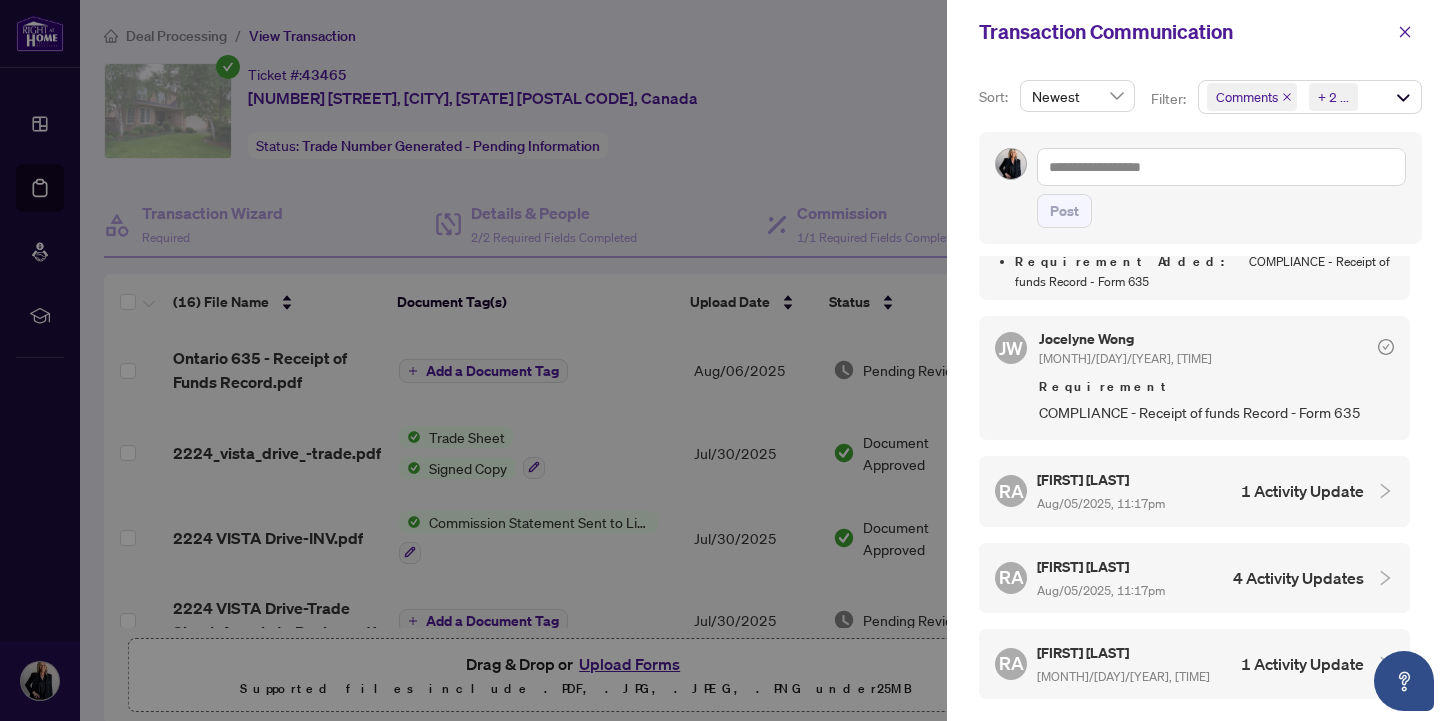 scroll, scrollTop: 718, scrollLeft: 0, axis: vertical 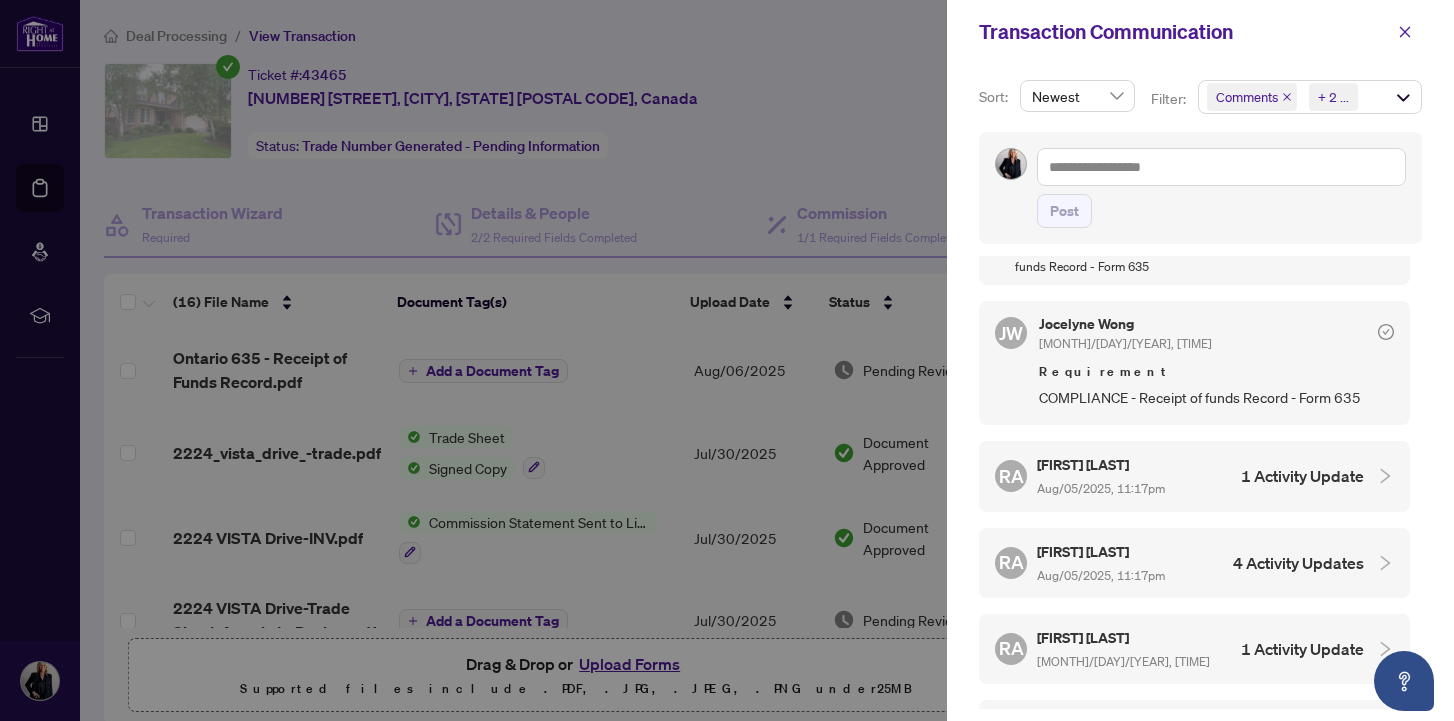 click 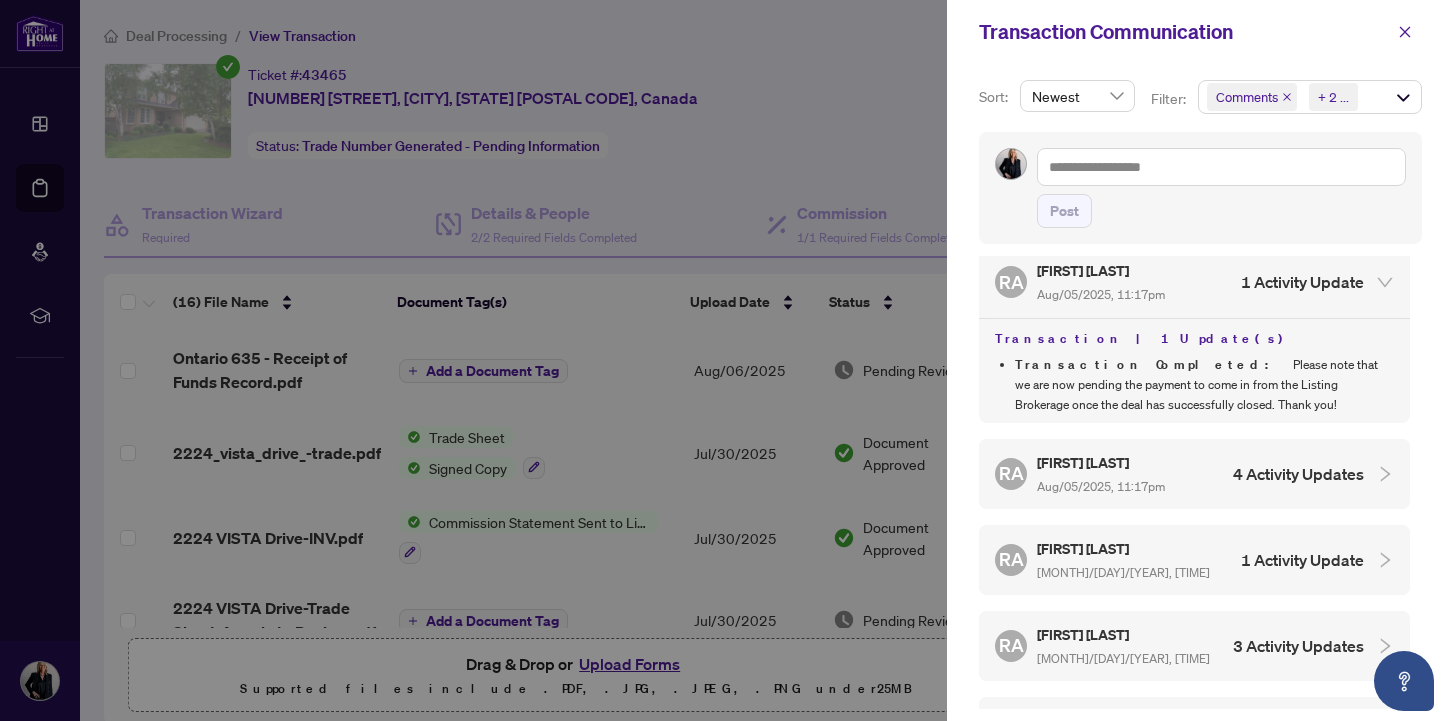 scroll, scrollTop: 928, scrollLeft: 0, axis: vertical 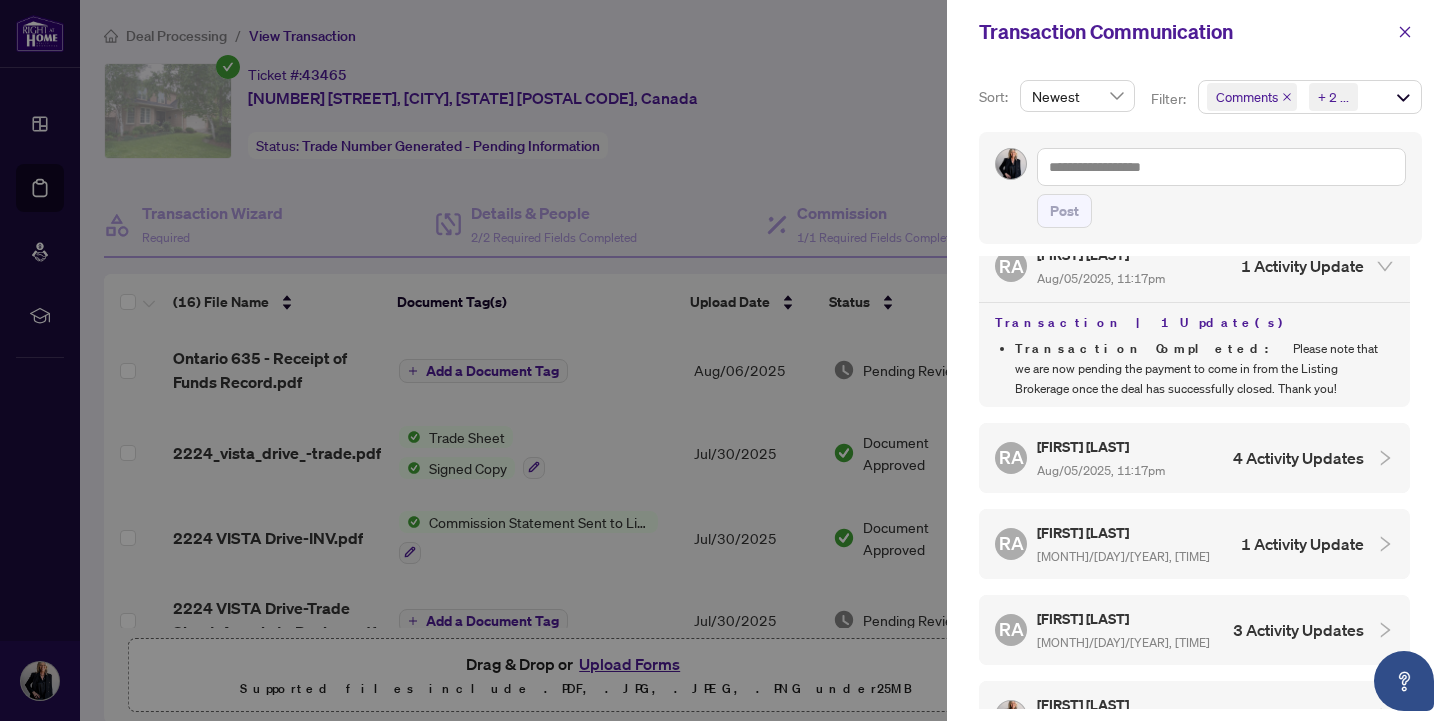 click 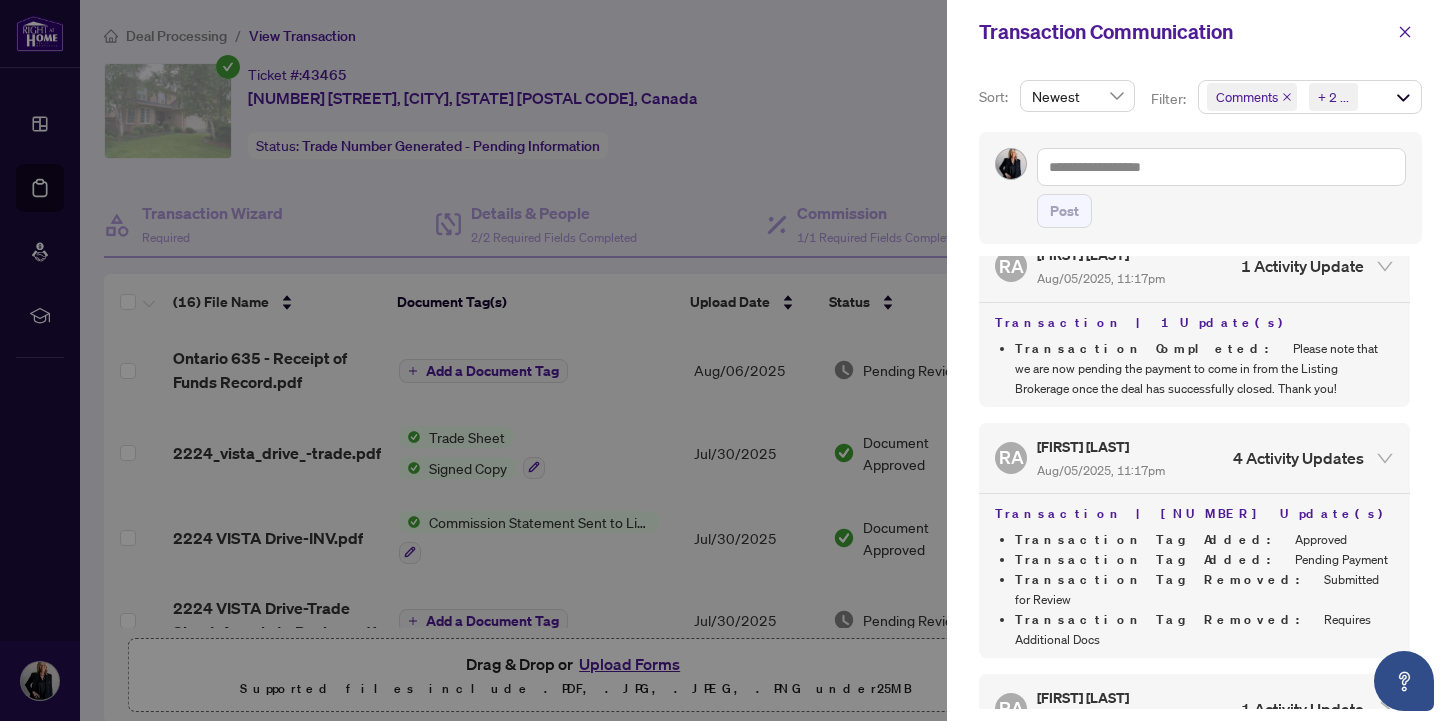 scroll, scrollTop: 1089, scrollLeft: 0, axis: vertical 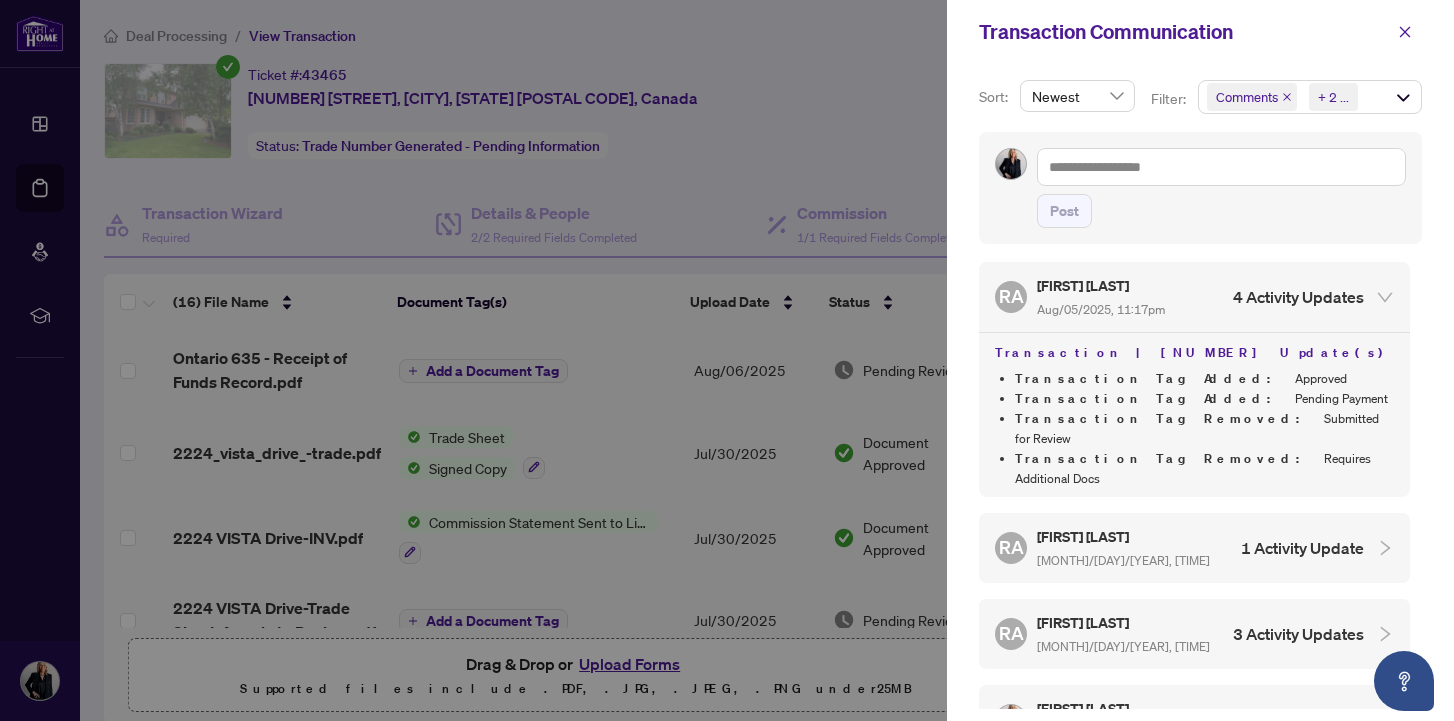 click 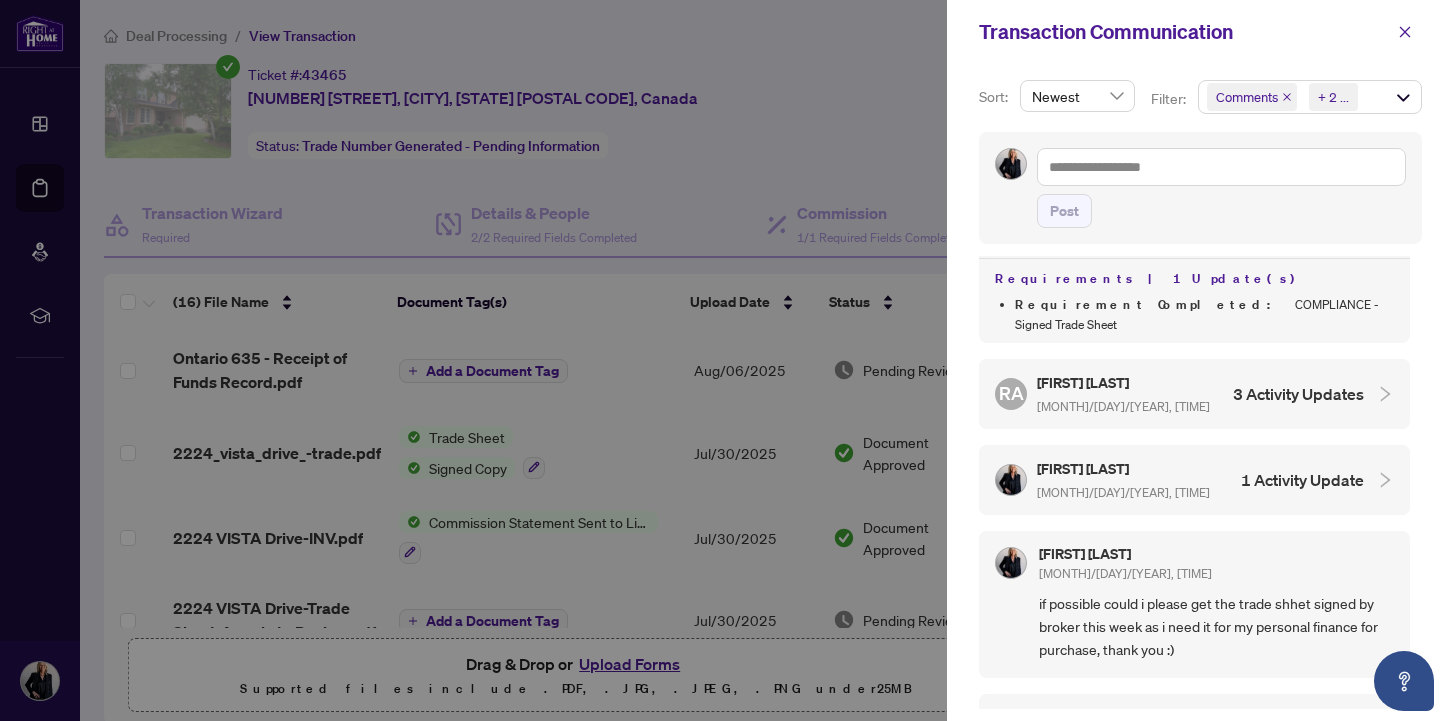 scroll, scrollTop: 1413, scrollLeft: 0, axis: vertical 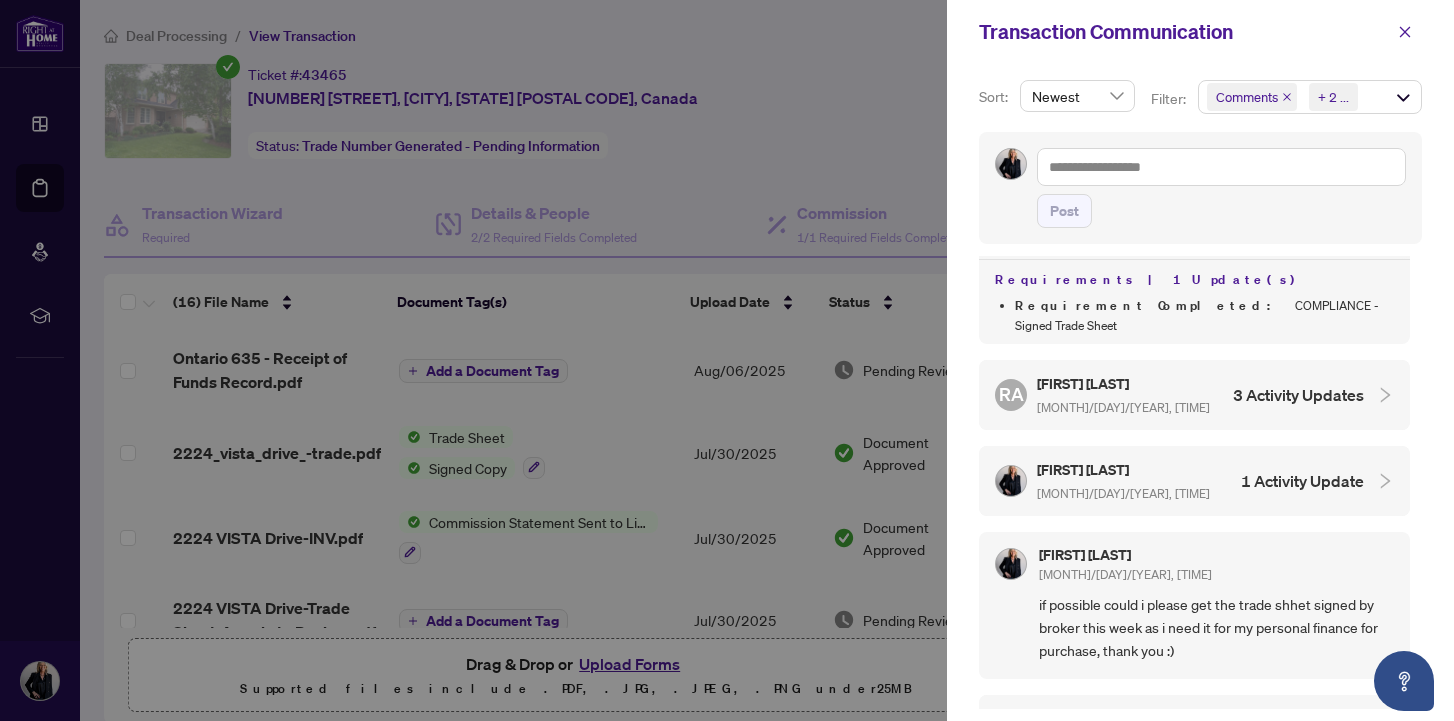 click 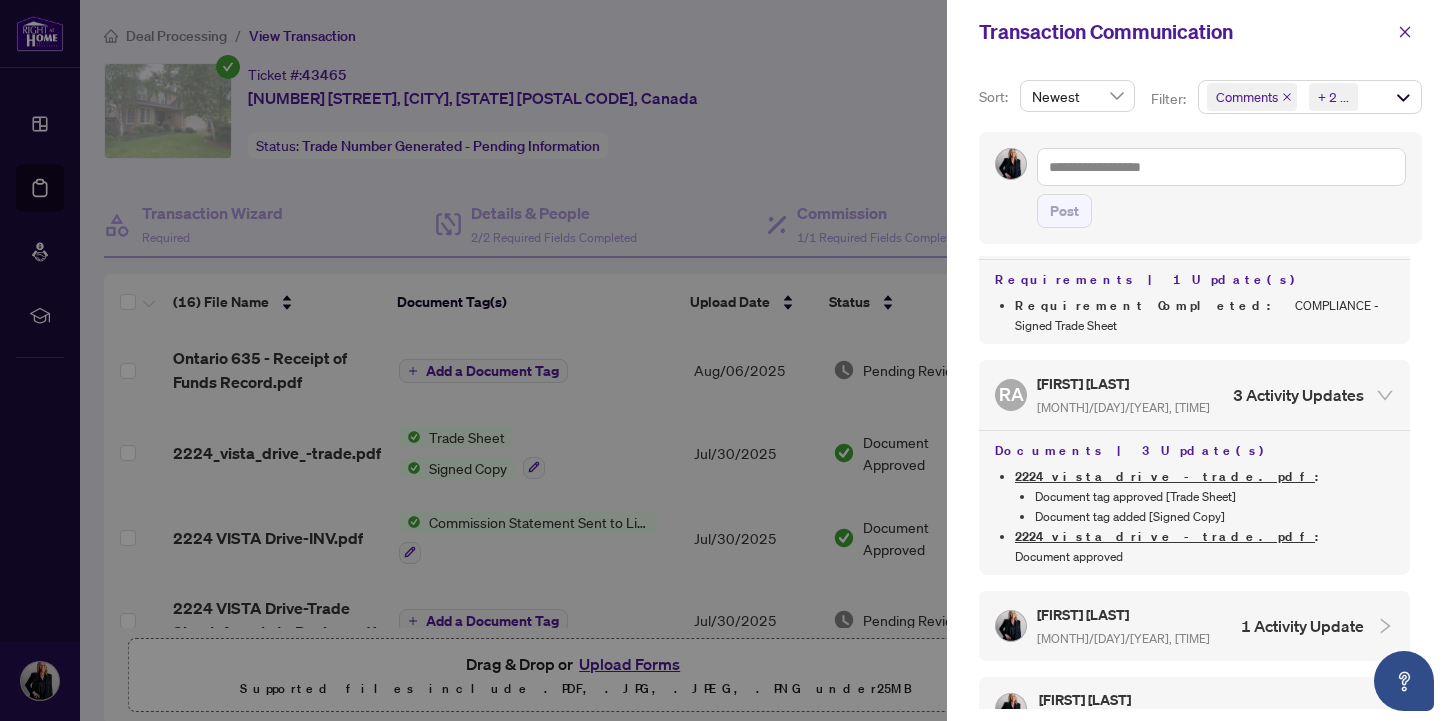 click 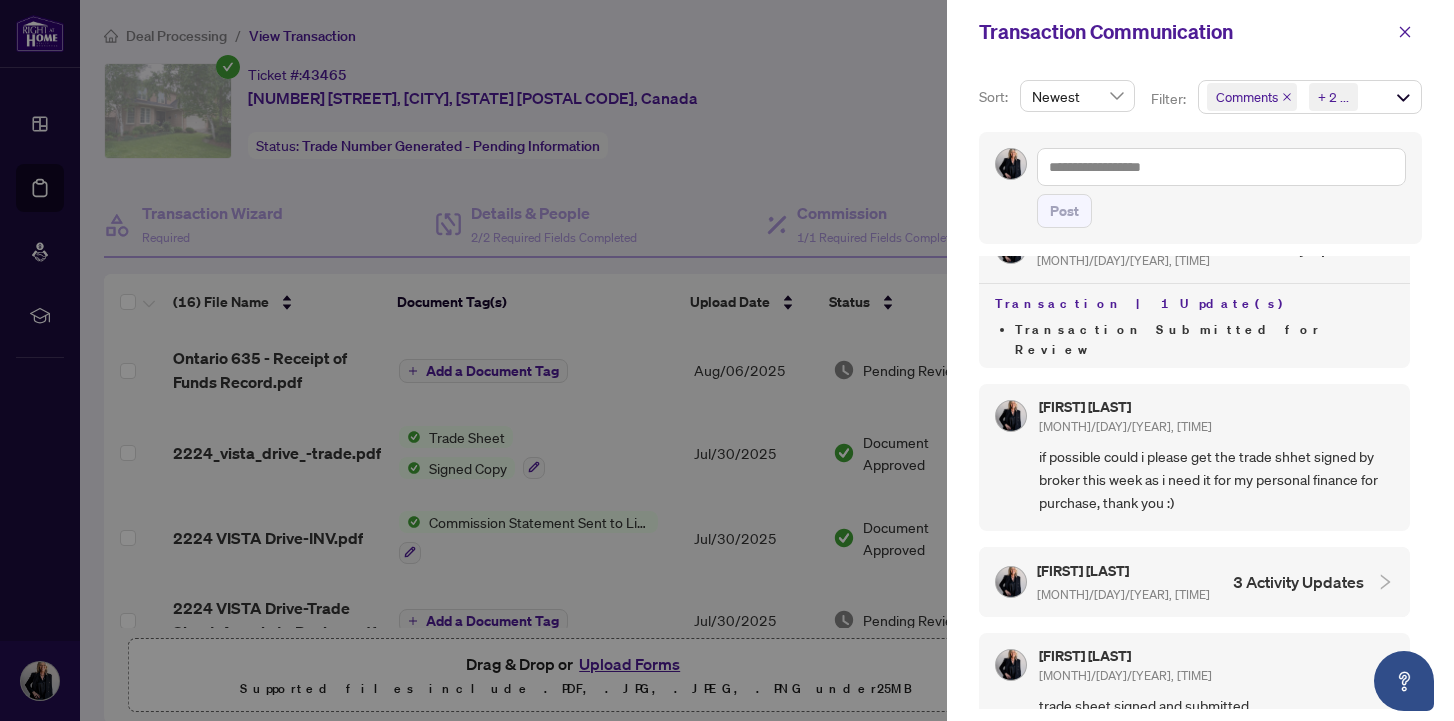scroll, scrollTop: 1875, scrollLeft: 0, axis: vertical 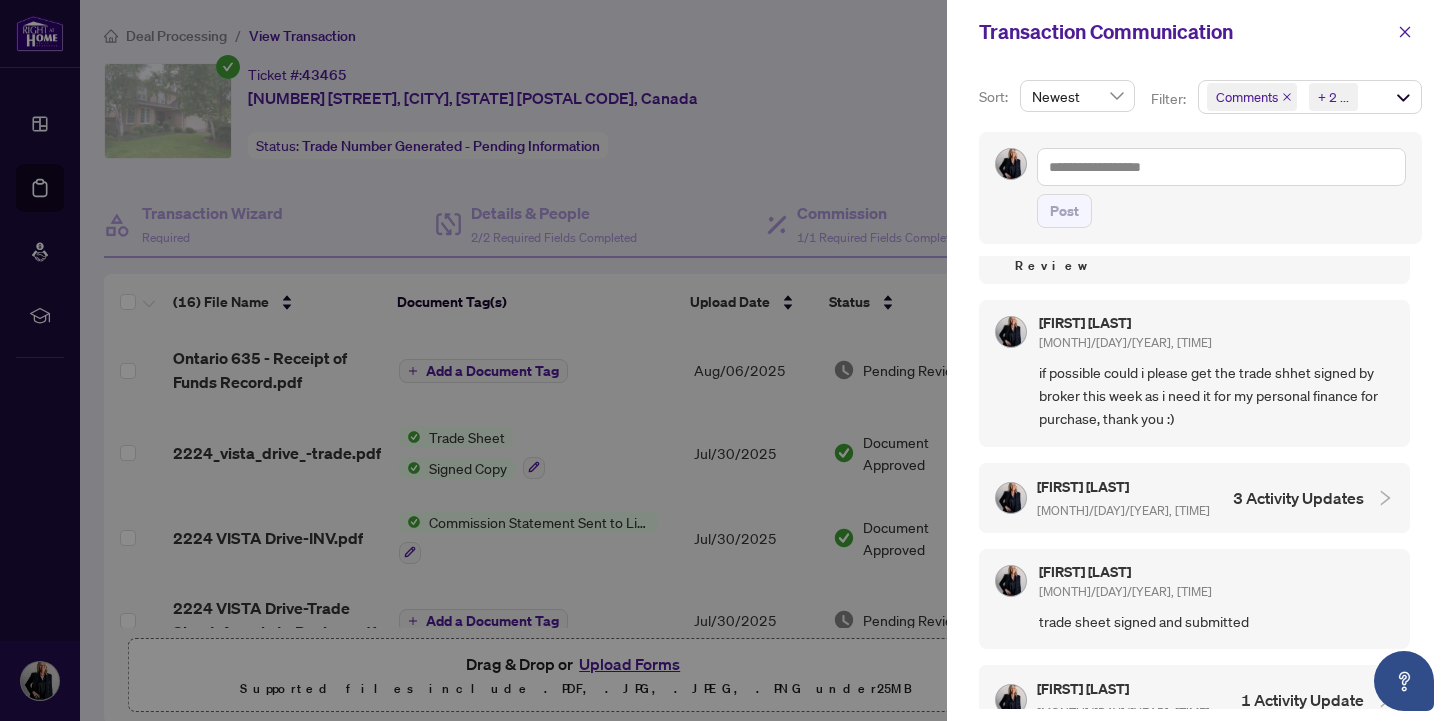 click 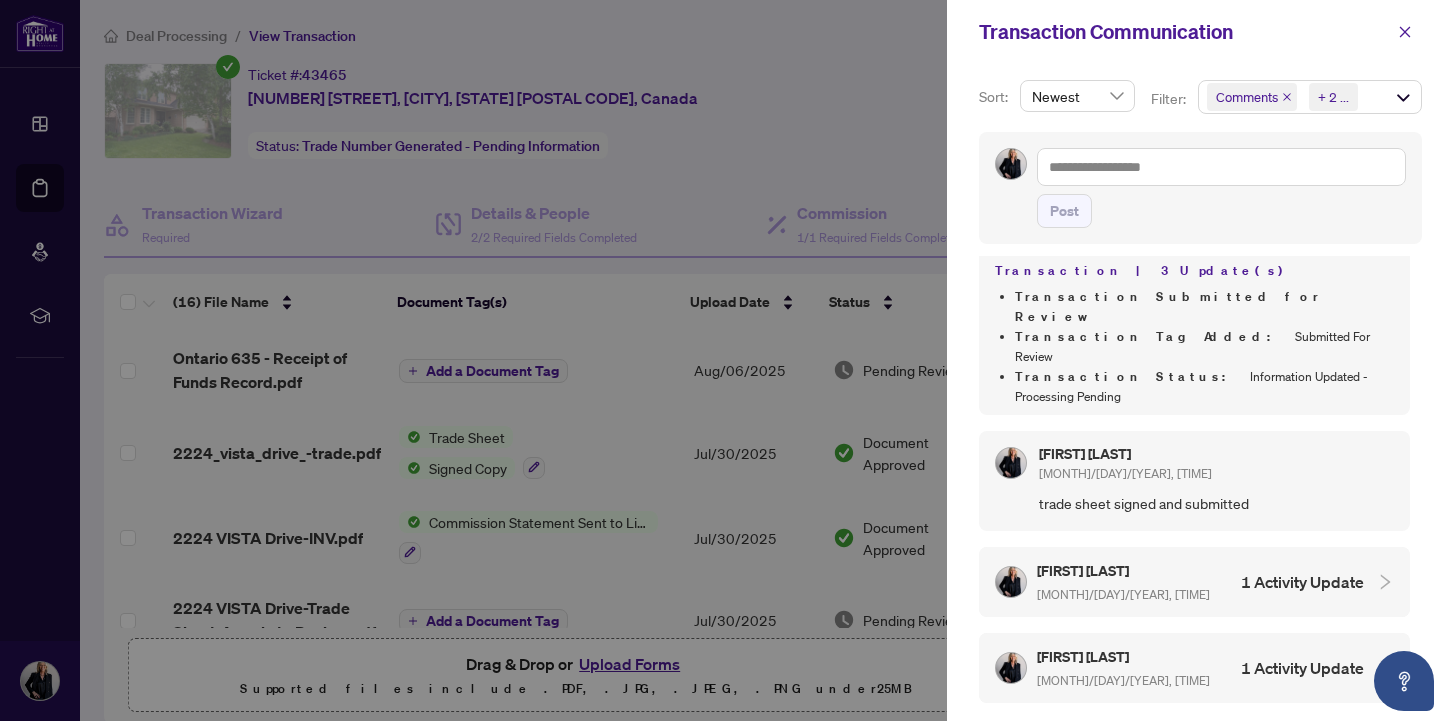 scroll, scrollTop: 2171, scrollLeft: 0, axis: vertical 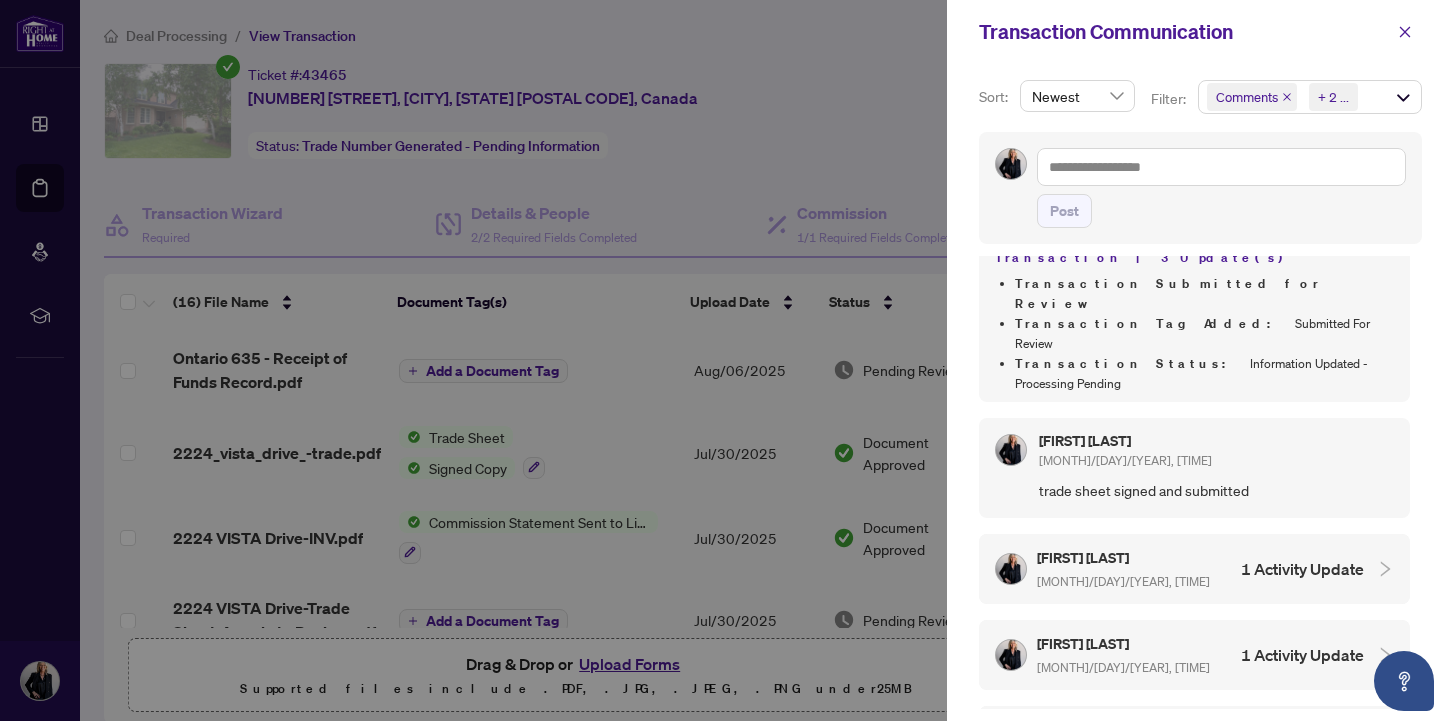 click 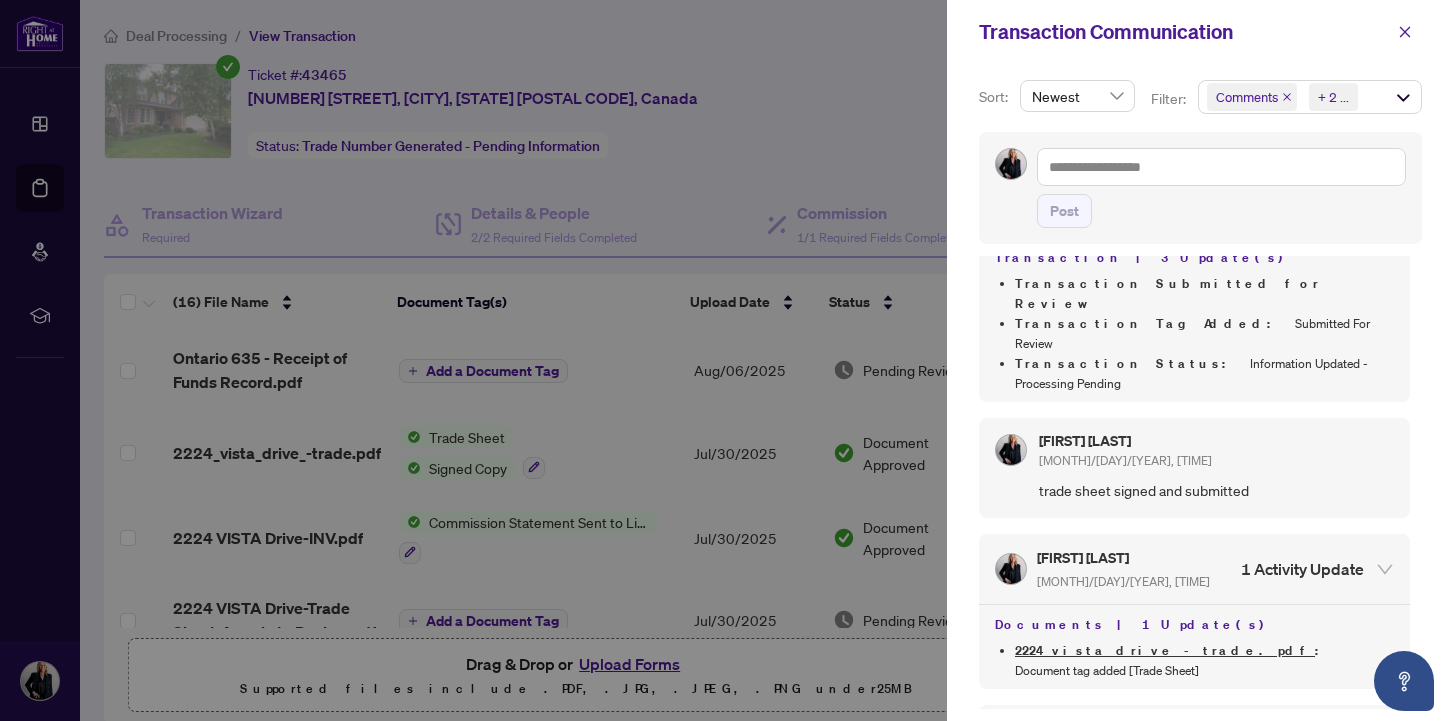 click 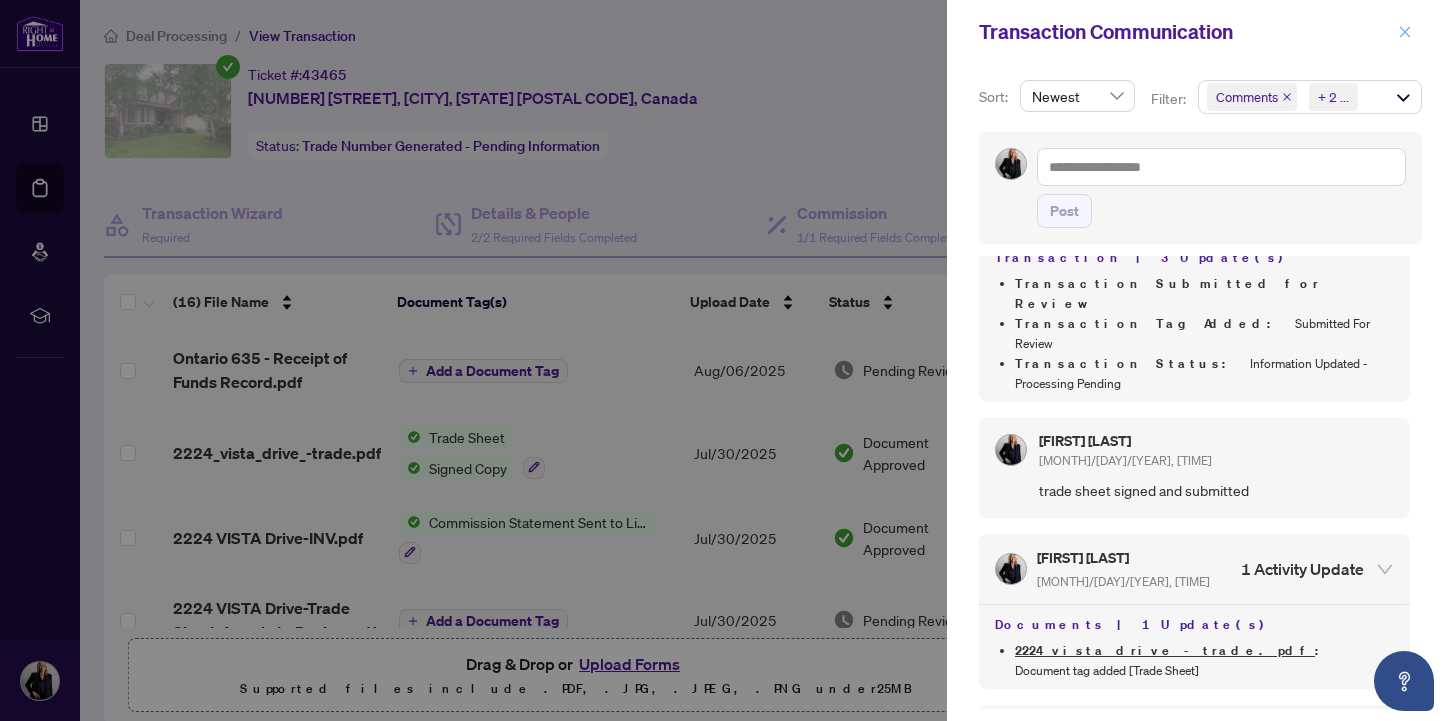 click 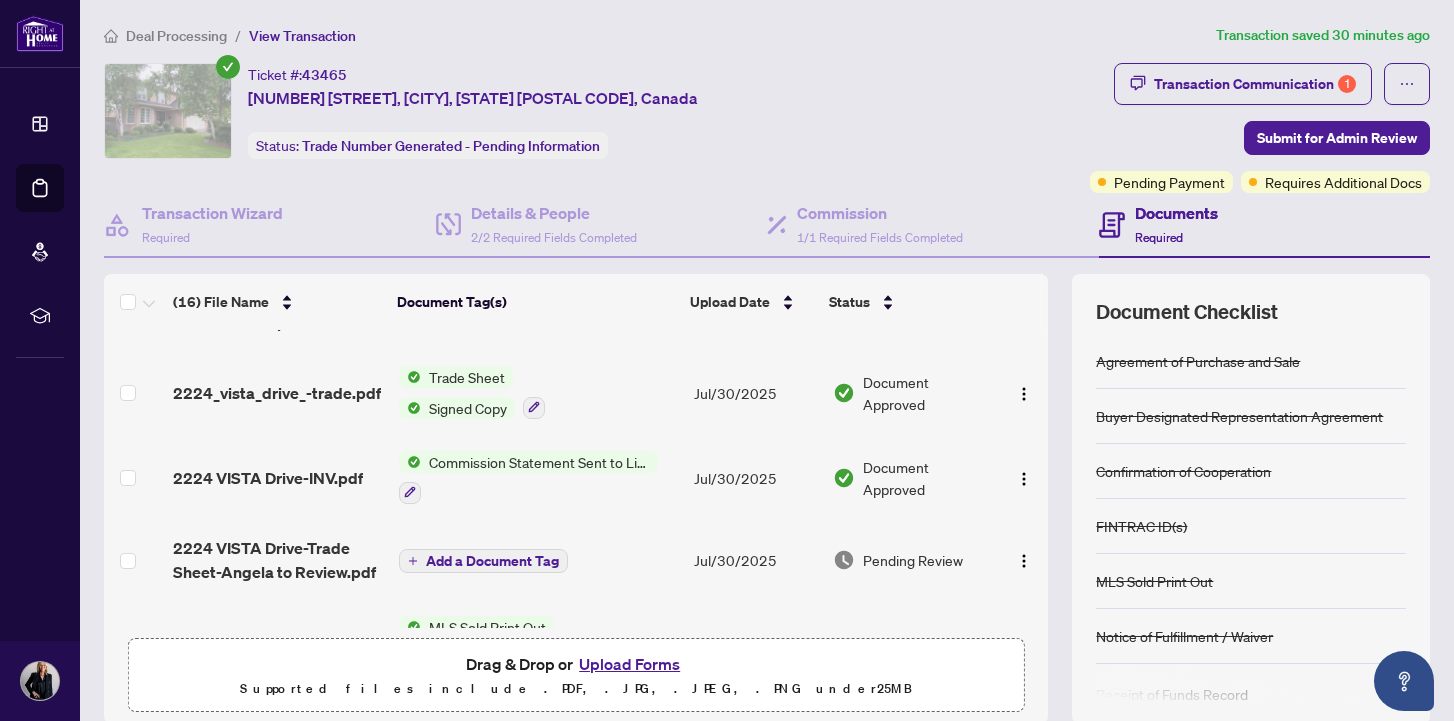 scroll, scrollTop: 151, scrollLeft: 0, axis: vertical 